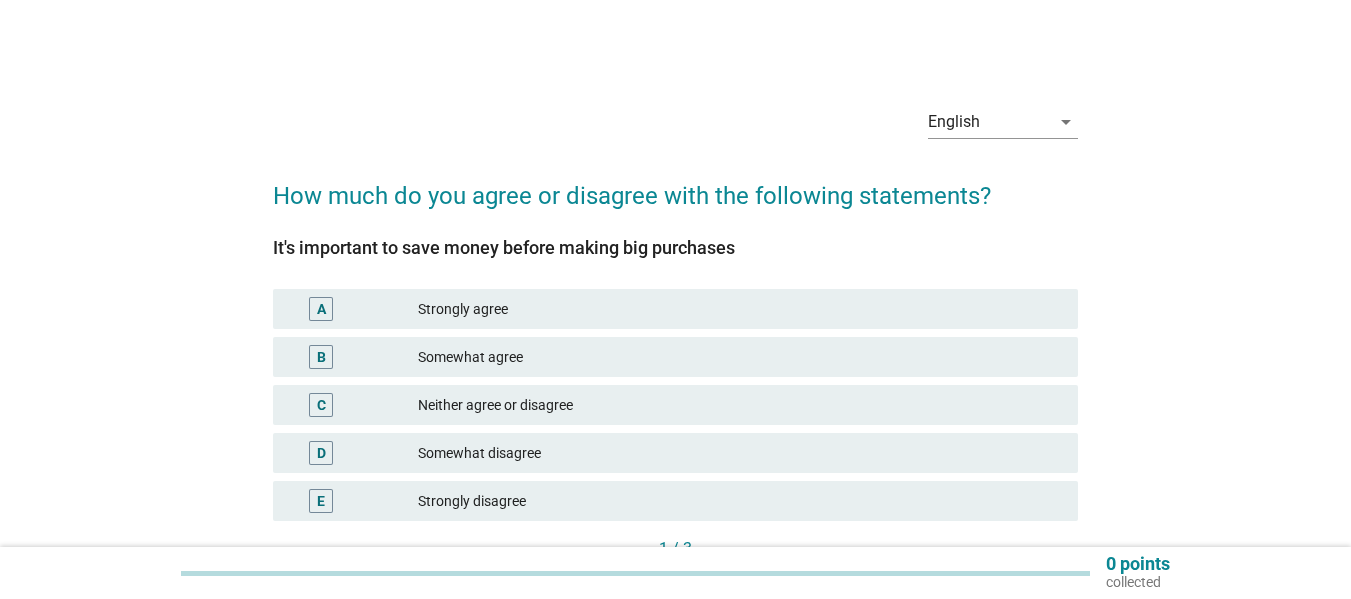 scroll, scrollTop: 0, scrollLeft: 0, axis: both 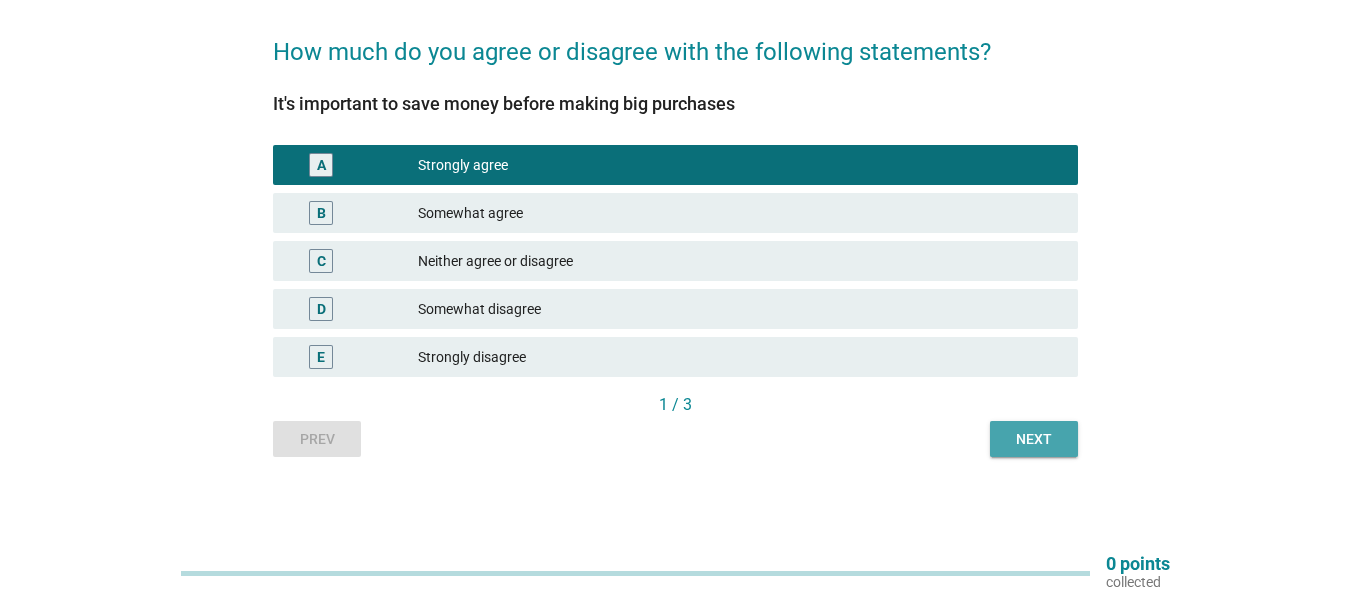 click on "Next" at bounding box center [1034, 439] 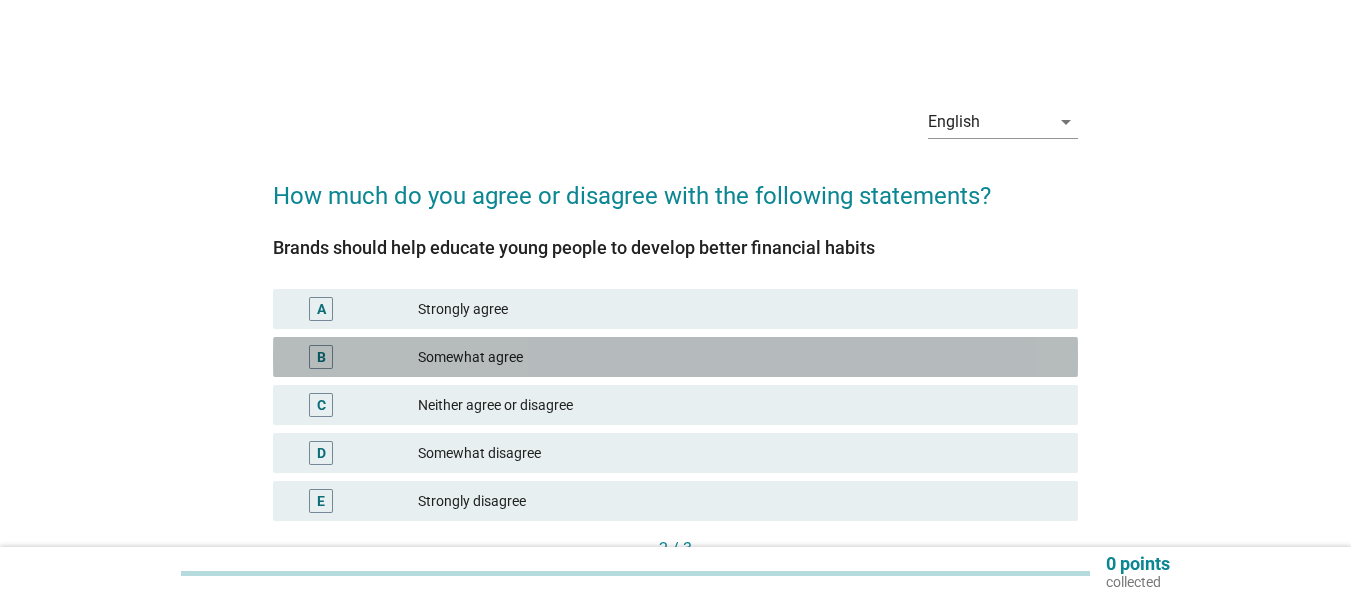 click on "Somewhat agree" at bounding box center (740, 357) 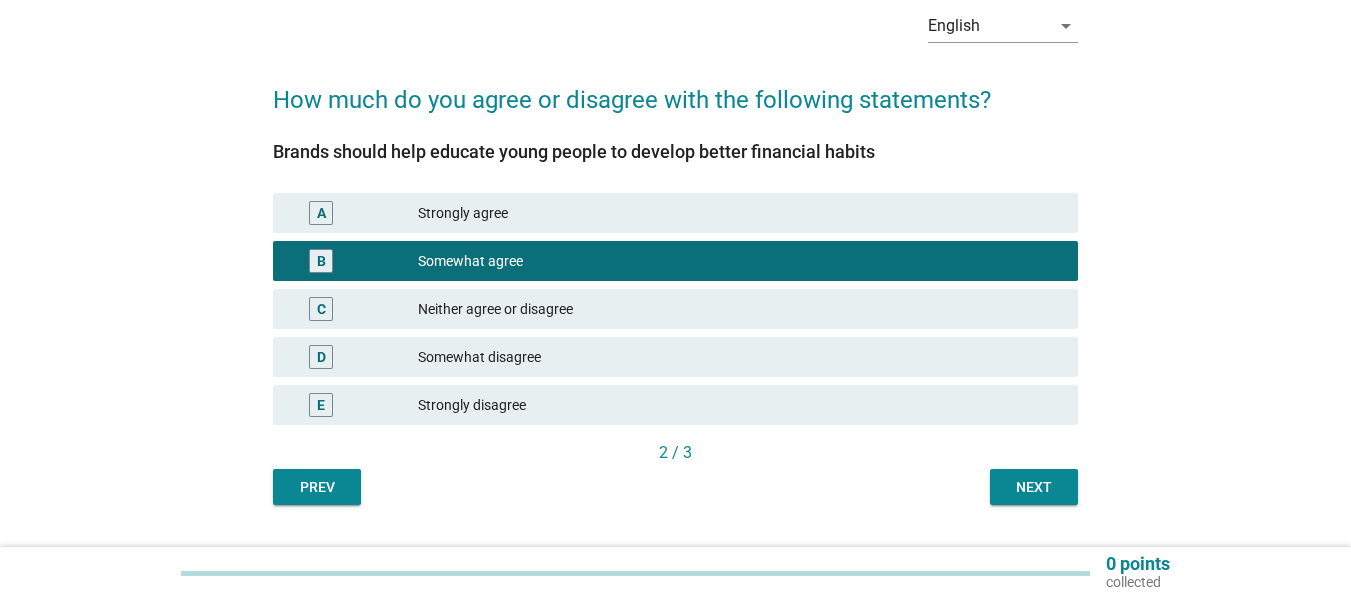 scroll, scrollTop: 100, scrollLeft: 0, axis: vertical 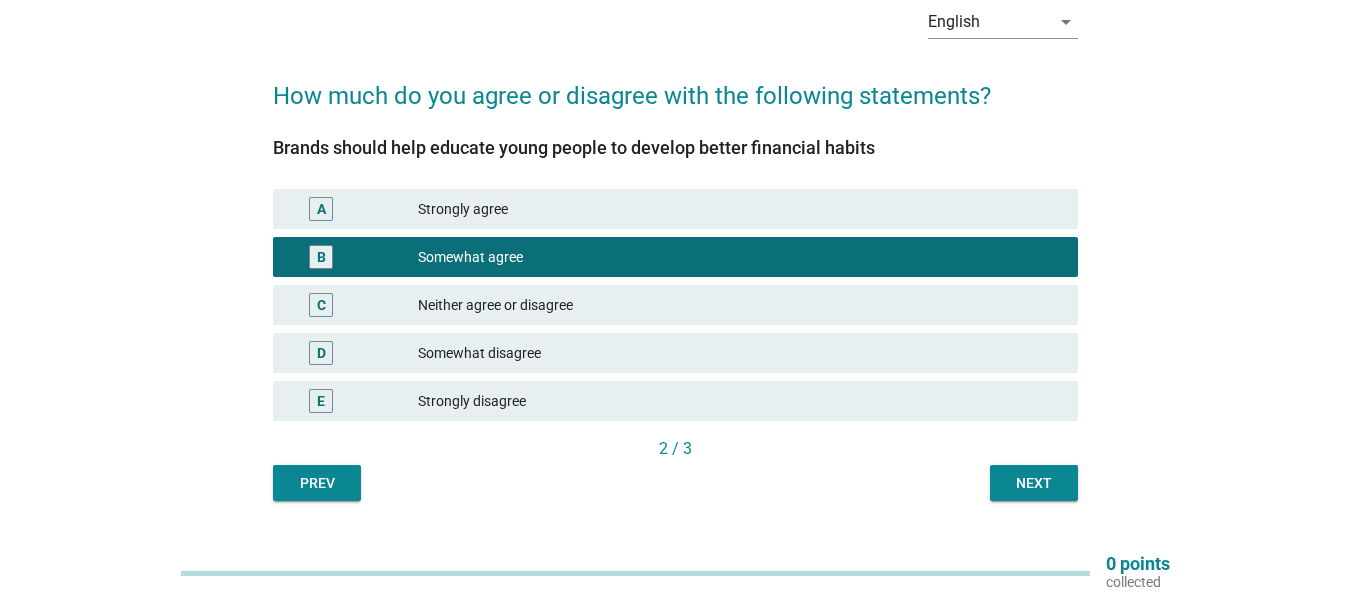 click on "Neither agree or disagree" at bounding box center (740, 305) 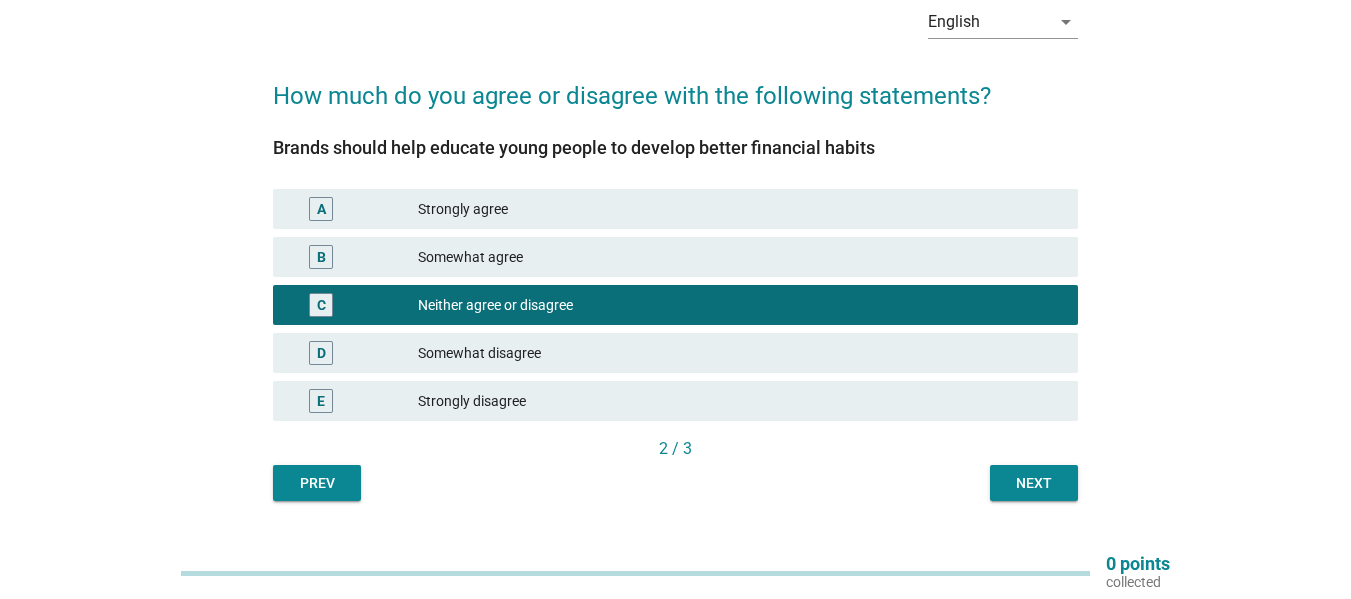 click on "Next" at bounding box center (1034, 483) 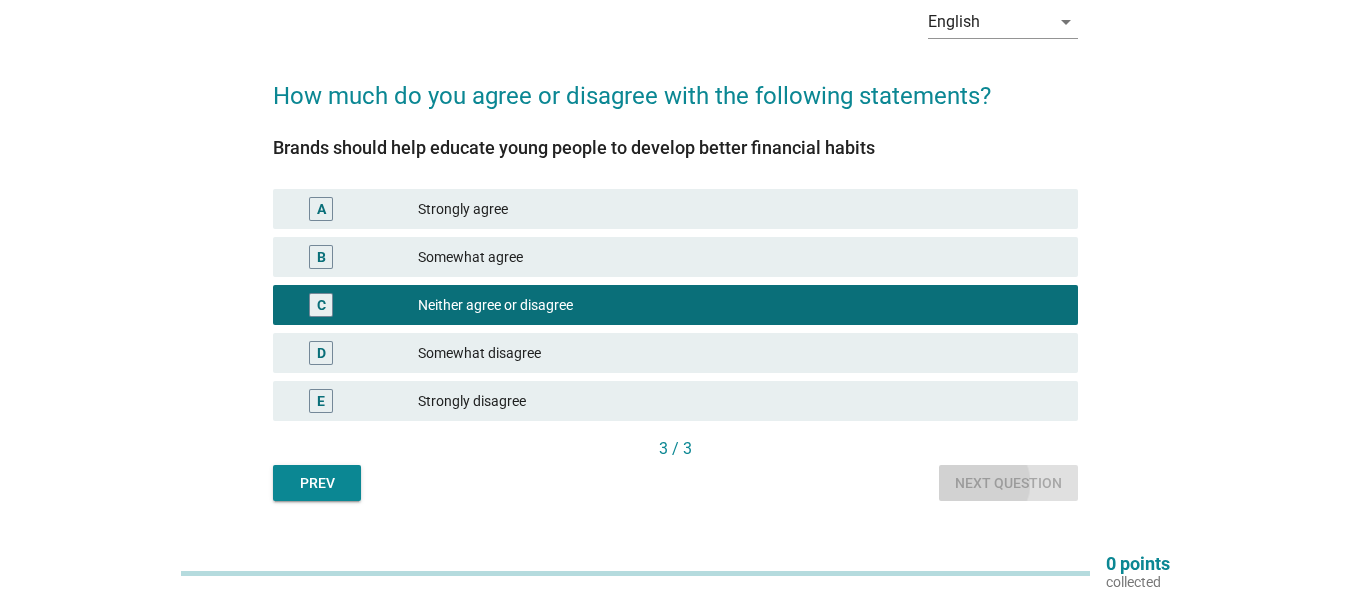 scroll, scrollTop: 0, scrollLeft: 0, axis: both 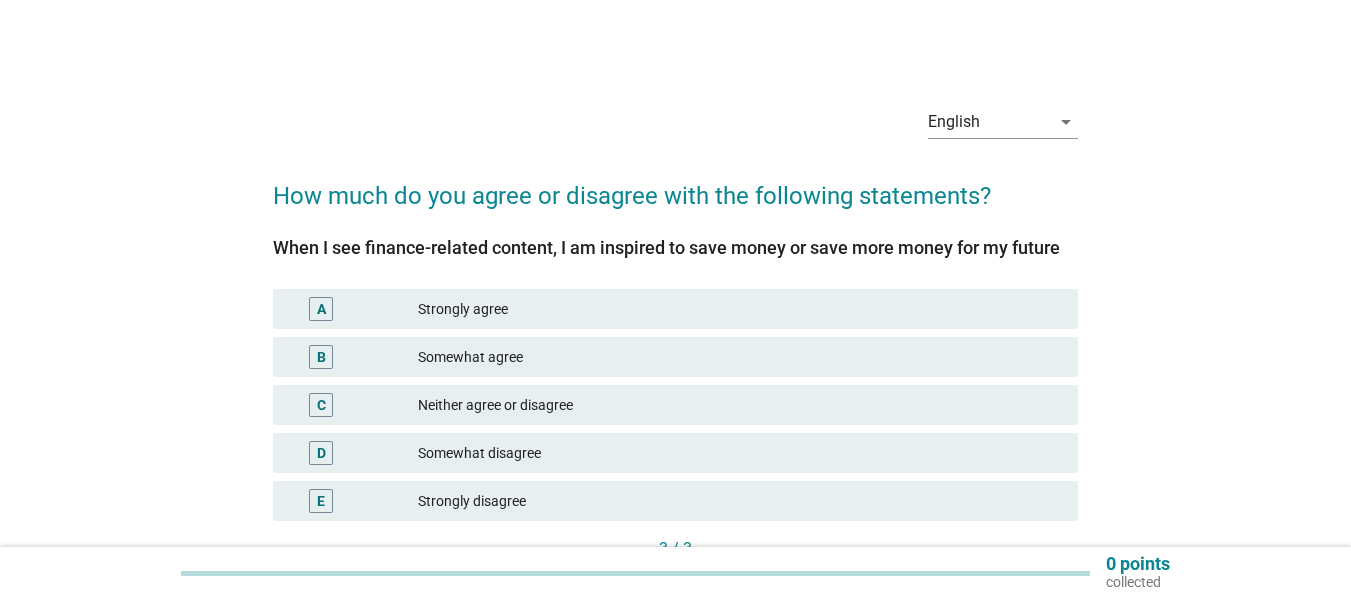 click on "Strongly agree" at bounding box center [740, 309] 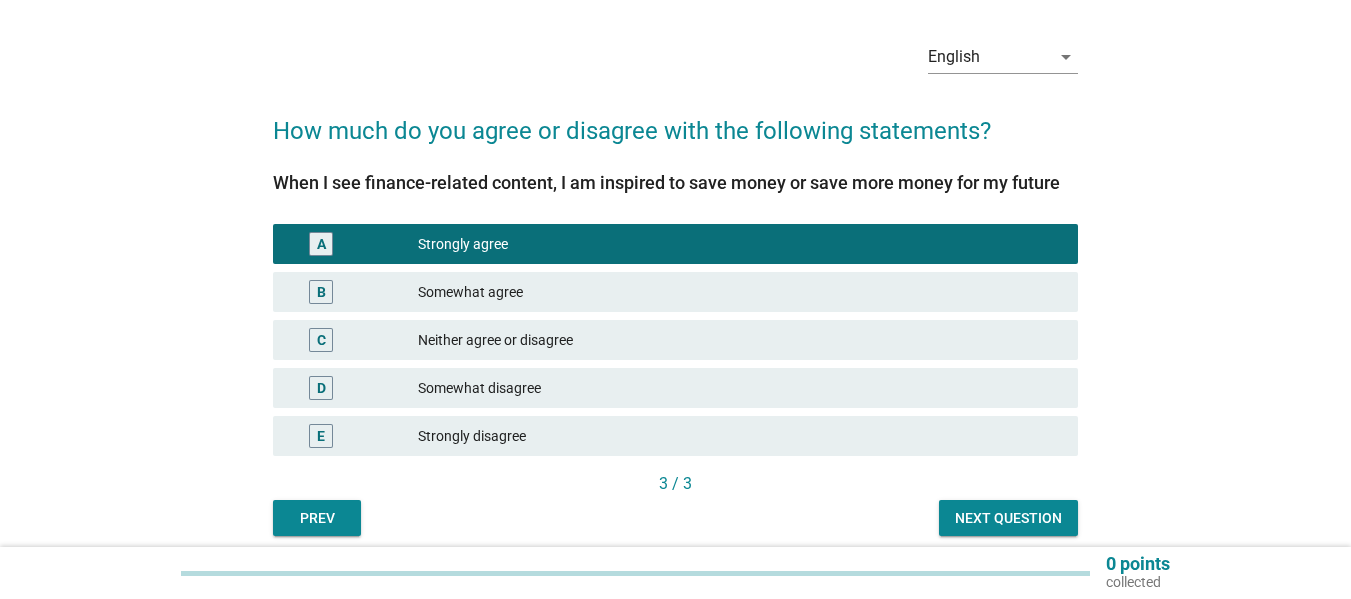 scroll, scrollTop: 100, scrollLeft: 0, axis: vertical 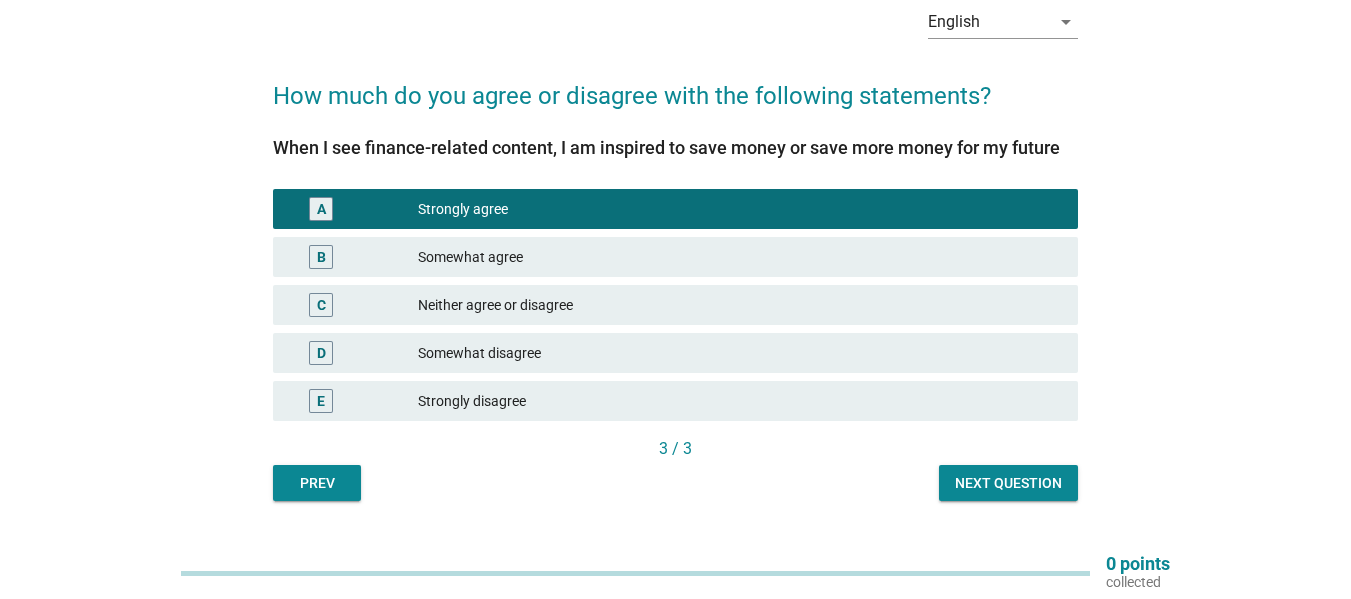 click on "Next question" at bounding box center (1008, 483) 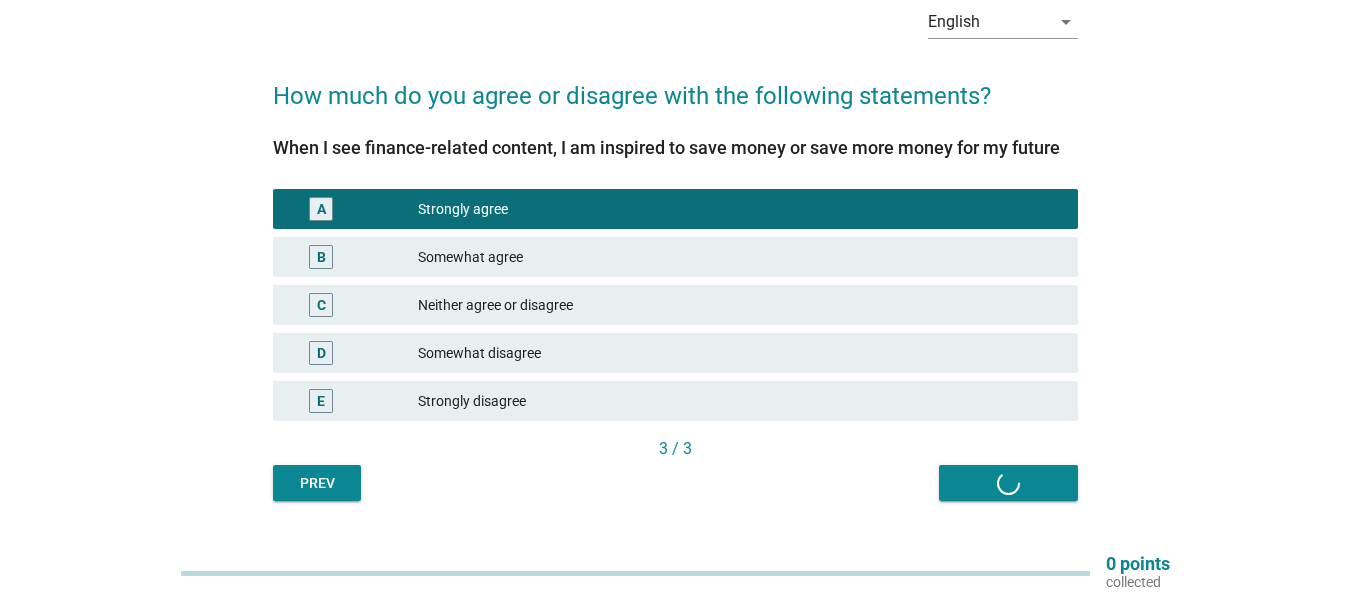 click on "Prev   Next question" at bounding box center [675, 483] 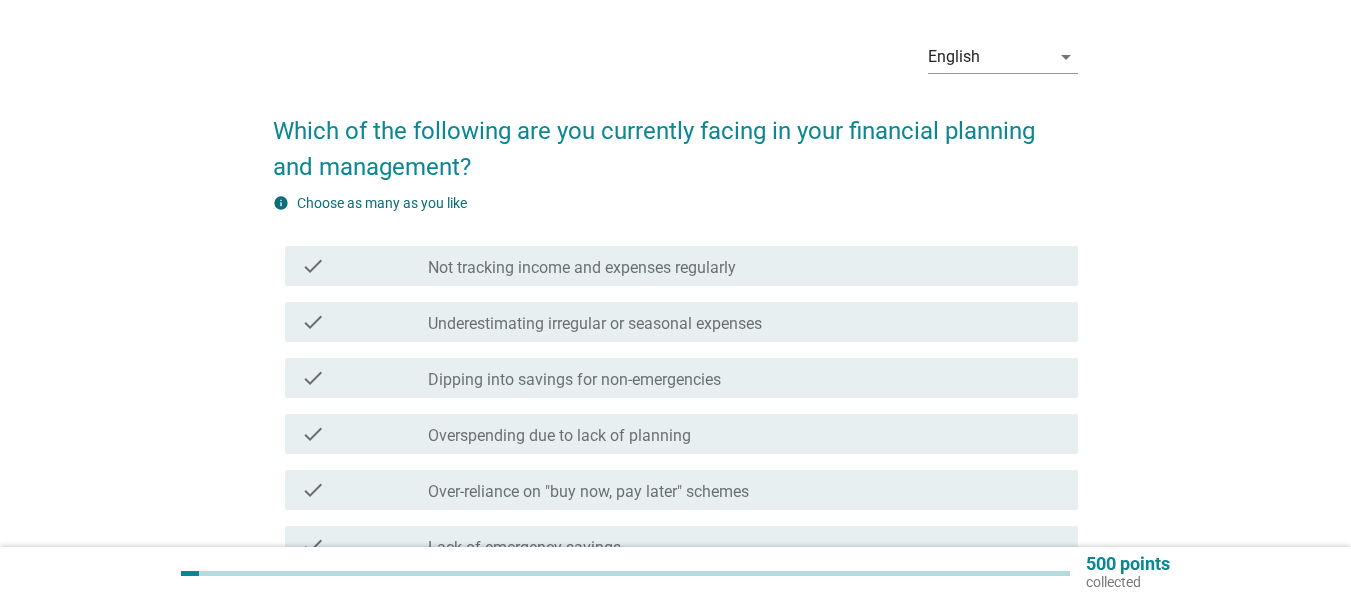 scroll, scrollTop: 100, scrollLeft: 0, axis: vertical 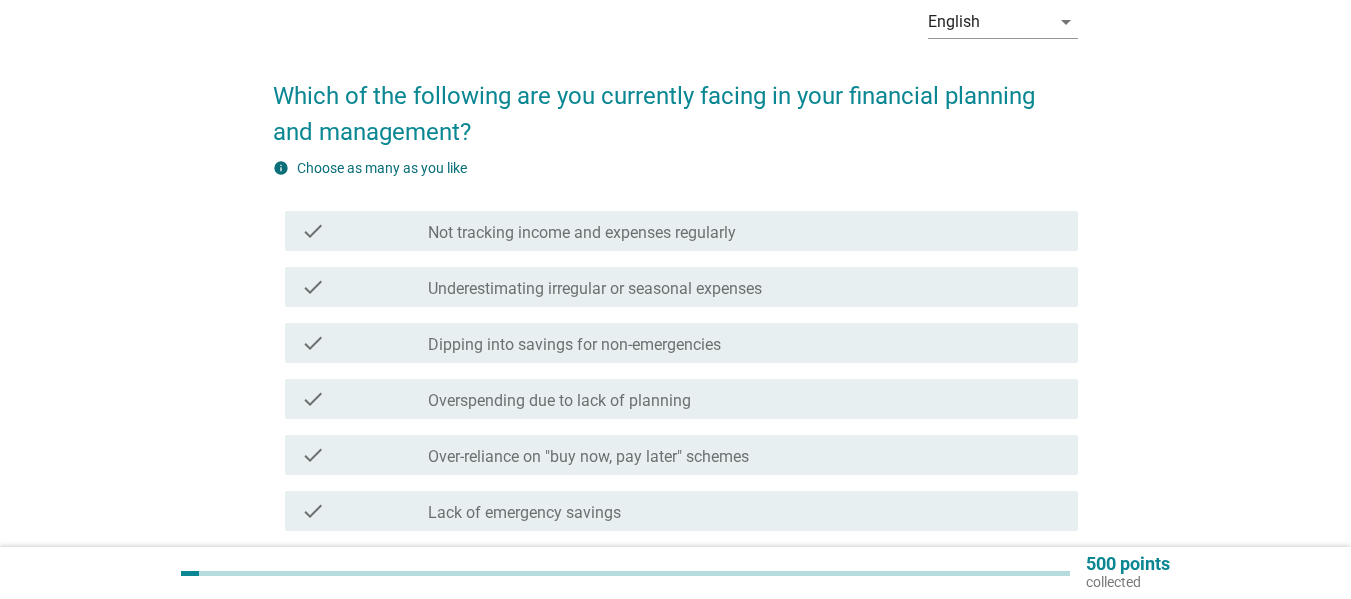 click on "Not tracking income and expenses regularly" at bounding box center (582, 233) 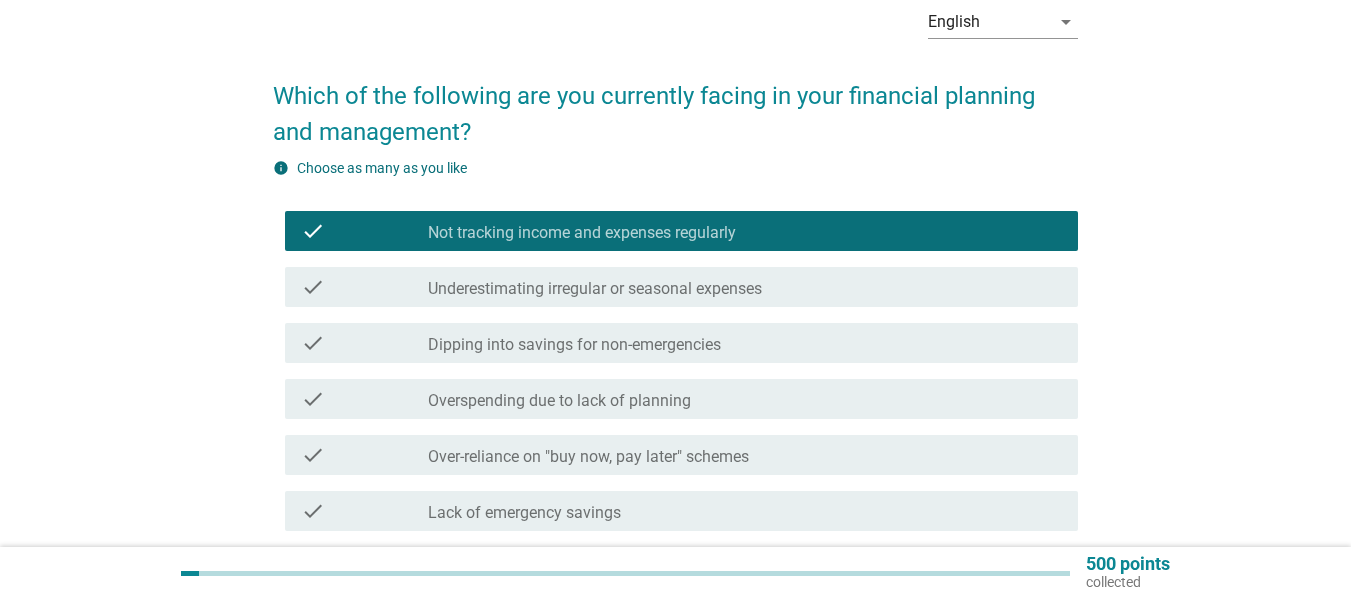 click on "Over-reliance on "buy now, pay later" schemes" at bounding box center [588, 457] 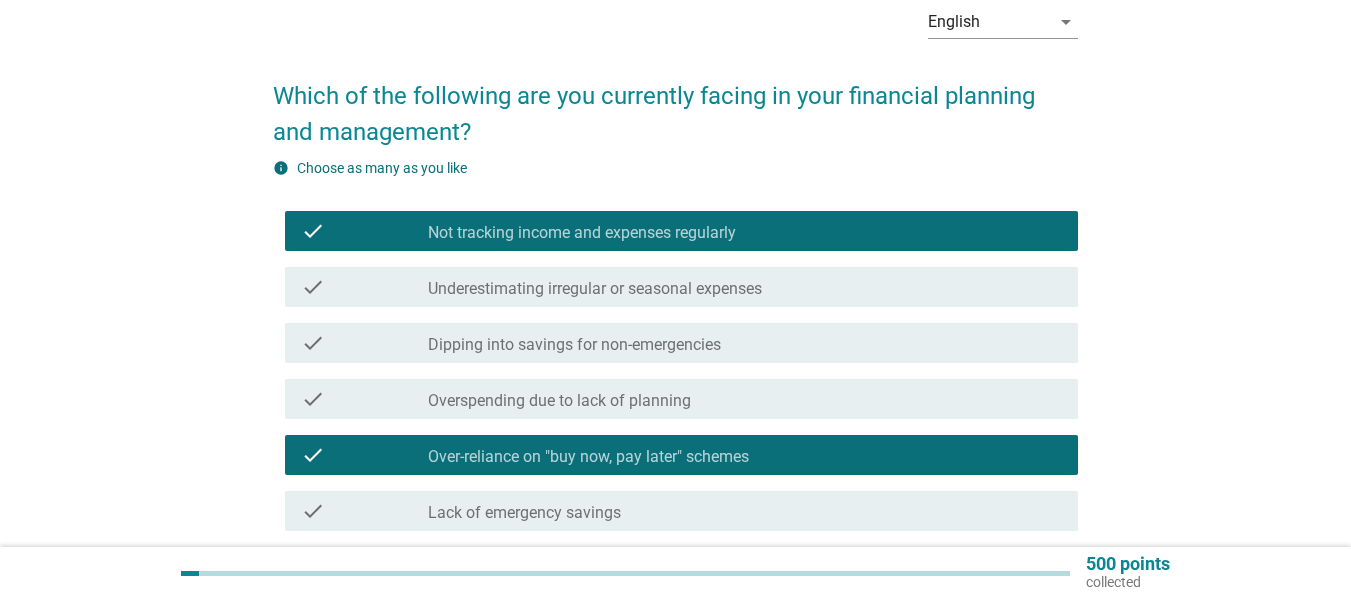 click on "Over-reliance on "buy now, pay later" schemes" at bounding box center [588, 457] 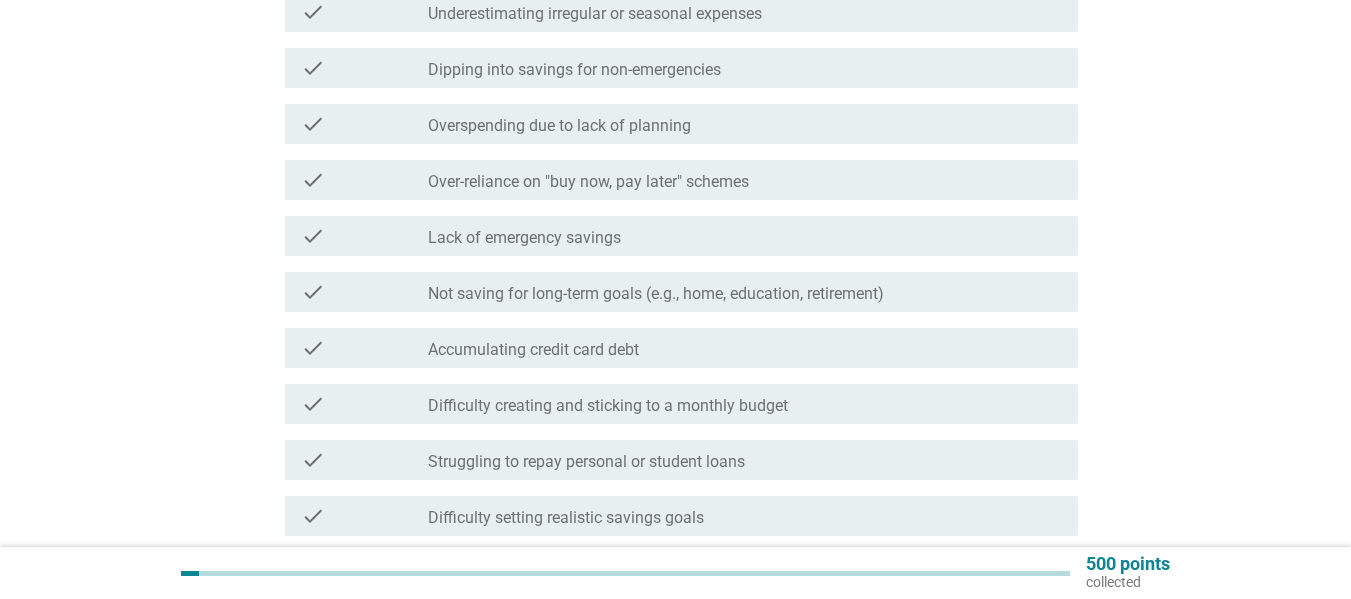 scroll, scrollTop: 400, scrollLeft: 0, axis: vertical 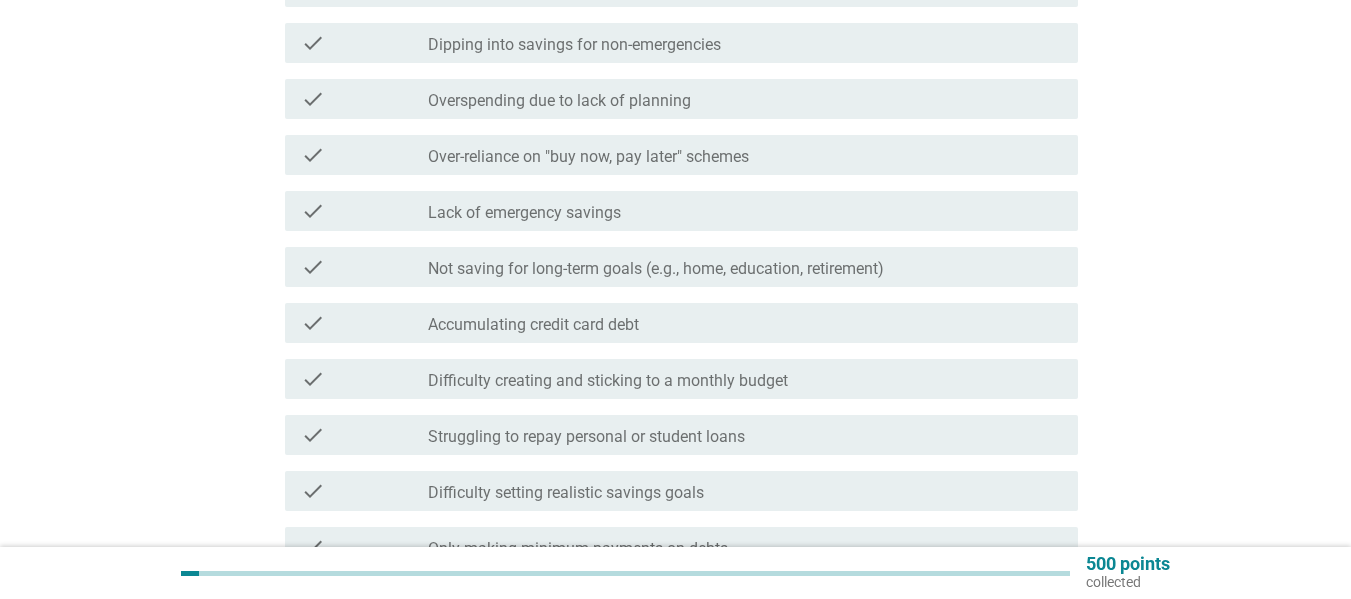 click on "Struggling to repay personal or student loans" at bounding box center [586, 437] 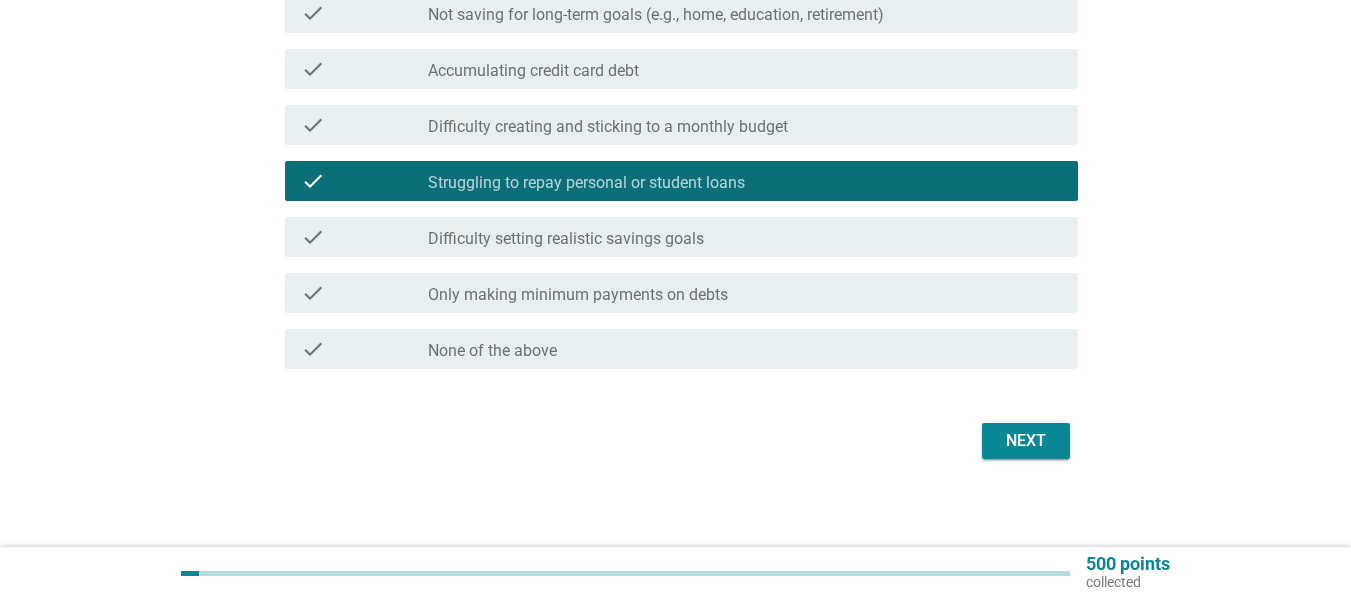 scroll, scrollTop: 662, scrollLeft: 0, axis: vertical 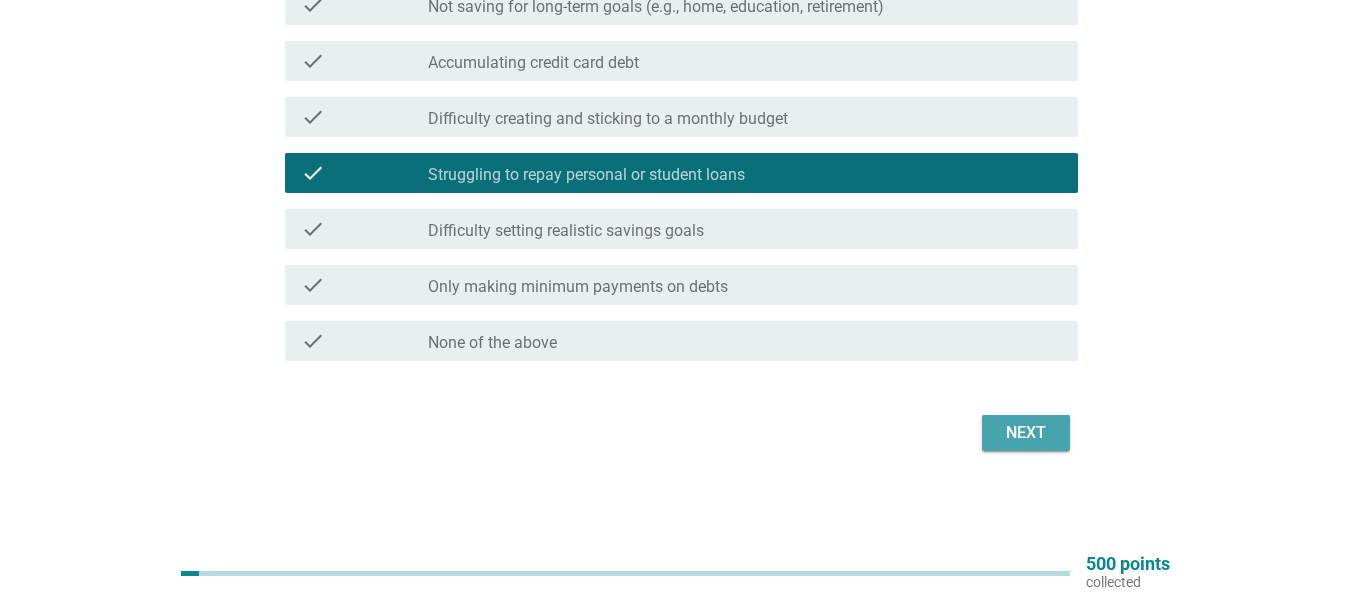 click on "Next" at bounding box center [1026, 433] 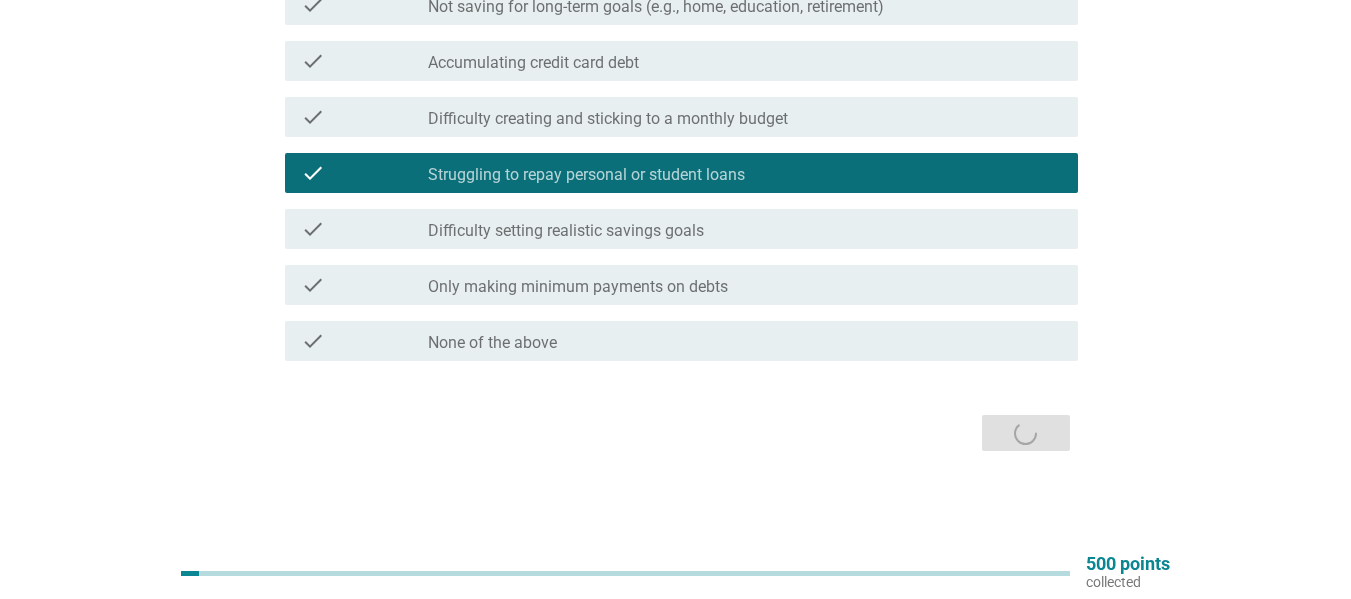 scroll, scrollTop: 0, scrollLeft: 0, axis: both 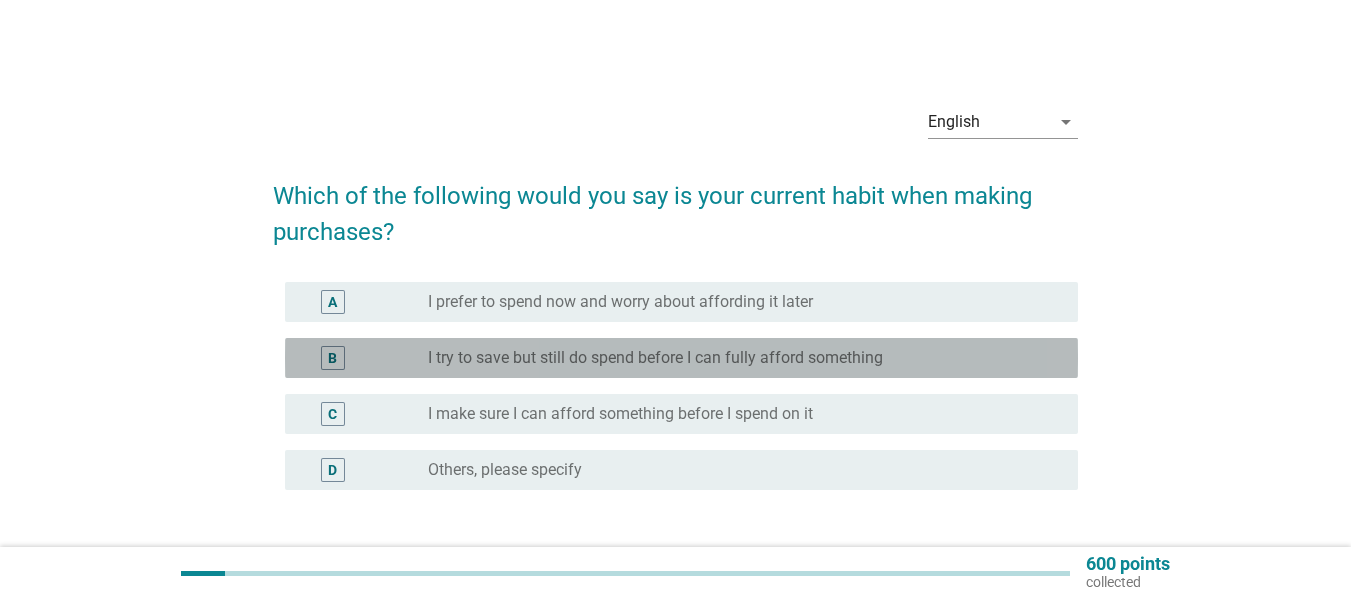 click on "I try to save but still do spend before I can fully afford something" at bounding box center (655, 358) 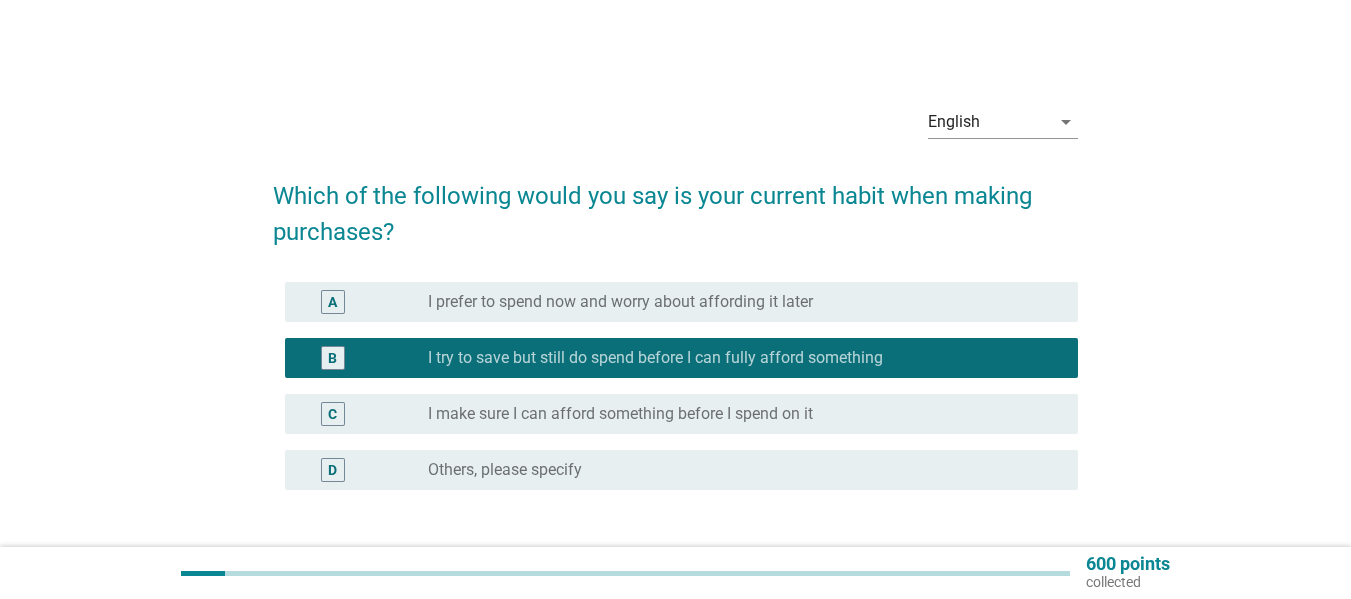 click on "I make sure I can afford something before I spend on it" at bounding box center (620, 414) 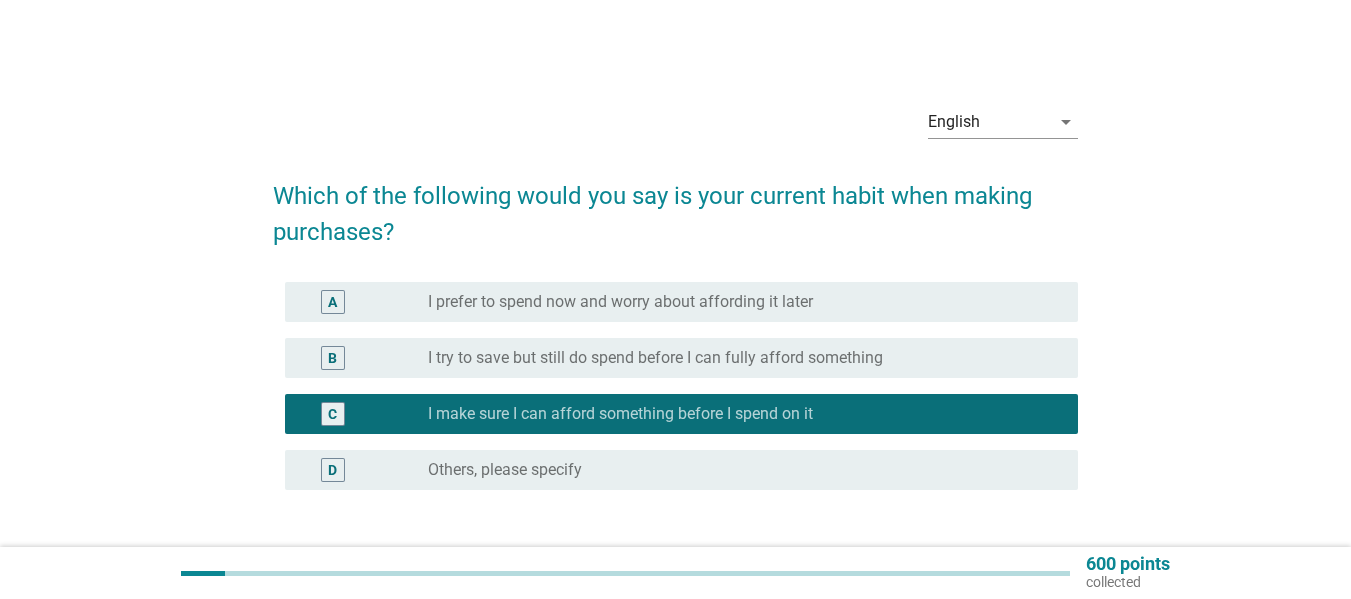 click on "I try to save but still do spend before I can fully afford something" at bounding box center [655, 358] 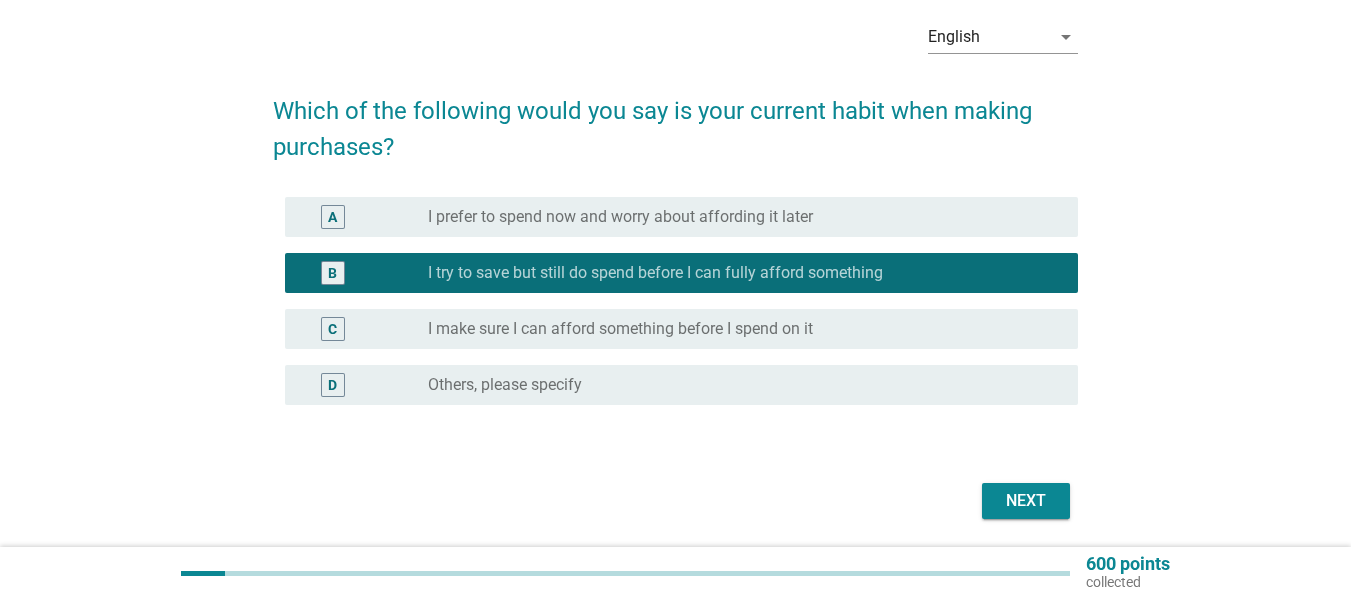scroll, scrollTop: 153, scrollLeft: 0, axis: vertical 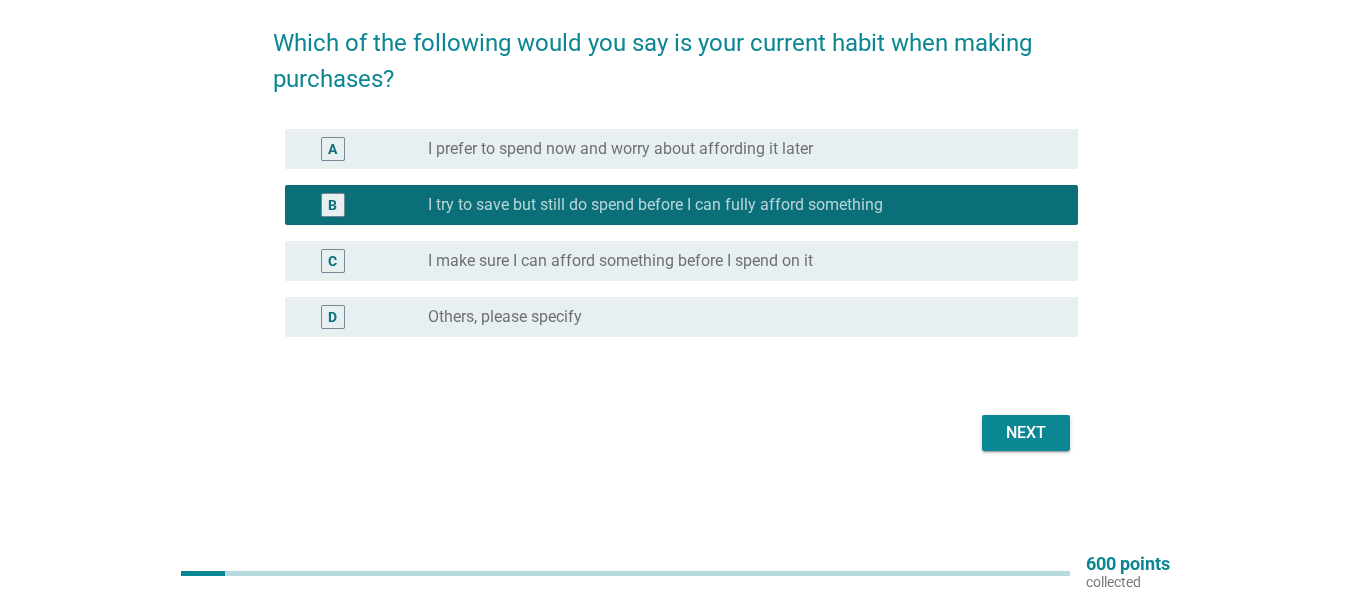 click on "Next" at bounding box center [1026, 433] 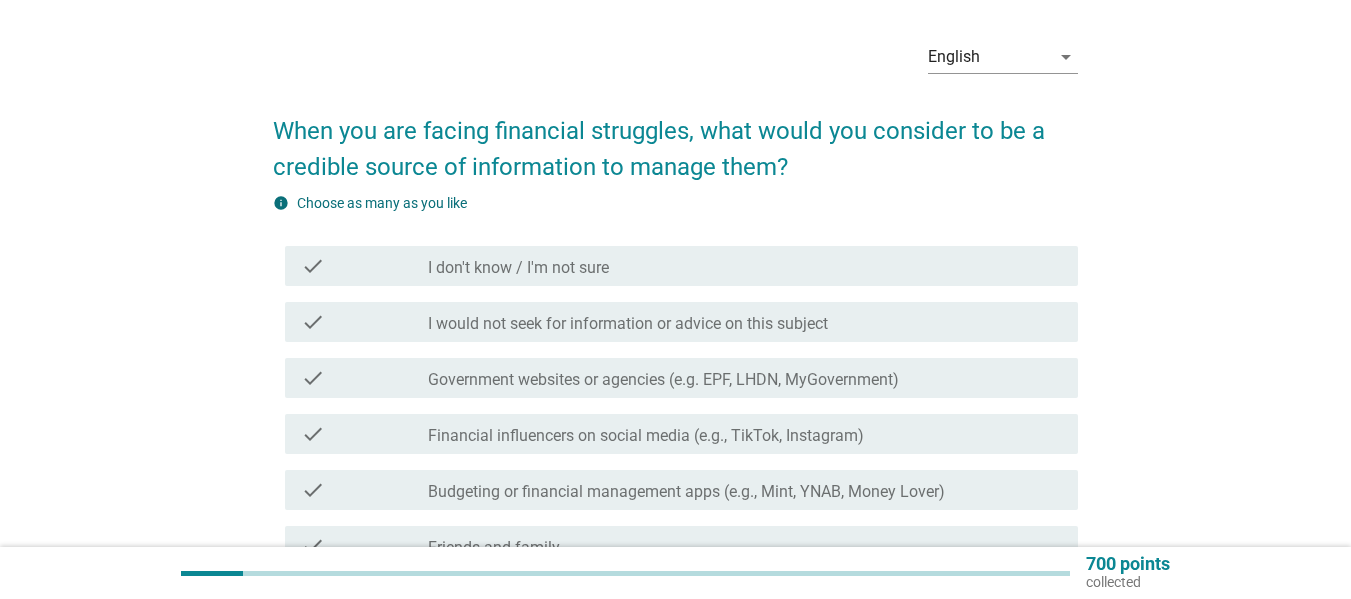 scroll, scrollTop: 100, scrollLeft: 0, axis: vertical 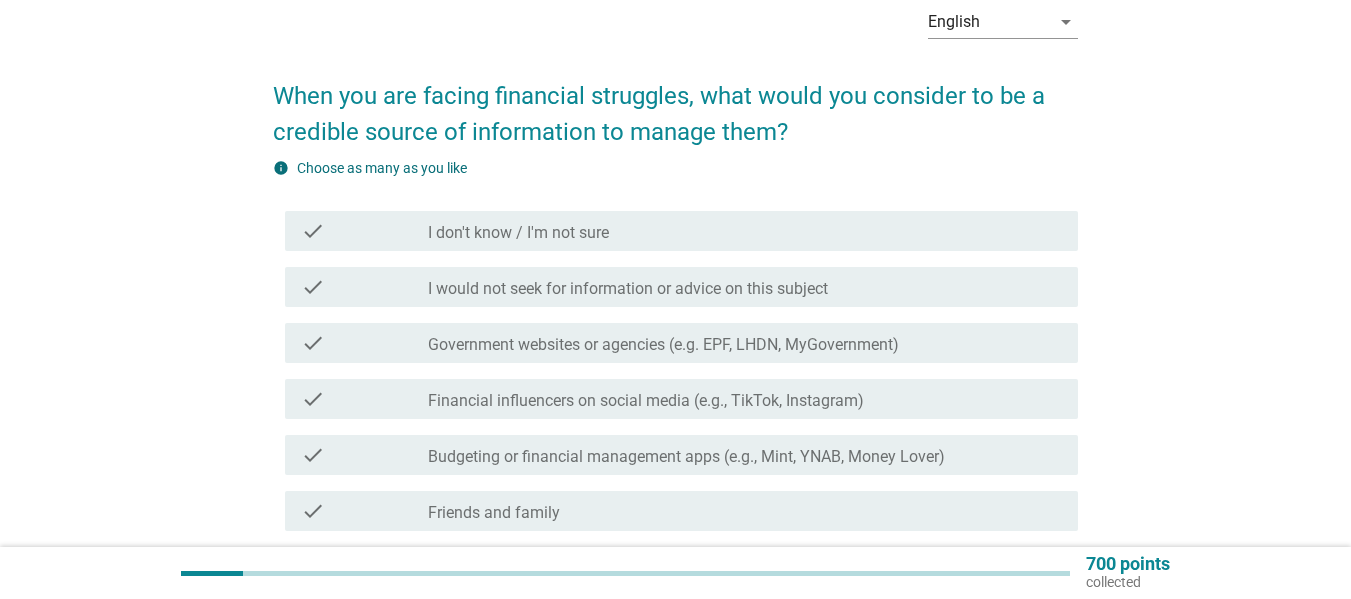 click on "I would not seek for information or advice on this subject" at bounding box center (628, 289) 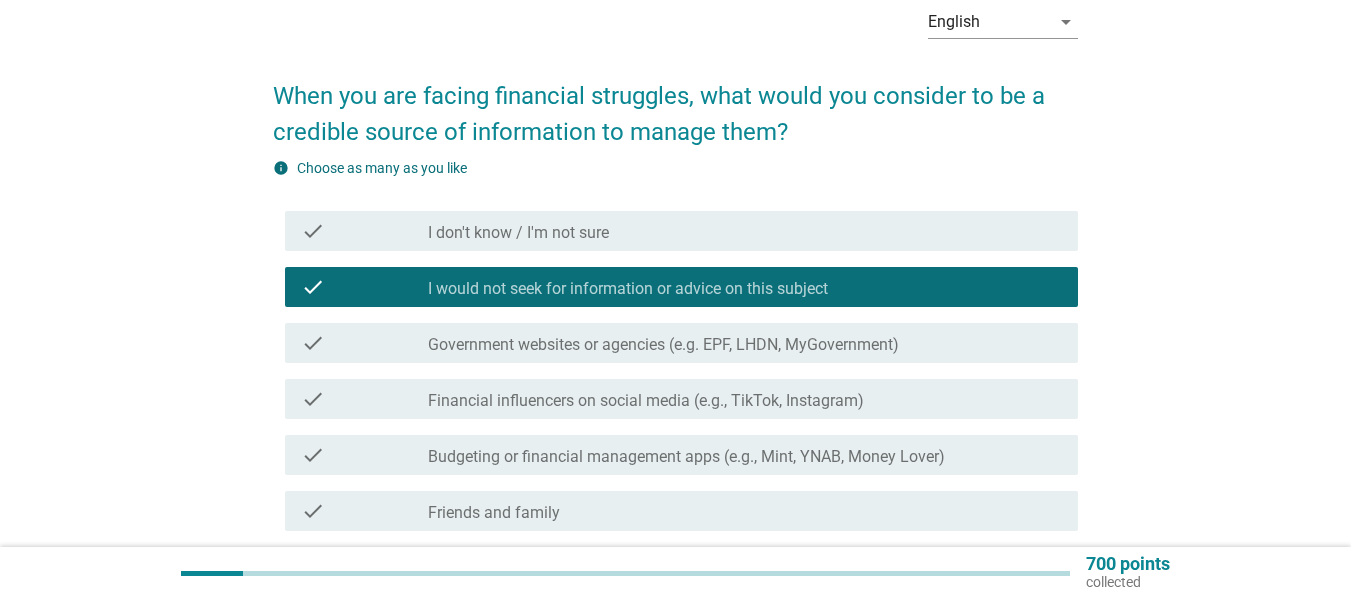 click on "Government websites or agencies (e.g. EPF, LHDN, MyGovernment)" at bounding box center (663, 345) 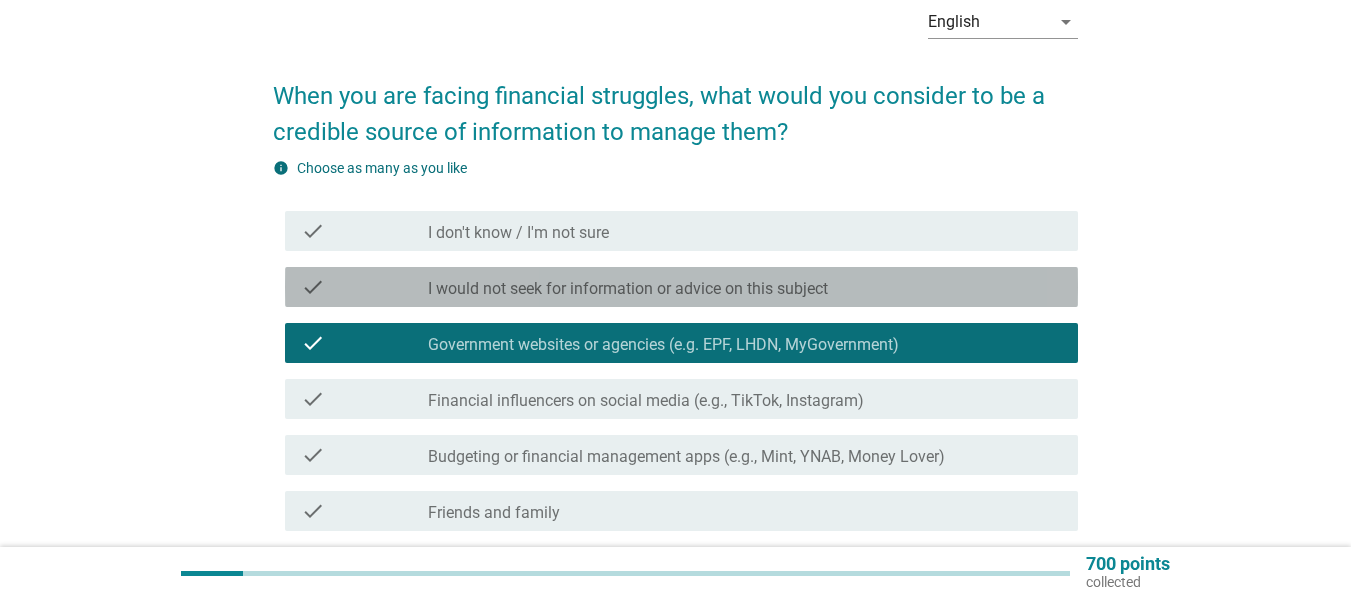click on "I would not seek for information or advice on this subject" at bounding box center (628, 289) 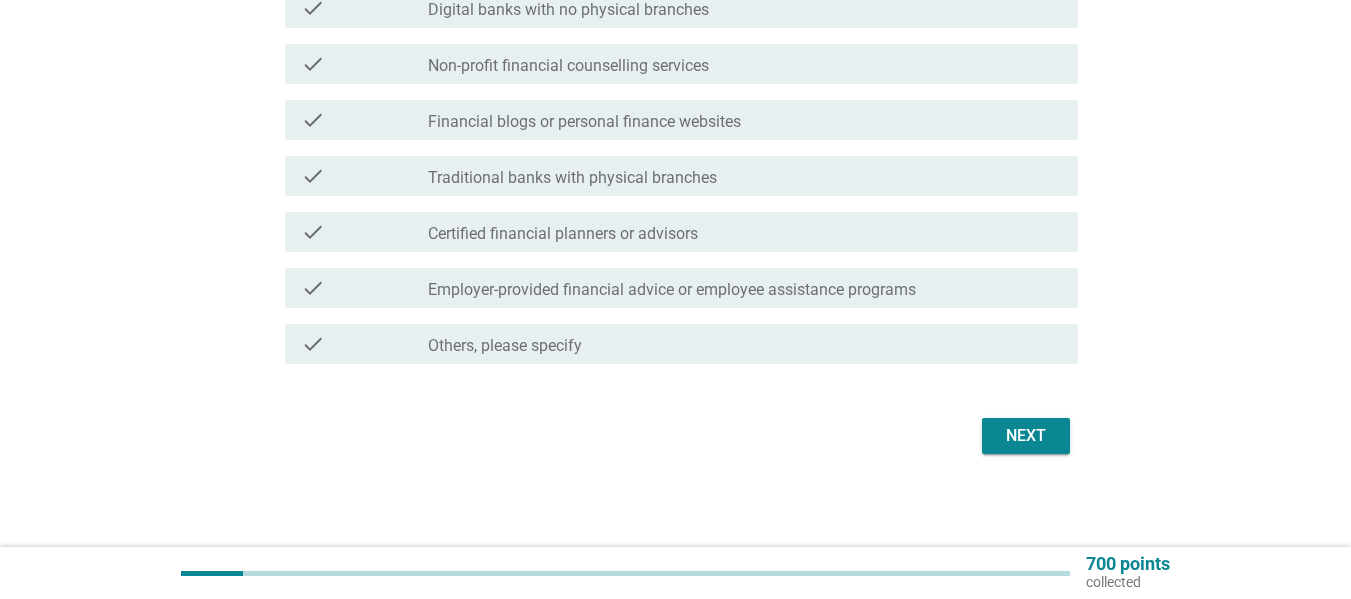 scroll, scrollTop: 830, scrollLeft: 0, axis: vertical 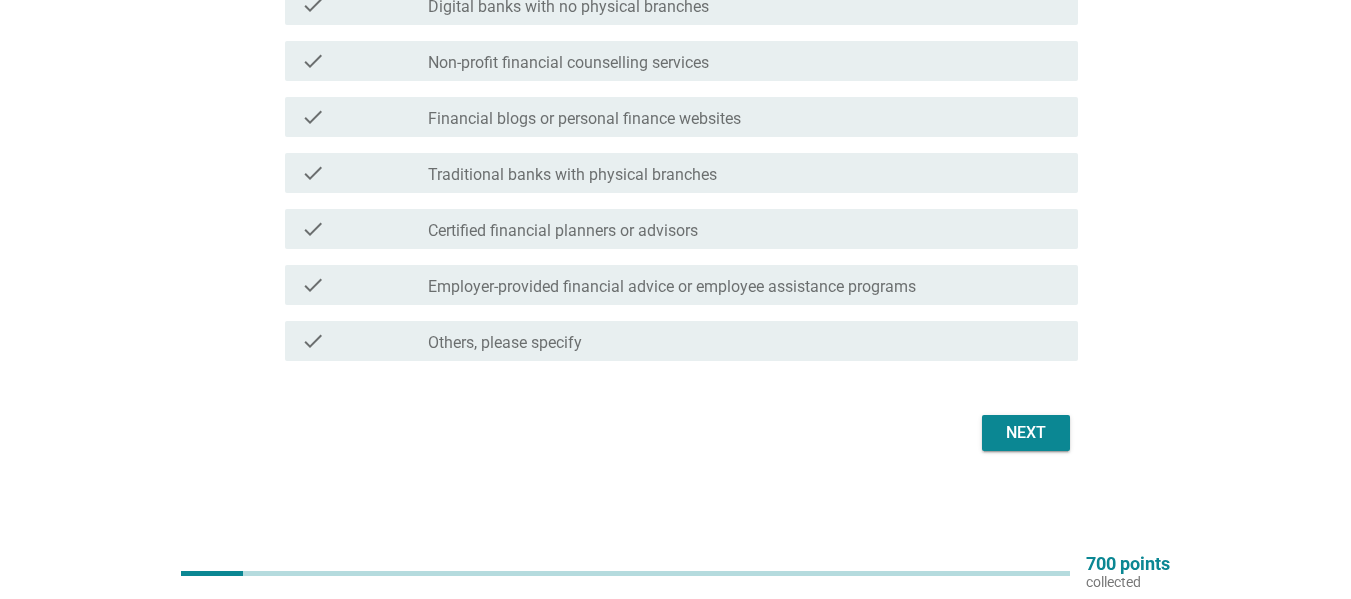 click on "Next" at bounding box center (1026, 433) 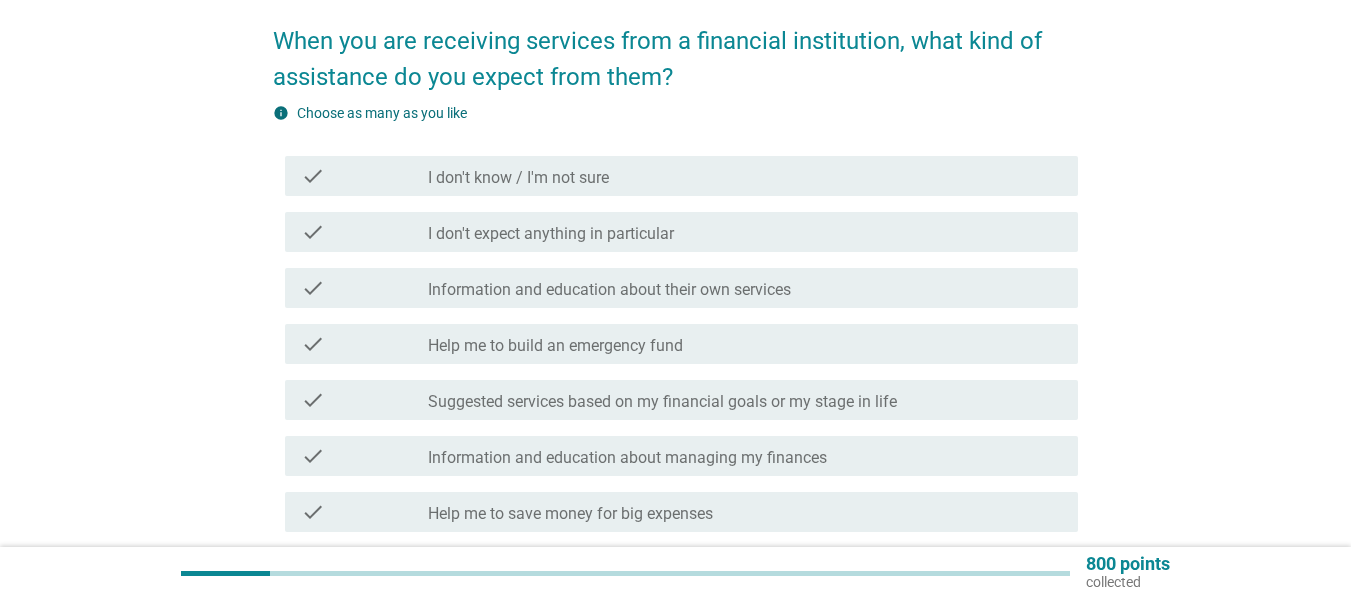 scroll, scrollTop: 200, scrollLeft: 0, axis: vertical 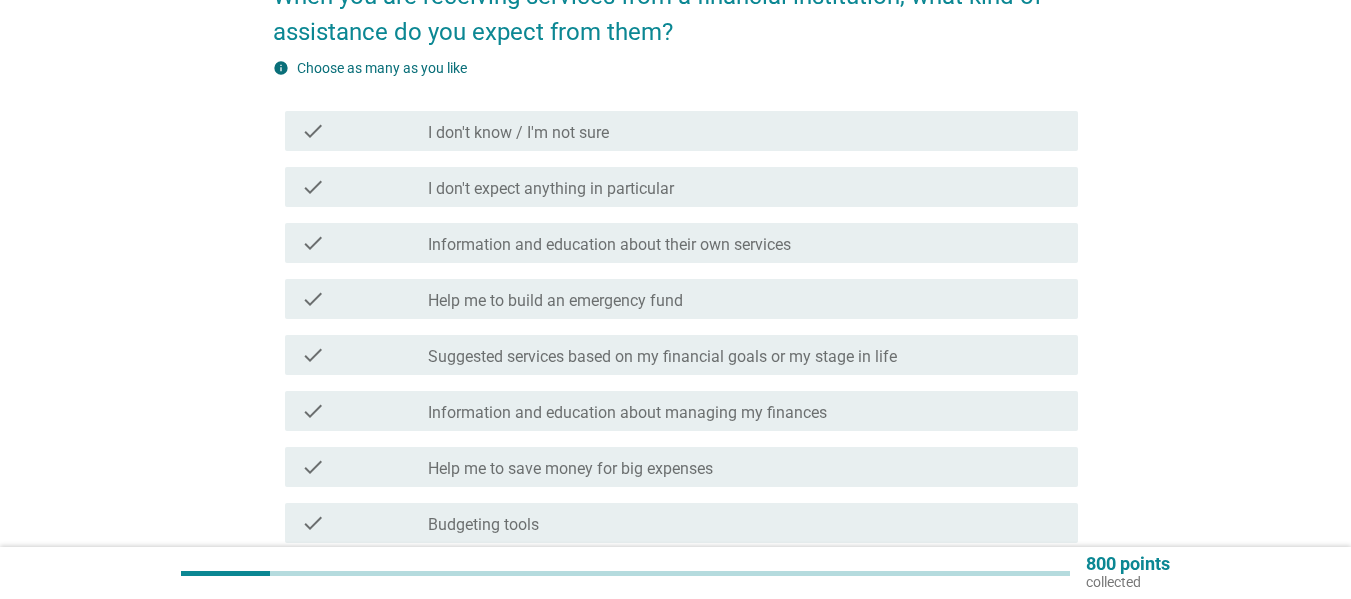 click on "Suggested services based on my financial goals or my stage in life" at bounding box center (662, 357) 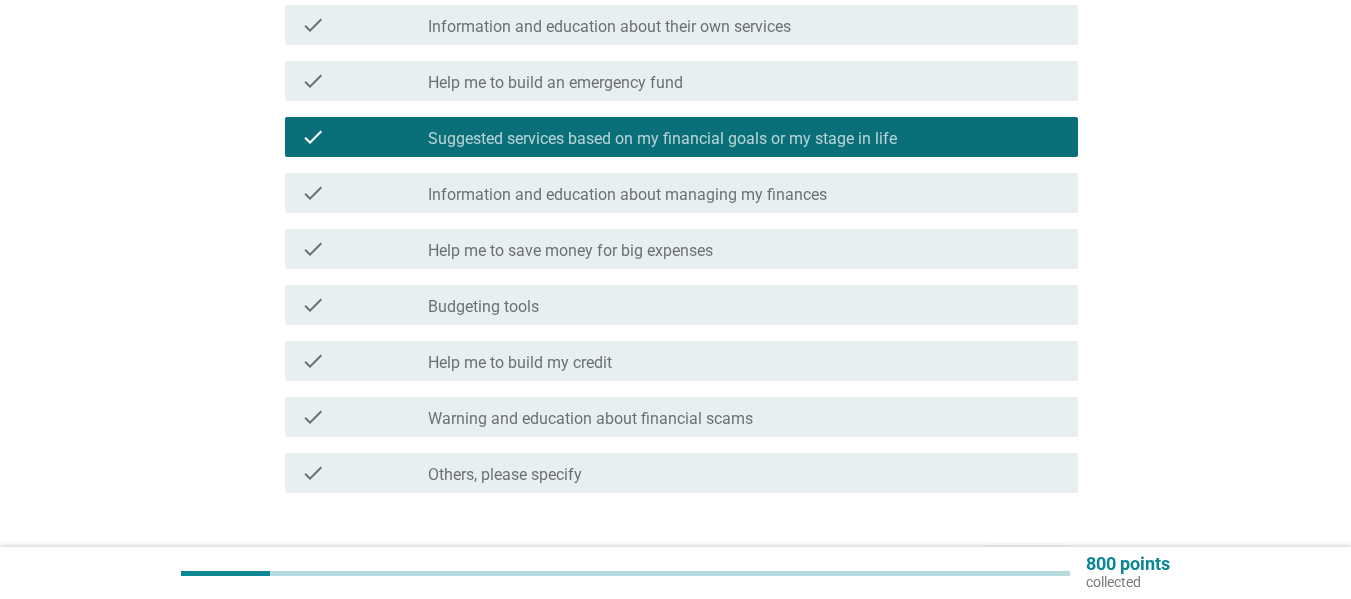 scroll, scrollTop: 550, scrollLeft: 0, axis: vertical 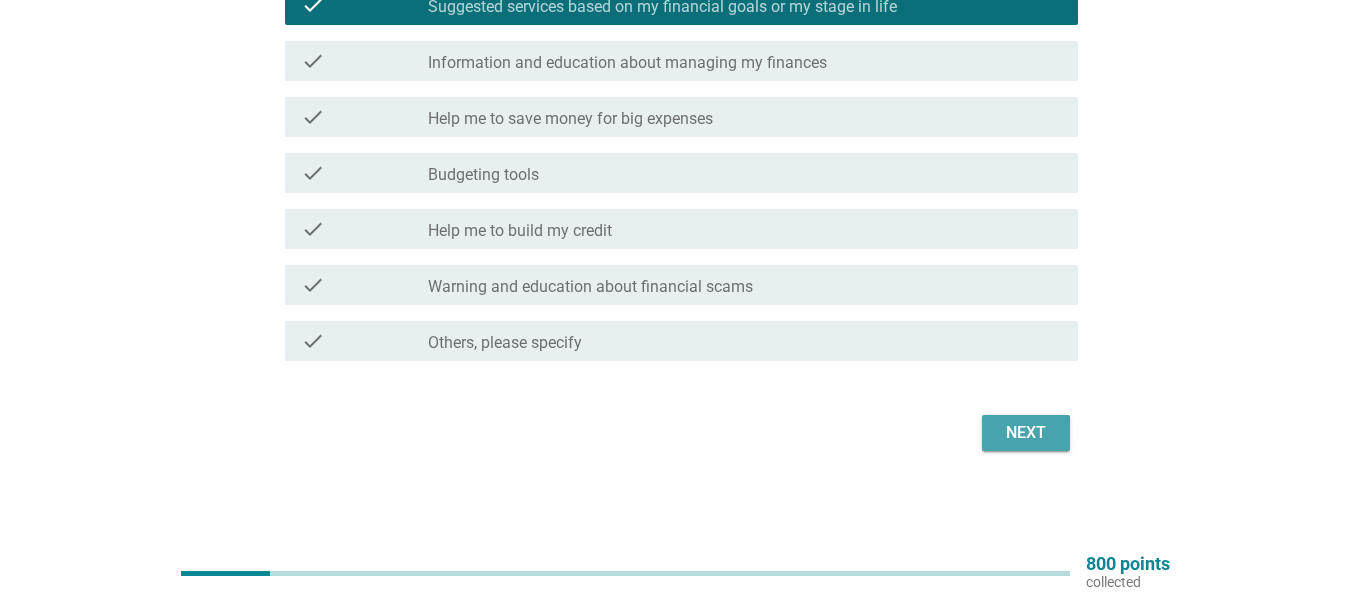 click on "Next" at bounding box center [1026, 433] 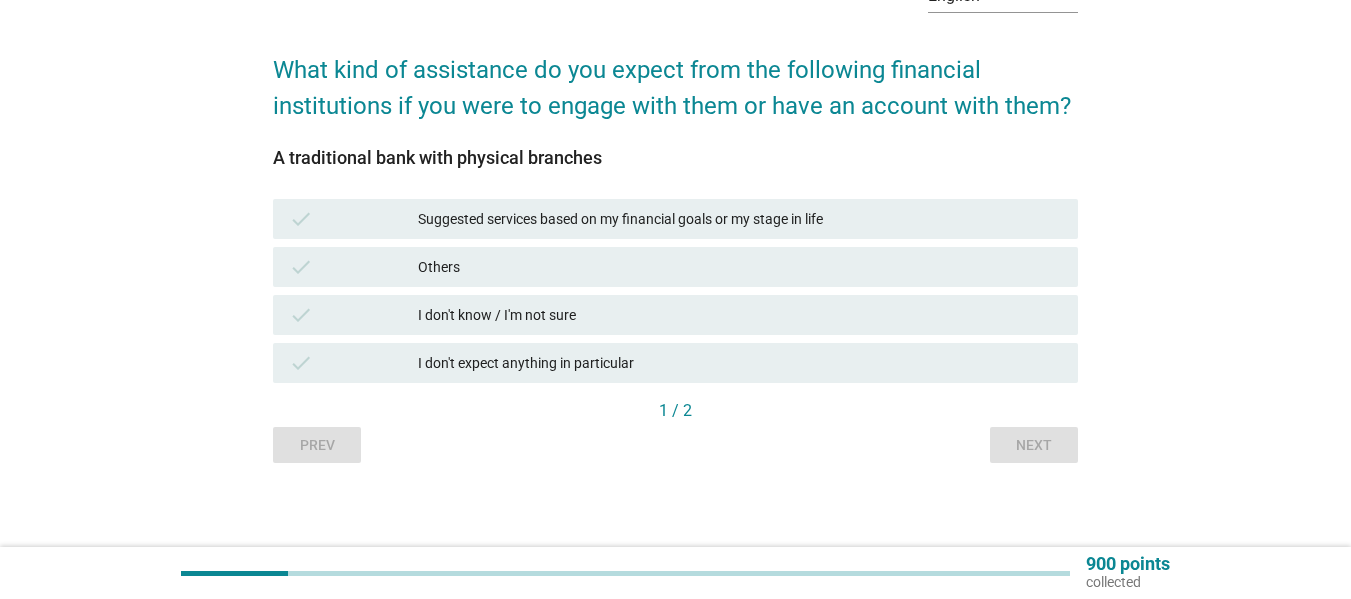 scroll, scrollTop: 132, scrollLeft: 0, axis: vertical 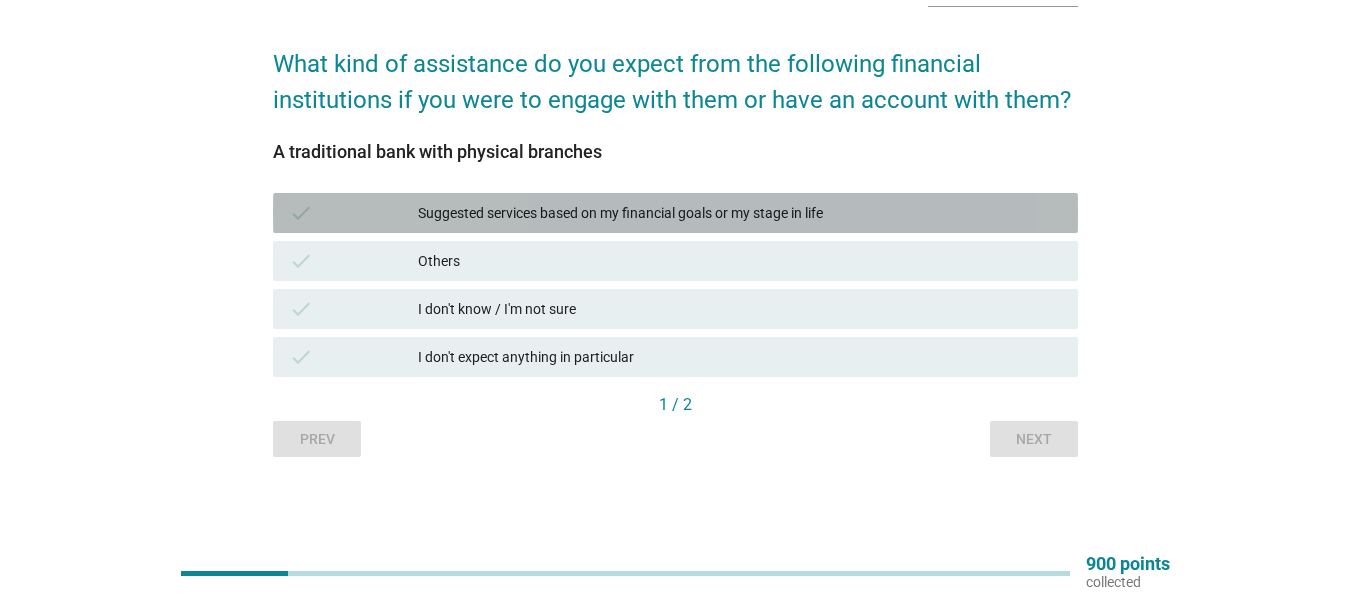 drag, startPoint x: 642, startPoint y: 209, endPoint x: 864, endPoint y: 324, distance: 250.018 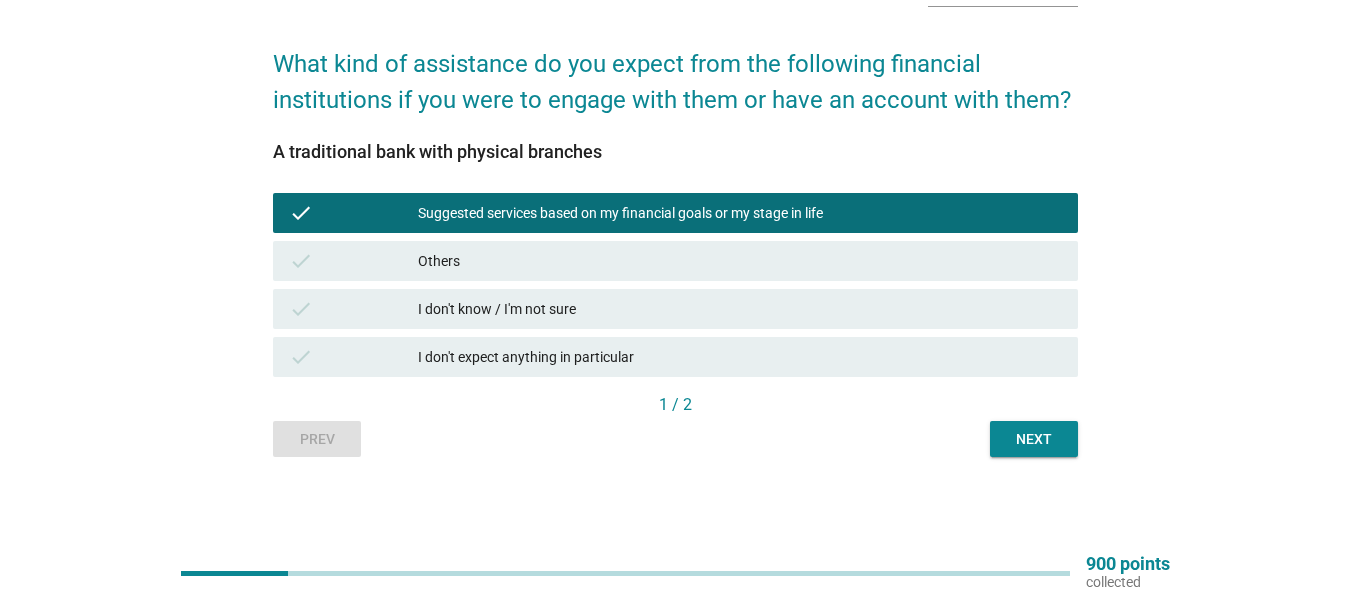 click on "Next" at bounding box center (1034, 439) 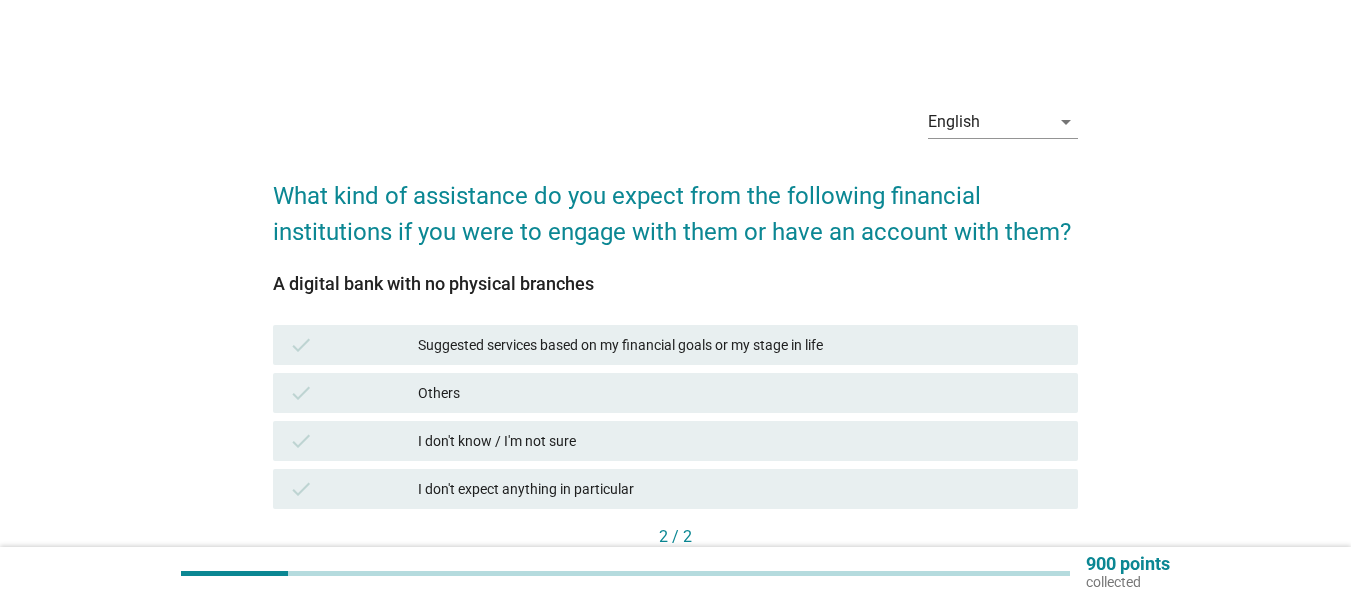click on "Suggested services based on my financial goals or my stage in life" at bounding box center (740, 345) 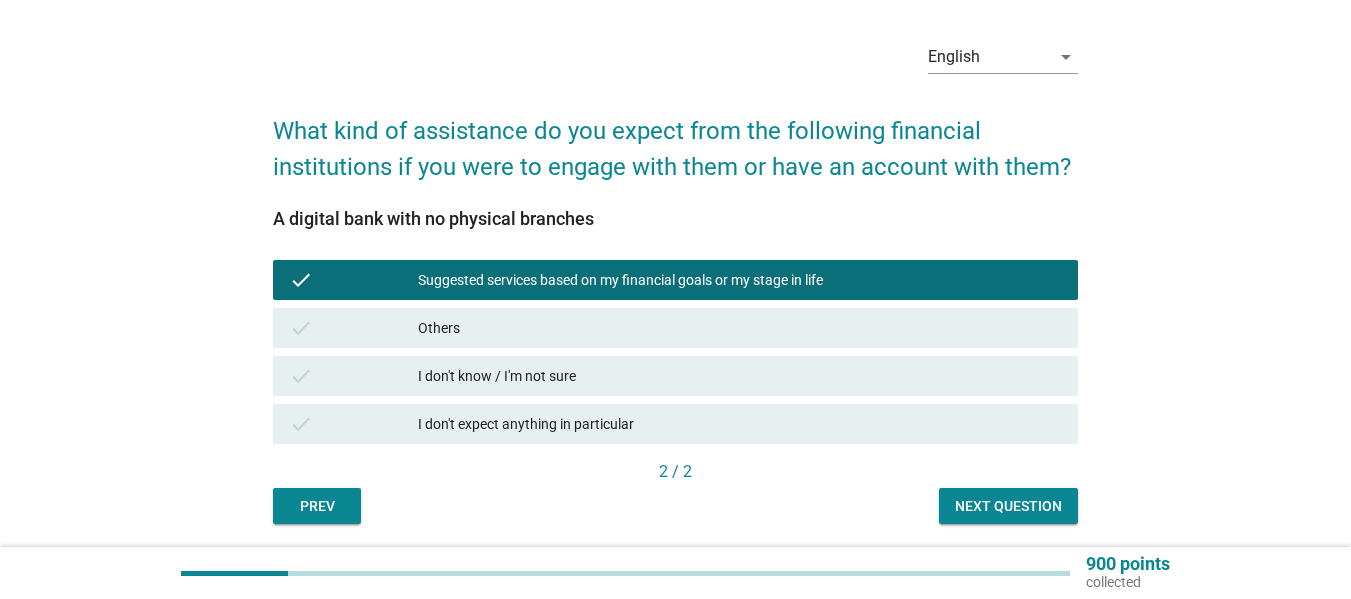 scroll, scrollTop: 132, scrollLeft: 0, axis: vertical 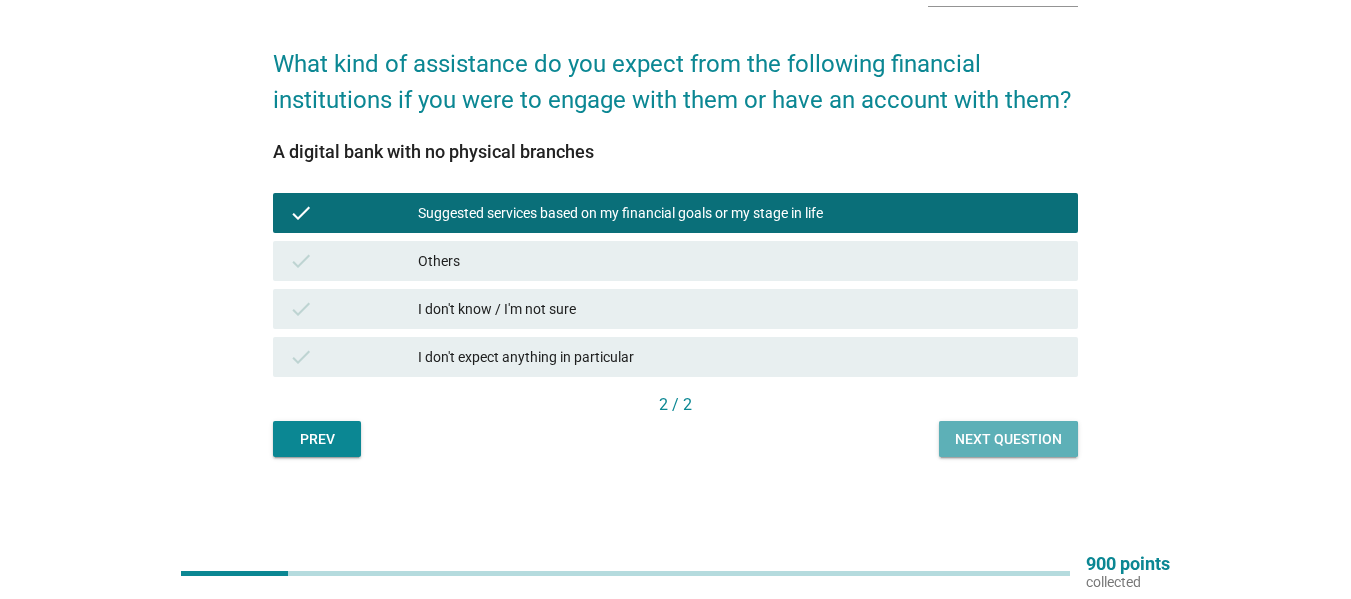 drag, startPoint x: 964, startPoint y: 439, endPoint x: 896, endPoint y: 452, distance: 69.2315 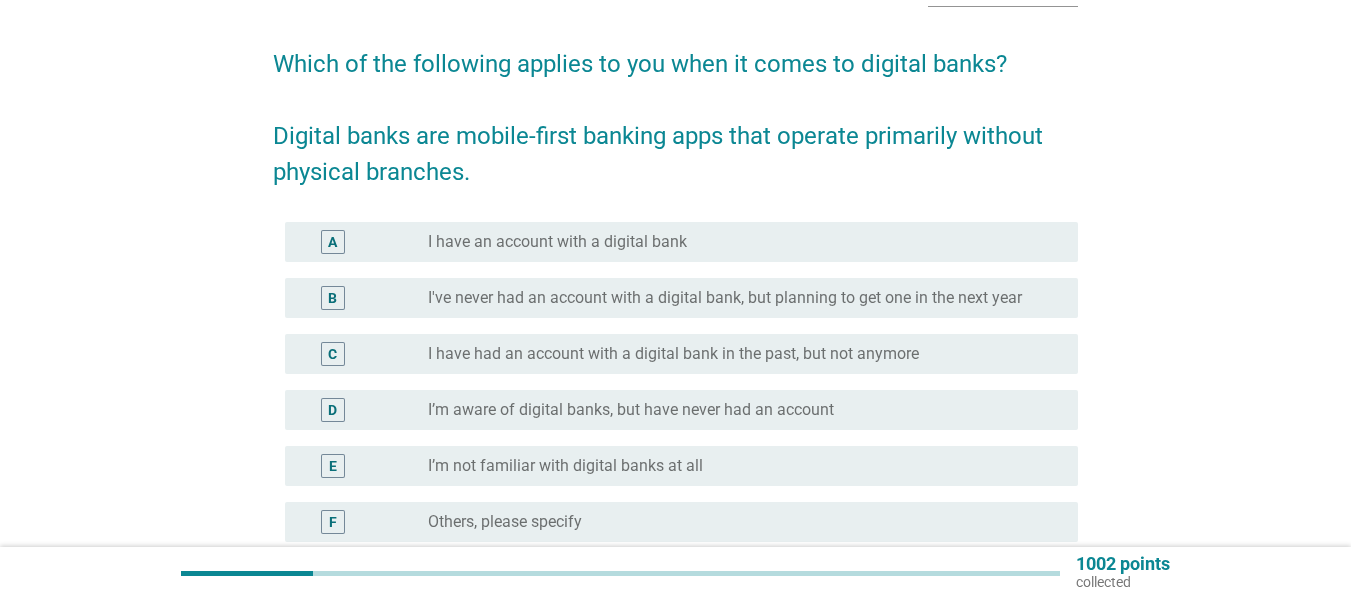 scroll, scrollTop: 0, scrollLeft: 0, axis: both 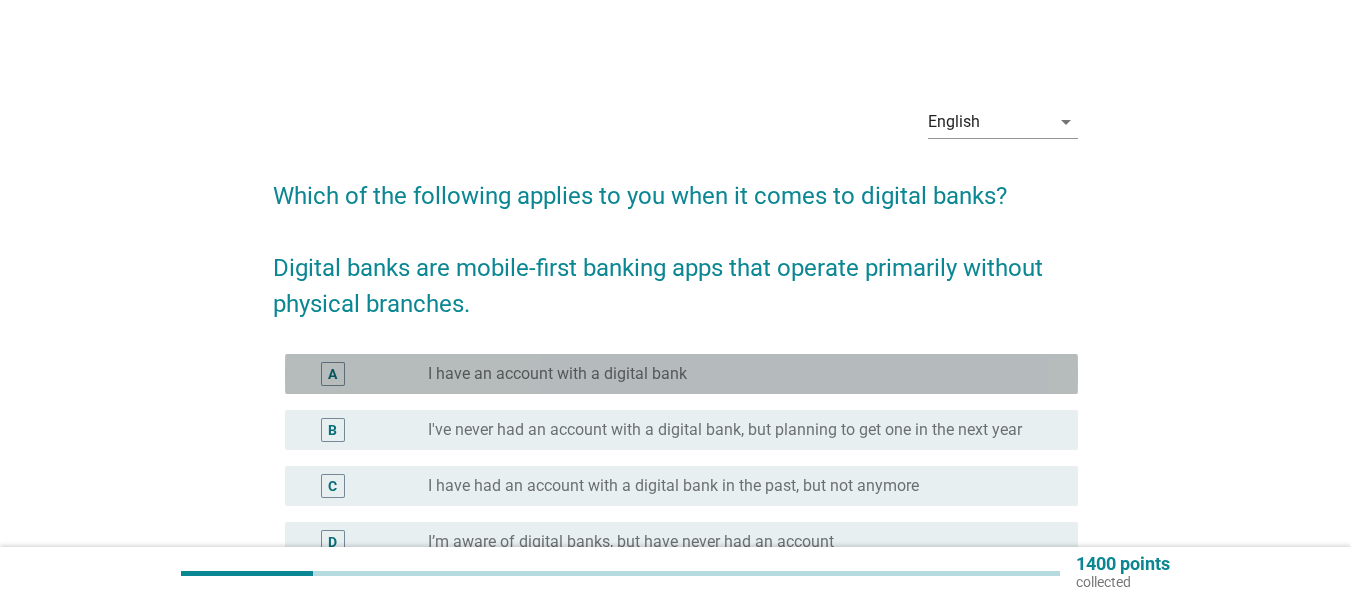 click on "I have an account with a digital bank" at bounding box center (557, 374) 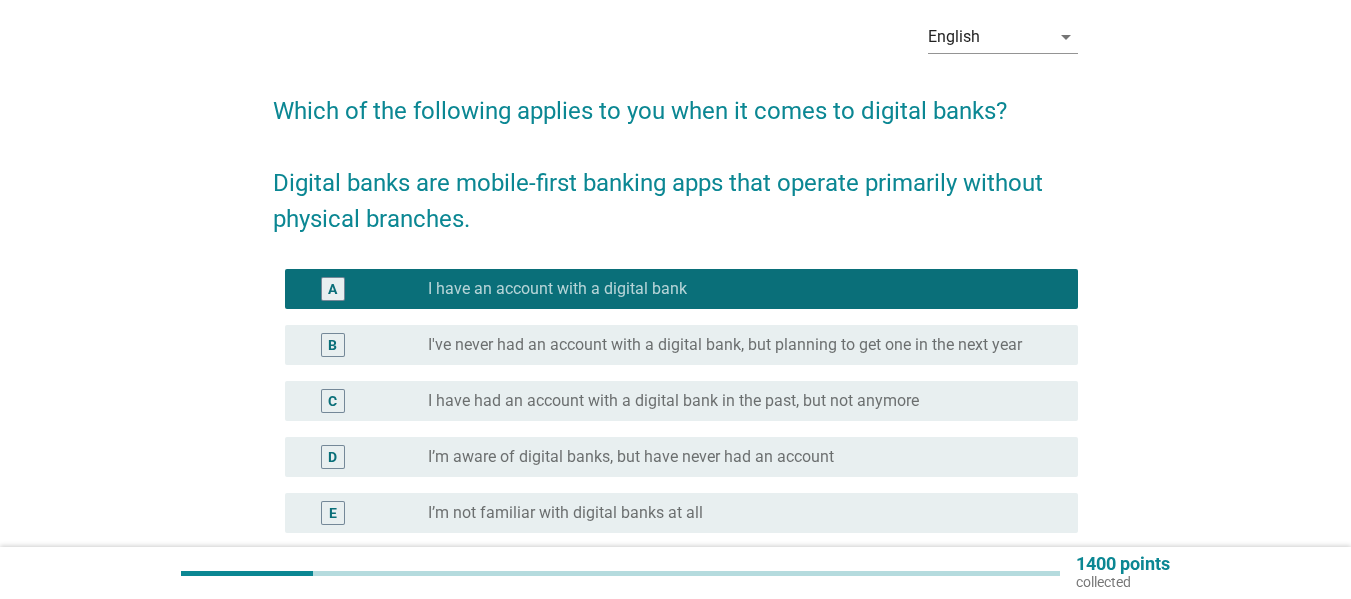 scroll, scrollTop: 200, scrollLeft: 0, axis: vertical 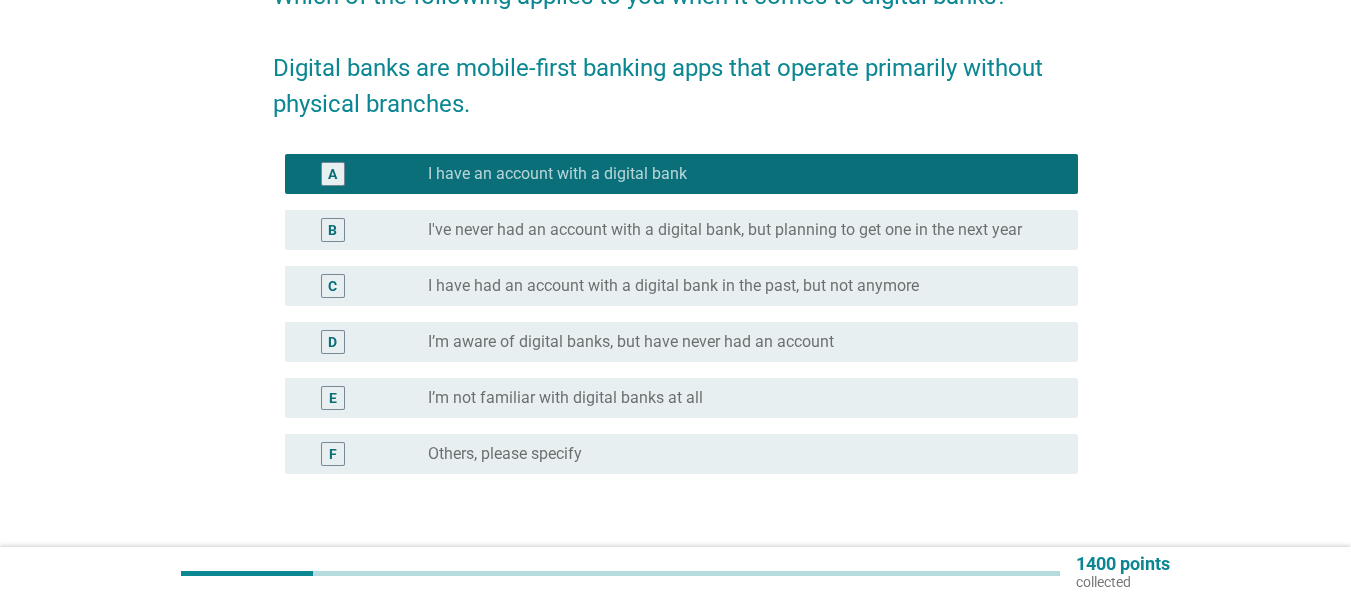 click on "I've never had an account with a digital bank, but planning to get one in the next year" at bounding box center (725, 230) 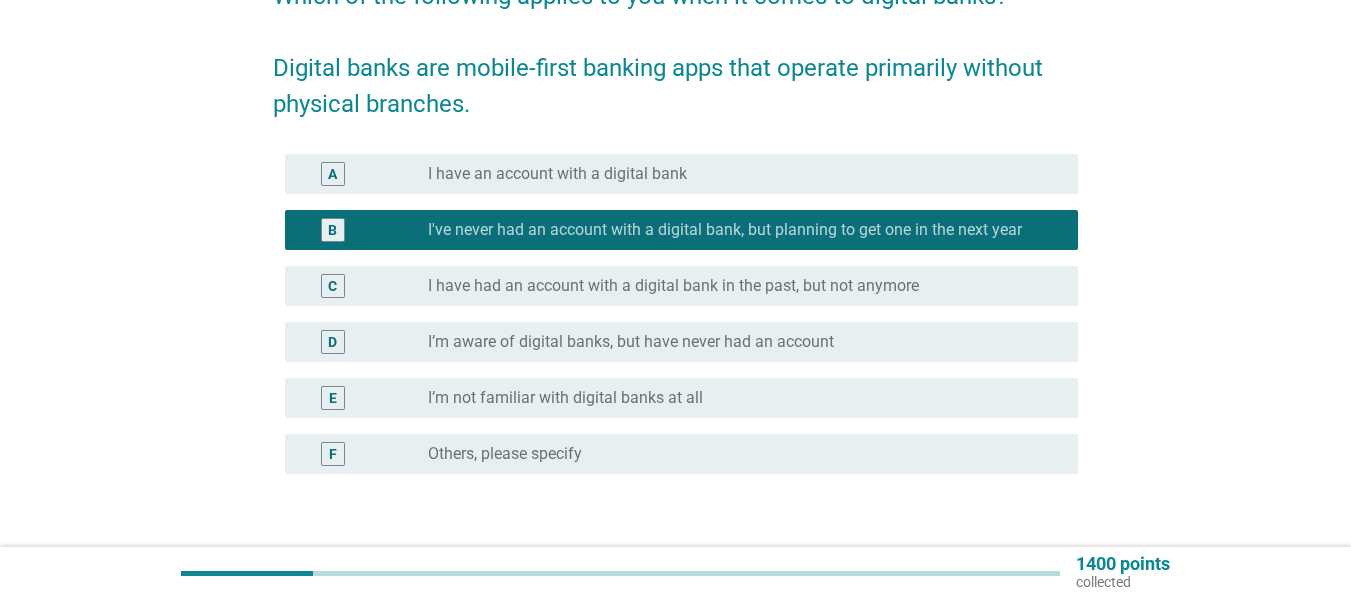 click on "radio_button_unchecked I have an account with a digital bank" at bounding box center (737, 174) 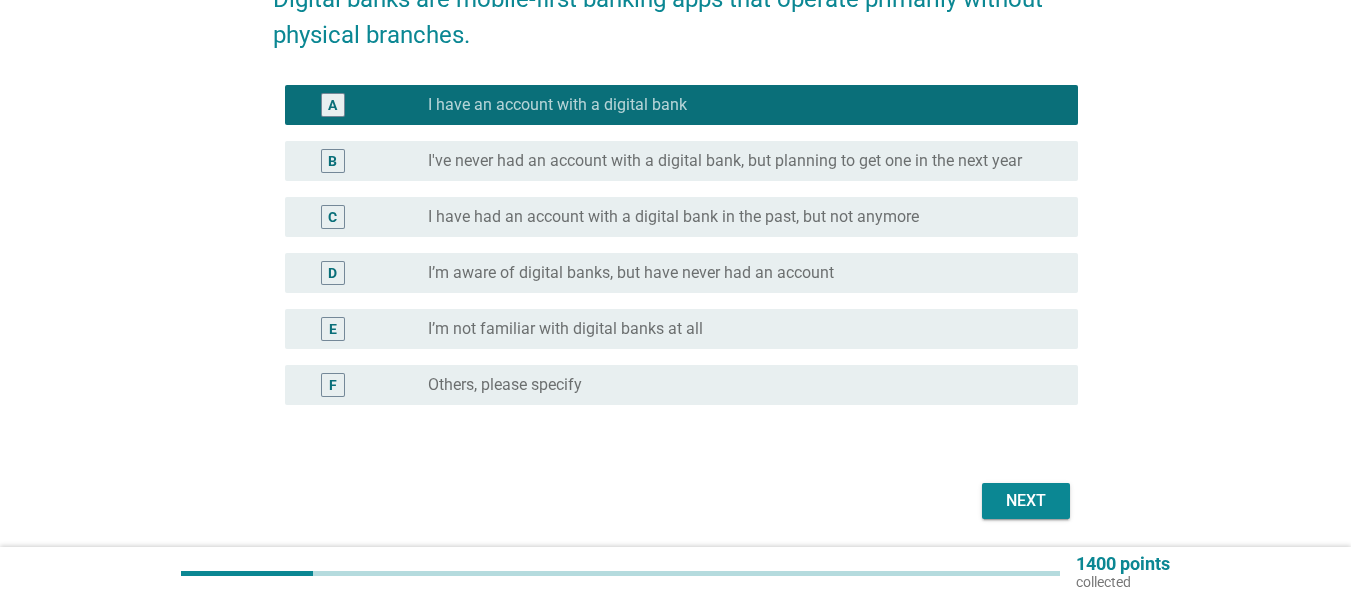 scroll, scrollTop: 337, scrollLeft: 0, axis: vertical 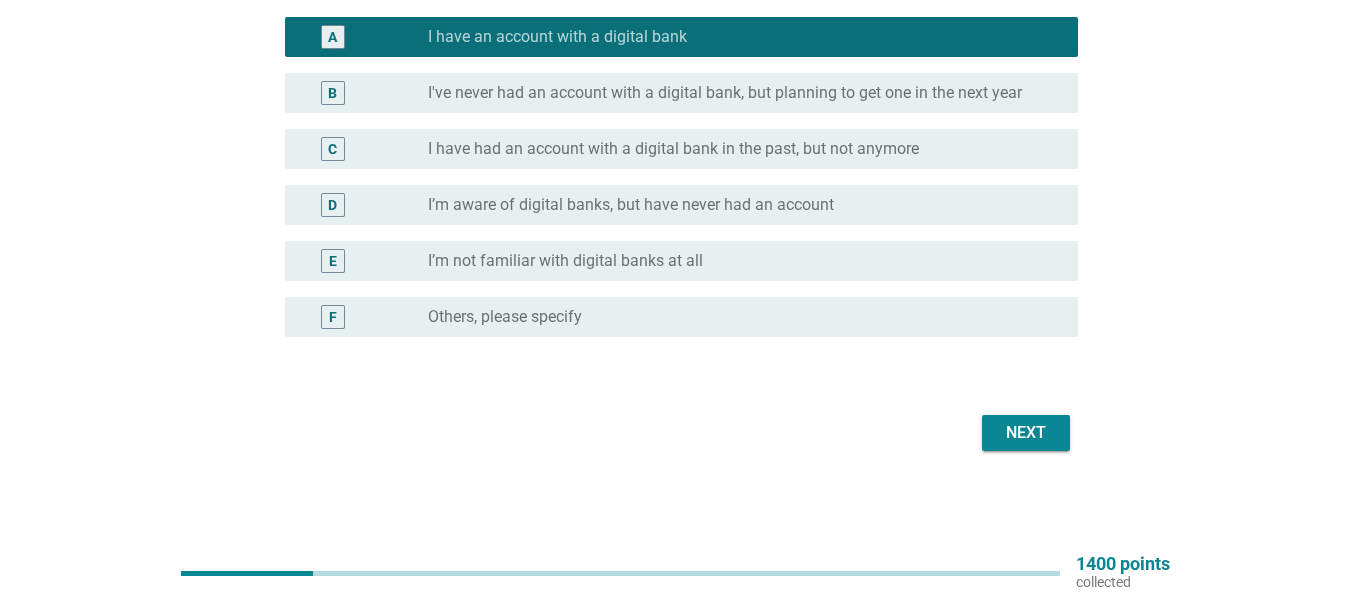 click on "Next" at bounding box center (1026, 433) 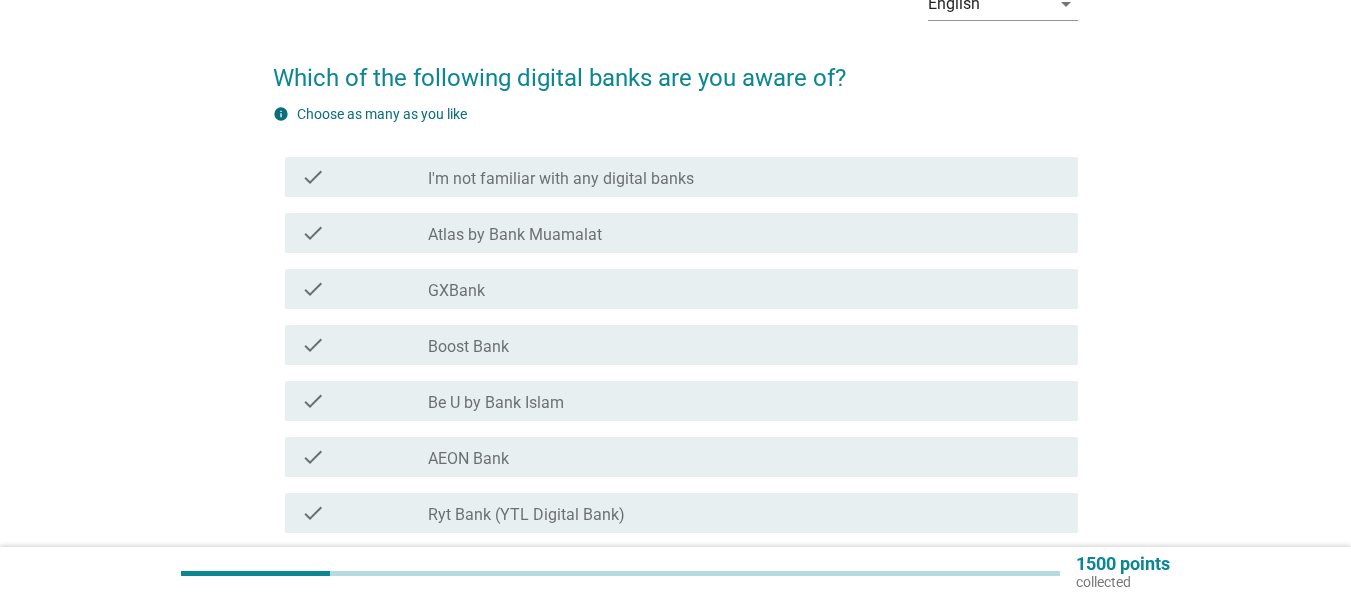 scroll, scrollTop: 300, scrollLeft: 0, axis: vertical 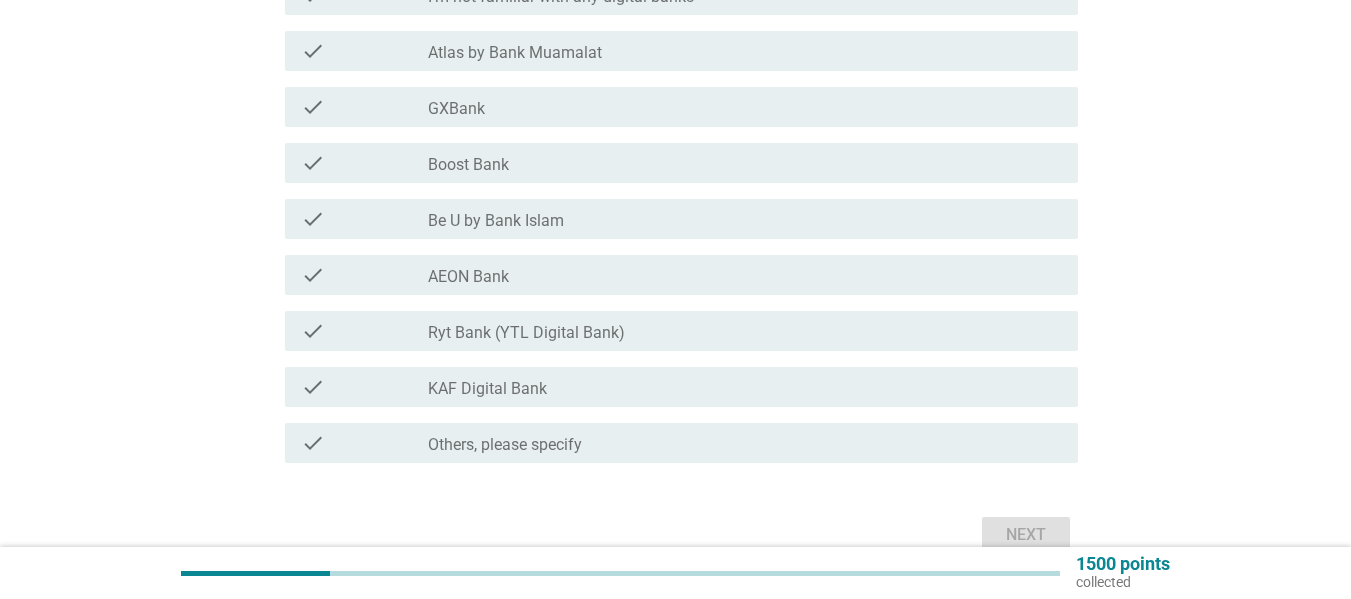 click on "check     check_box_outline_blank Be U by Bank Islam" at bounding box center (681, 219) 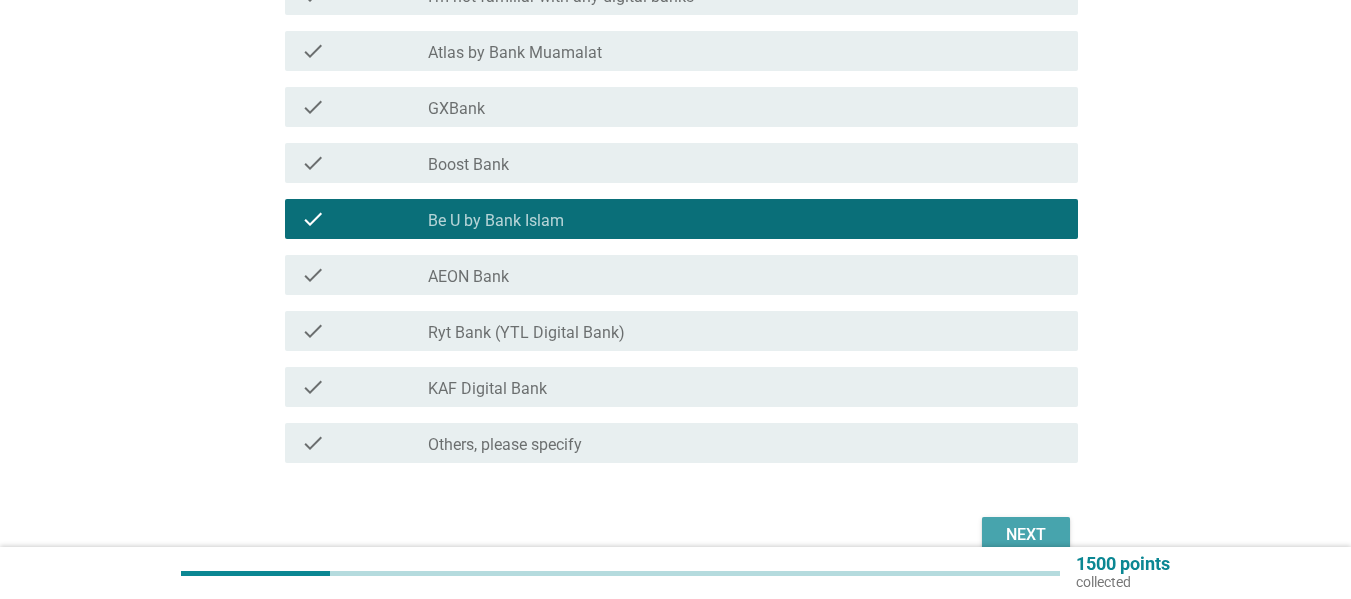 click on "Next" at bounding box center (1026, 535) 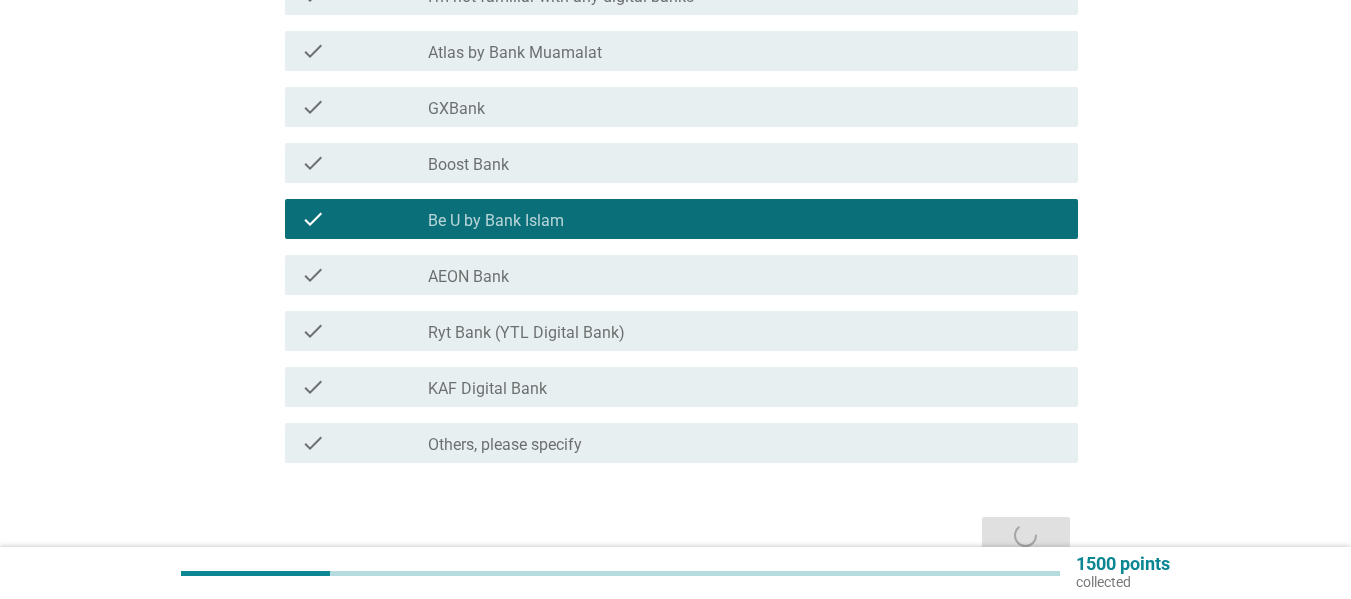 scroll, scrollTop: 0, scrollLeft: 0, axis: both 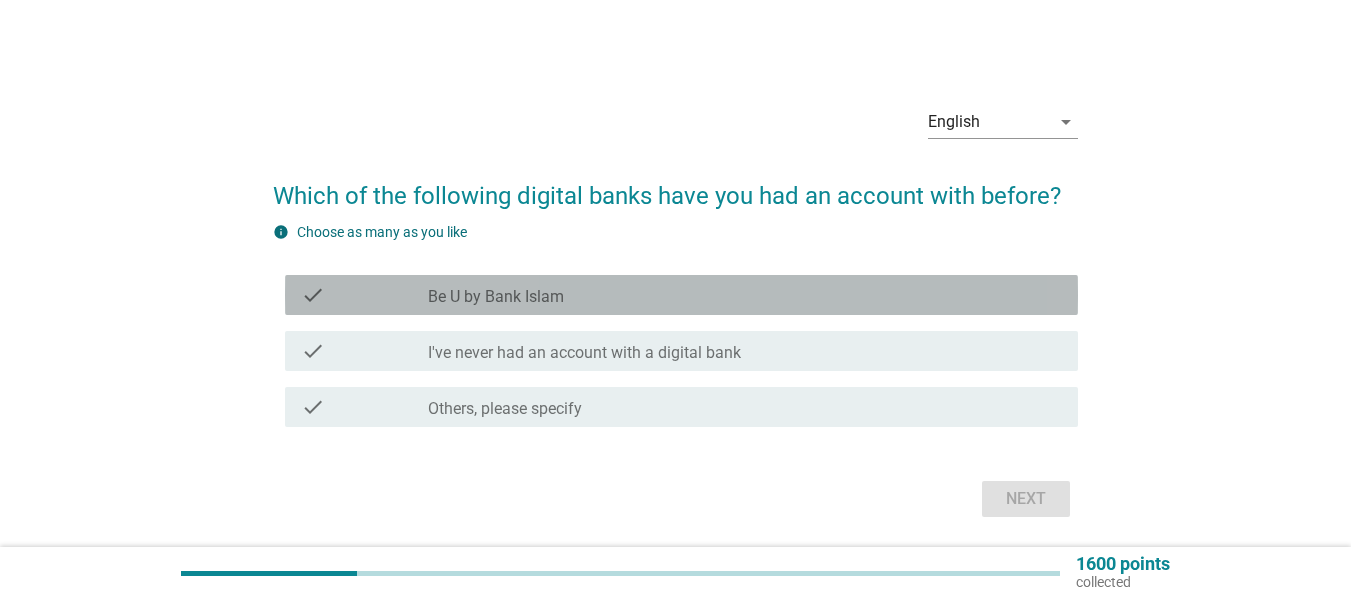 click on "check_box_outline_blank Be U by Bank Islam" at bounding box center (745, 295) 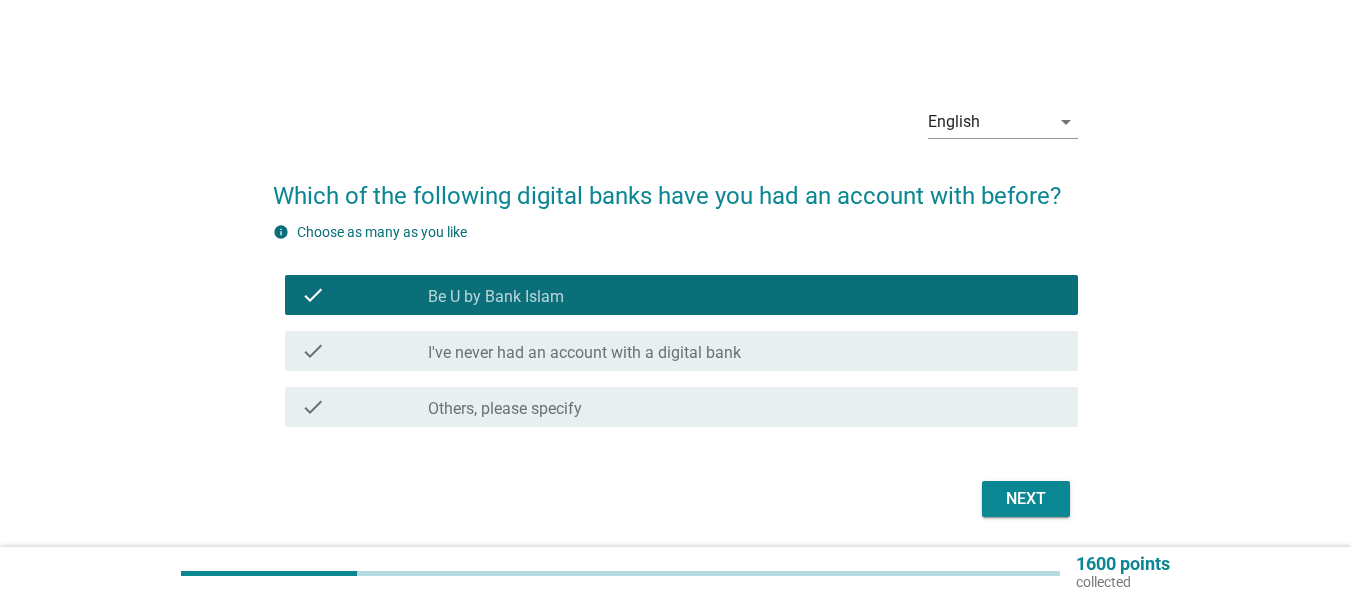 click on "Next" at bounding box center (1026, 499) 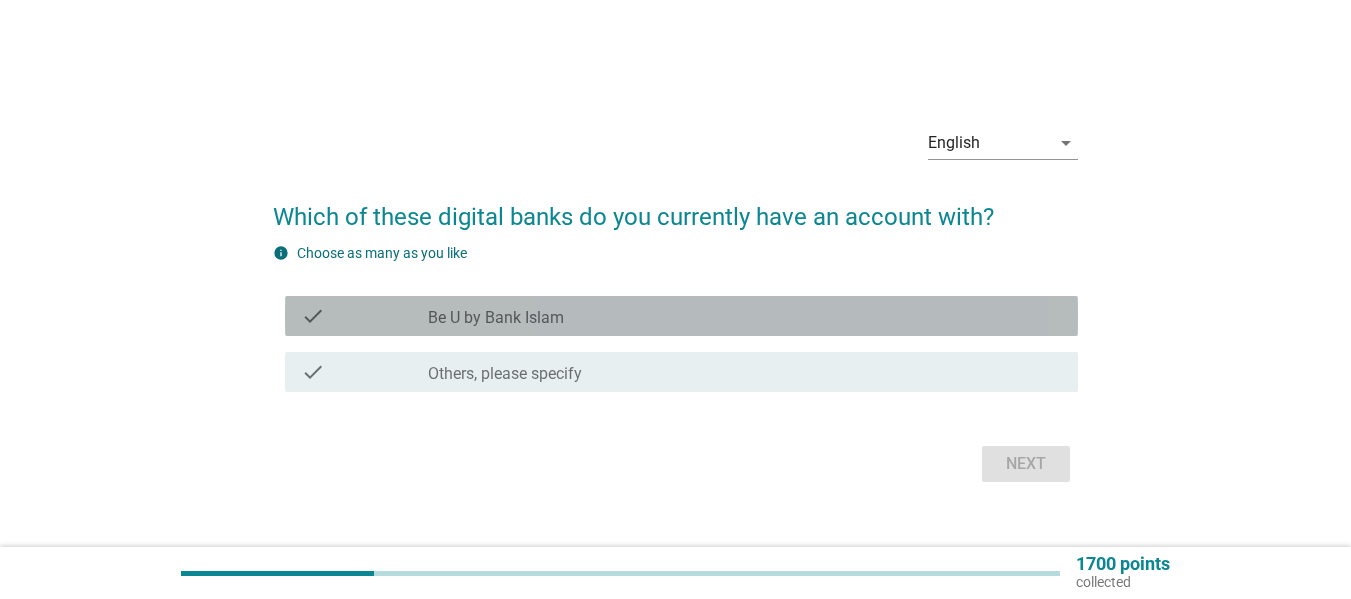 click on "check_box_outline_blank Be U by Bank Islam" at bounding box center [745, 316] 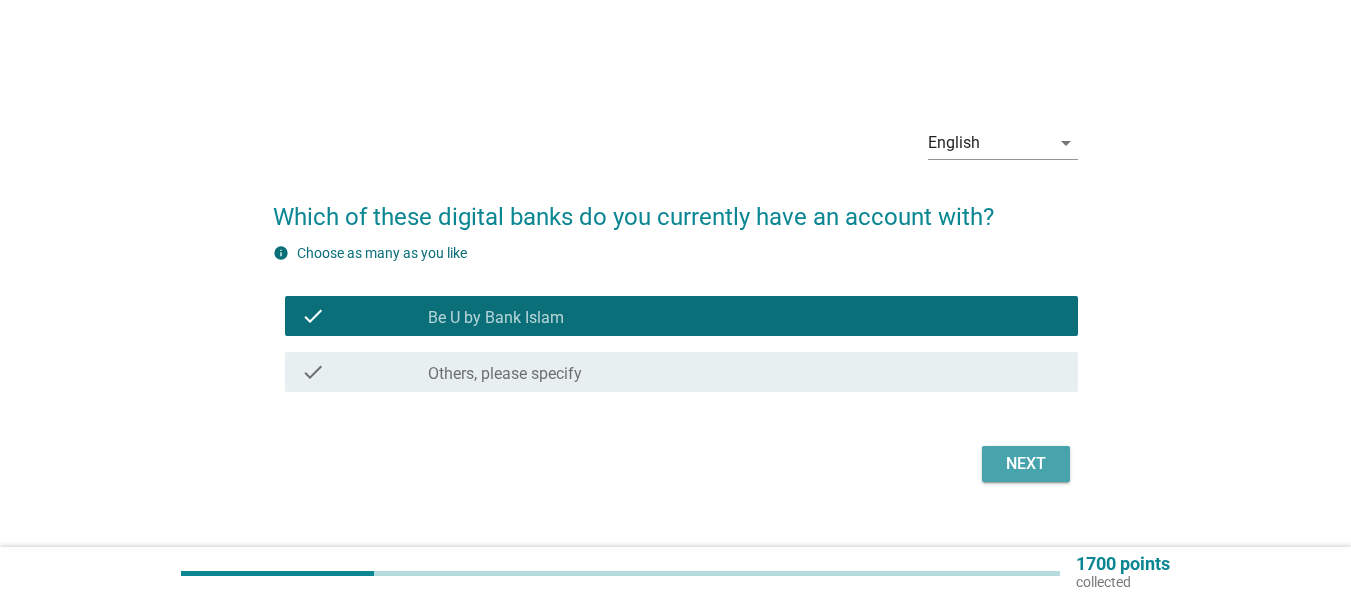 click on "Next" at bounding box center [1026, 464] 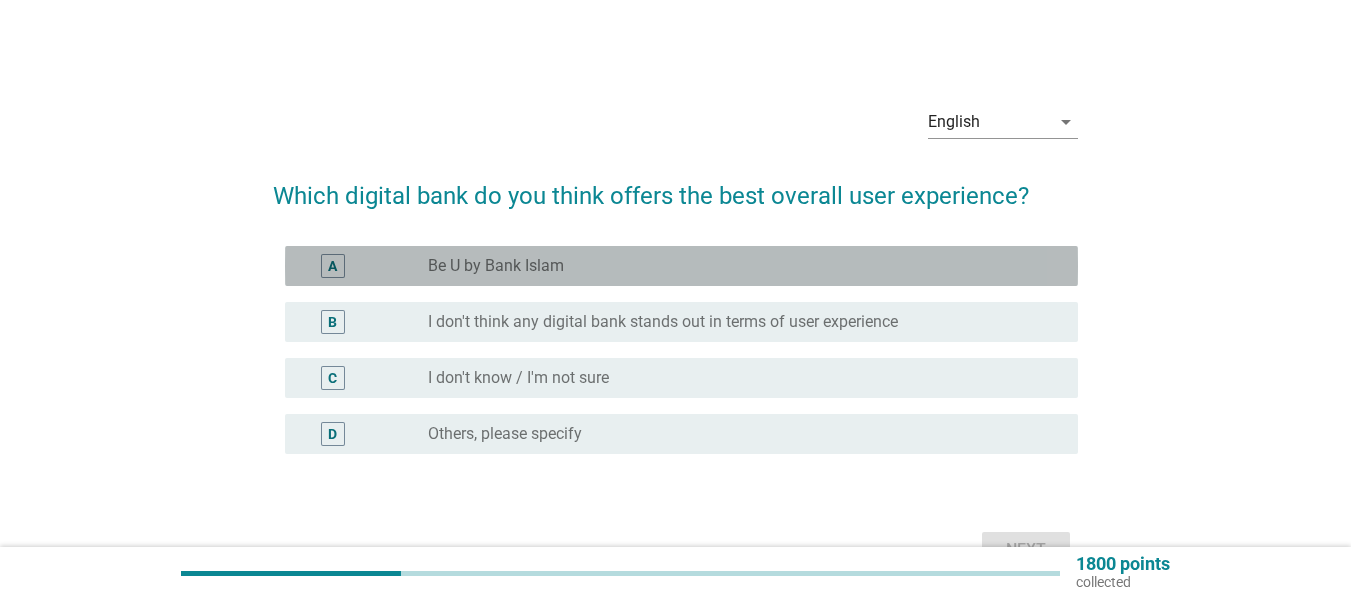 drag, startPoint x: 561, startPoint y: 262, endPoint x: 984, endPoint y: 434, distance: 456.63223 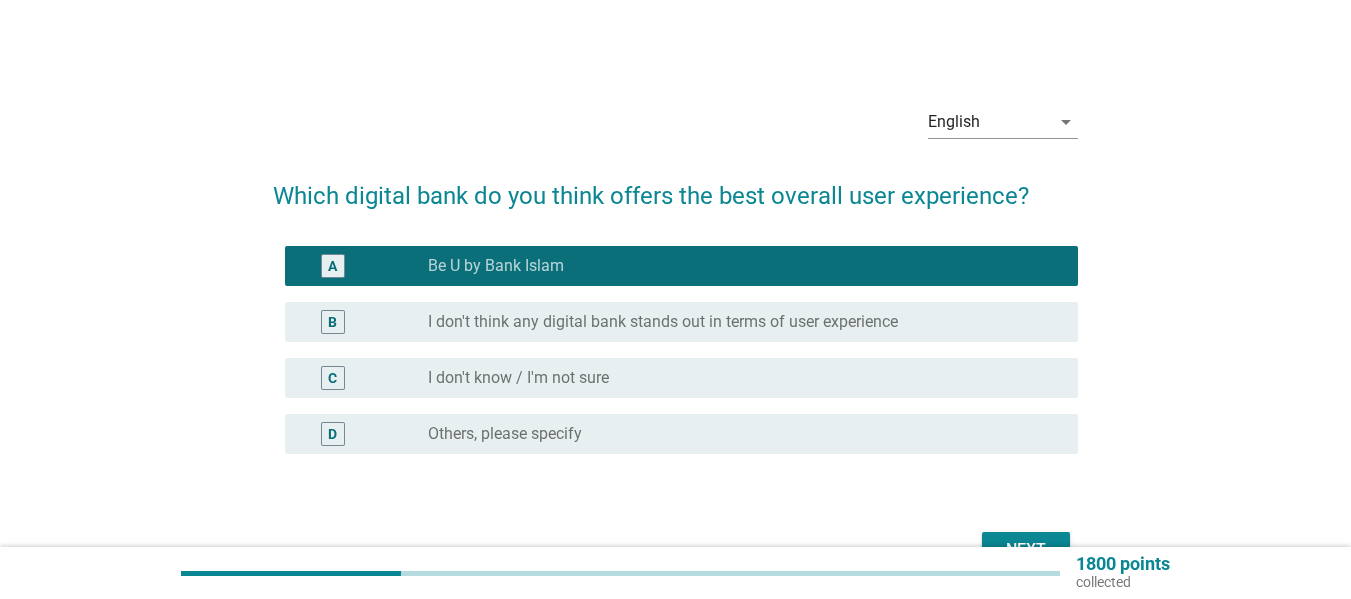 click on "Next" at bounding box center [1026, 550] 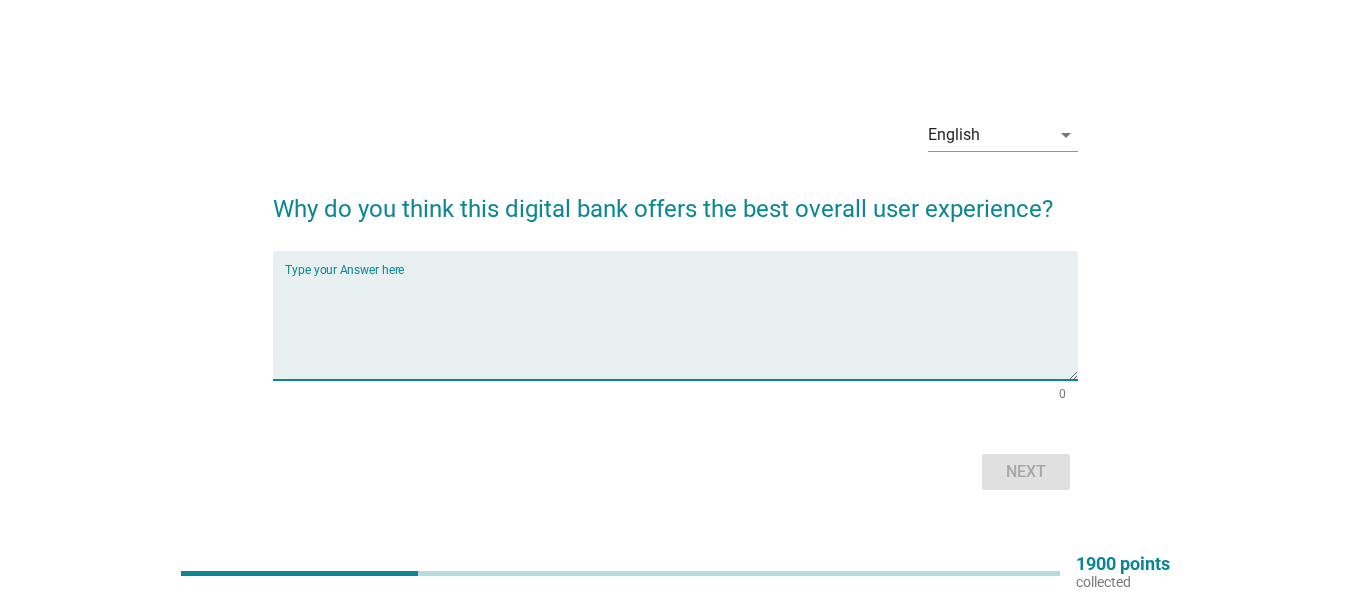 click at bounding box center [681, 327] 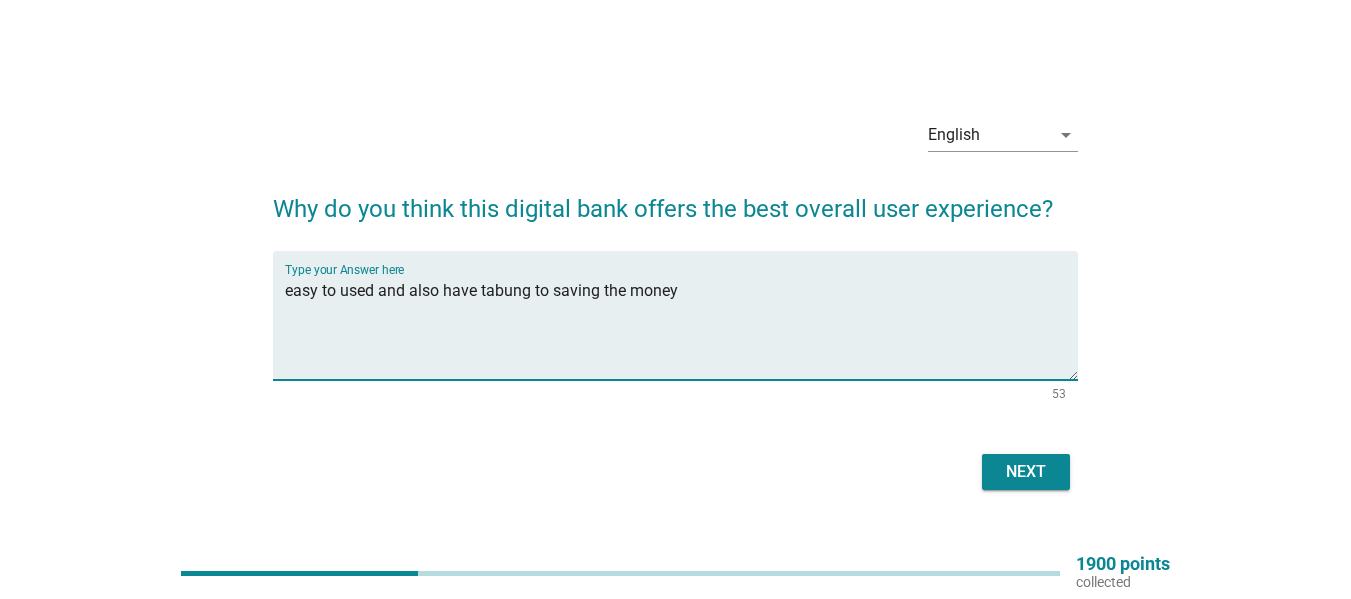 type on "easy to used and also have tabung to saving the money" 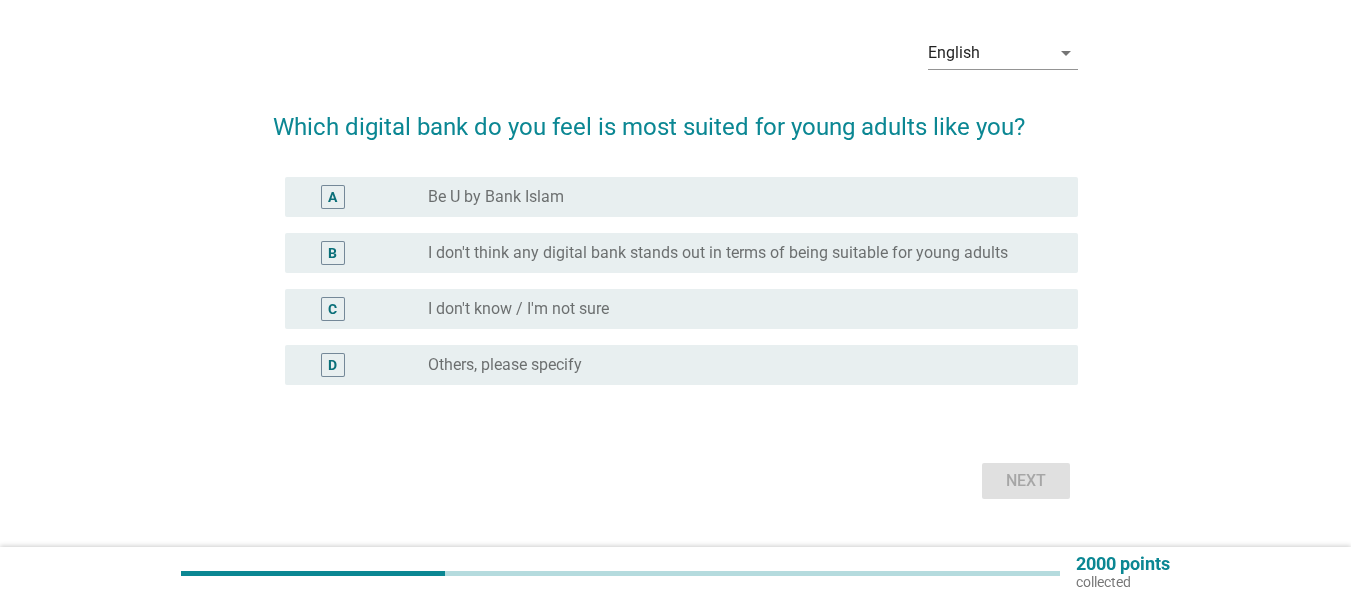 scroll, scrollTop: 100, scrollLeft: 0, axis: vertical 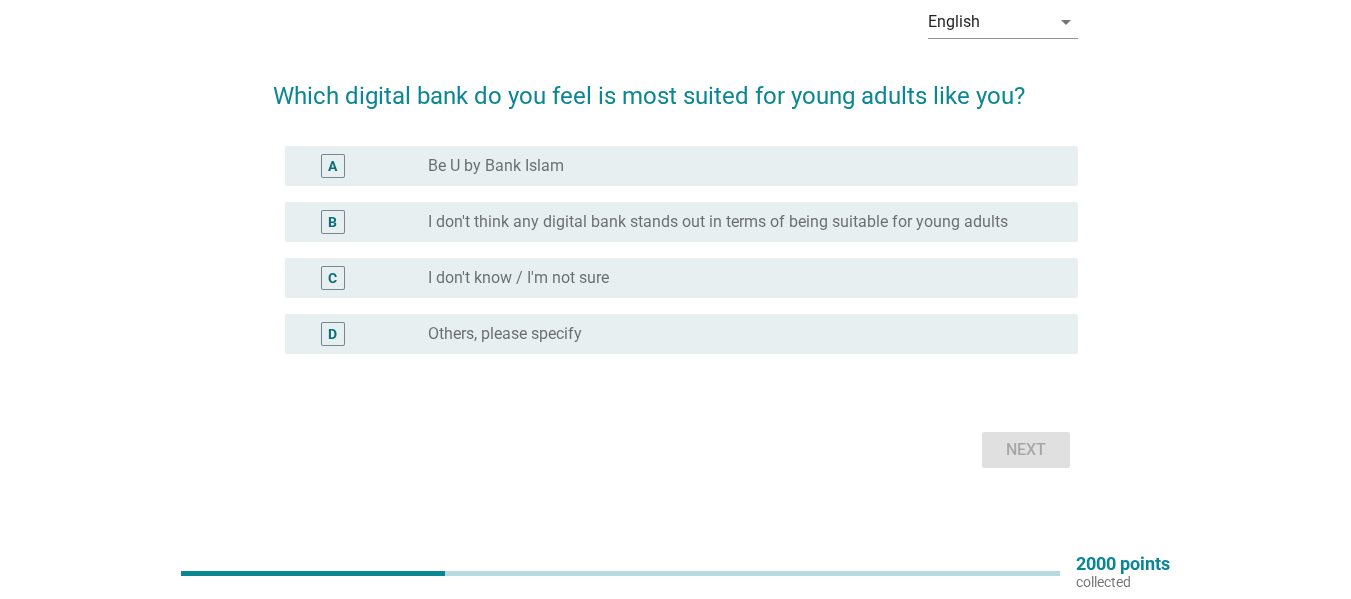 click on "Be U by Bank Islam" at bounding box center [496, 166] 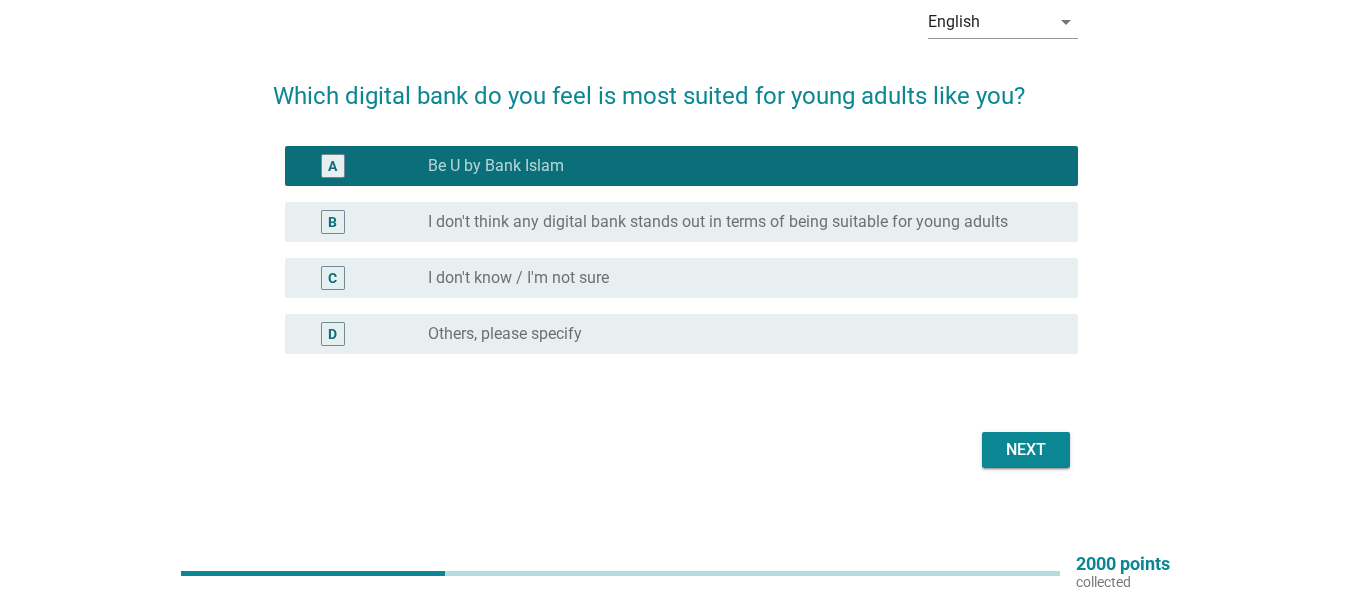 click on "Next" at bounding box center (1026, 450) 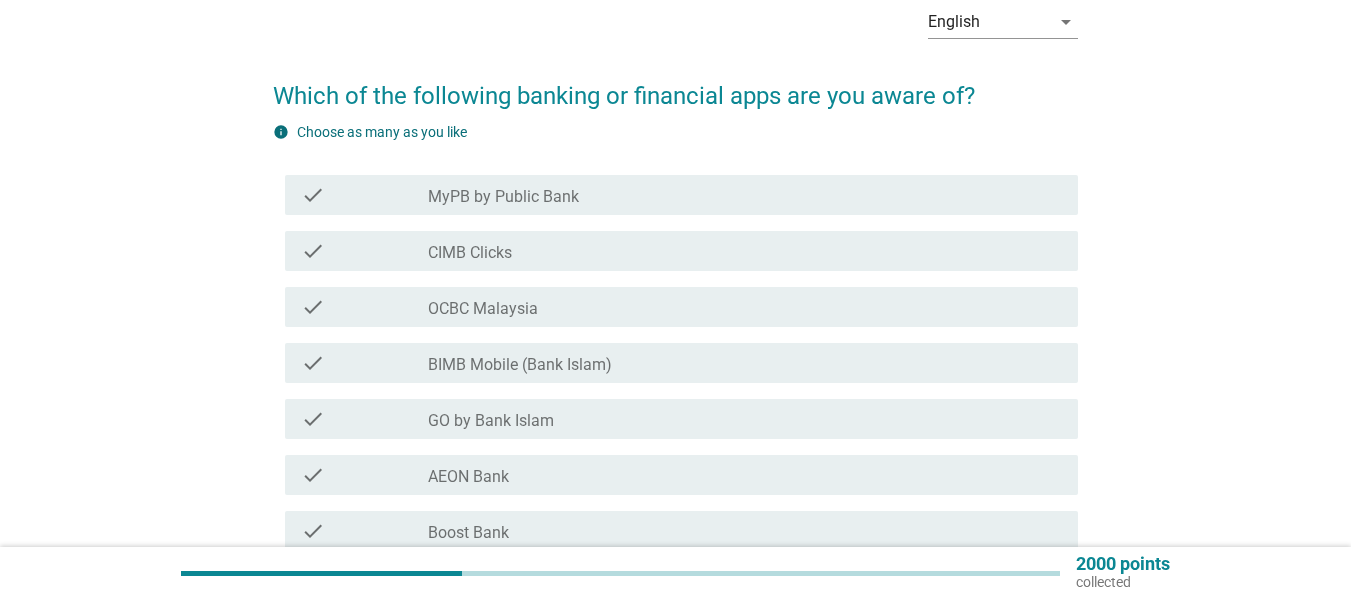 scroll, scrollTop: 0, scrollLeft: 0, axis: both 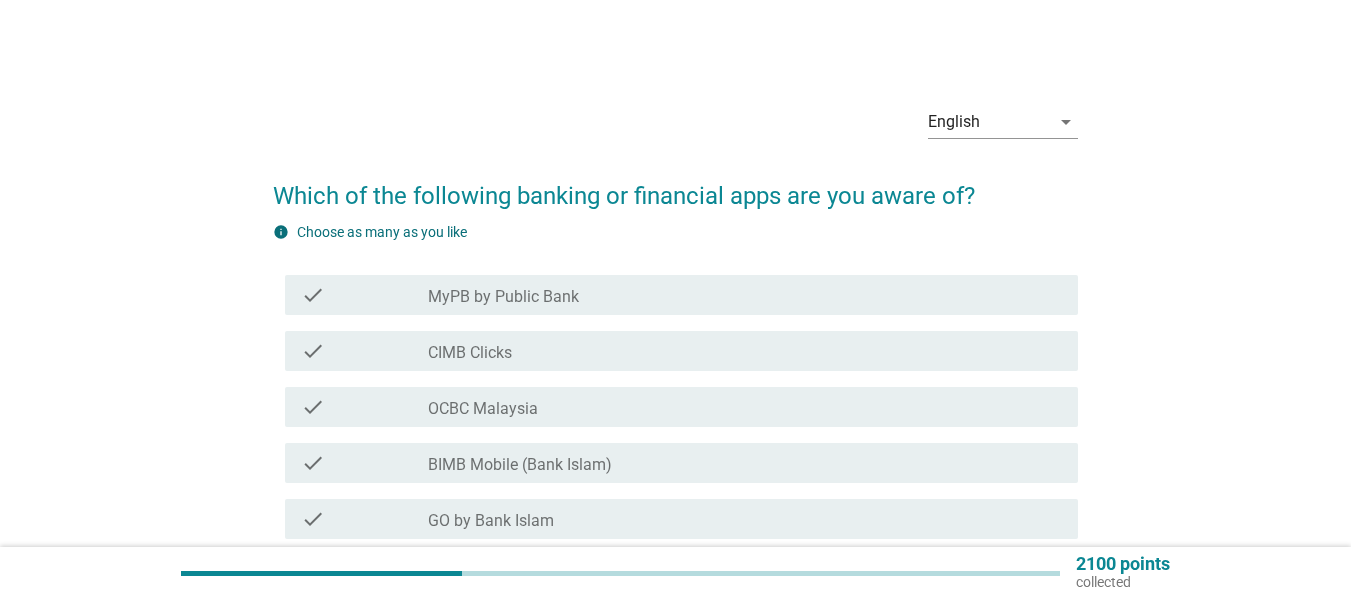 click on "check_box_outline_blank CIMB Clicks" at bounding box center [745, 351] 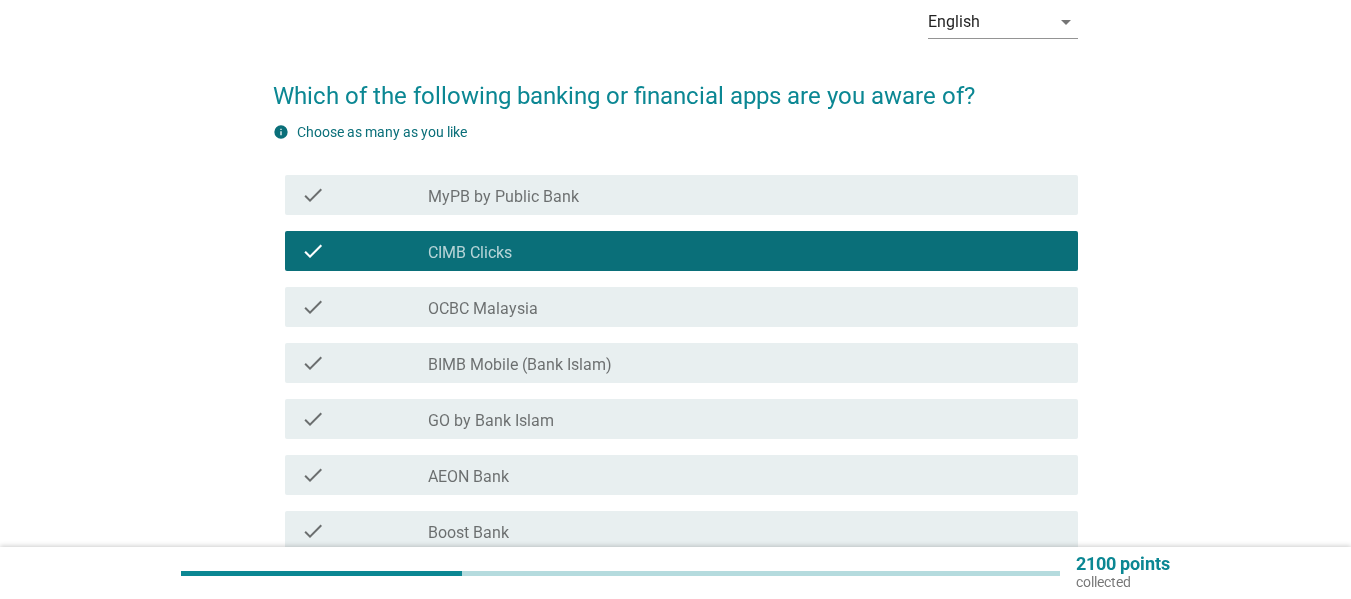 scroll, scrollTop: 200, scrollLeft: 0, axis: vertical 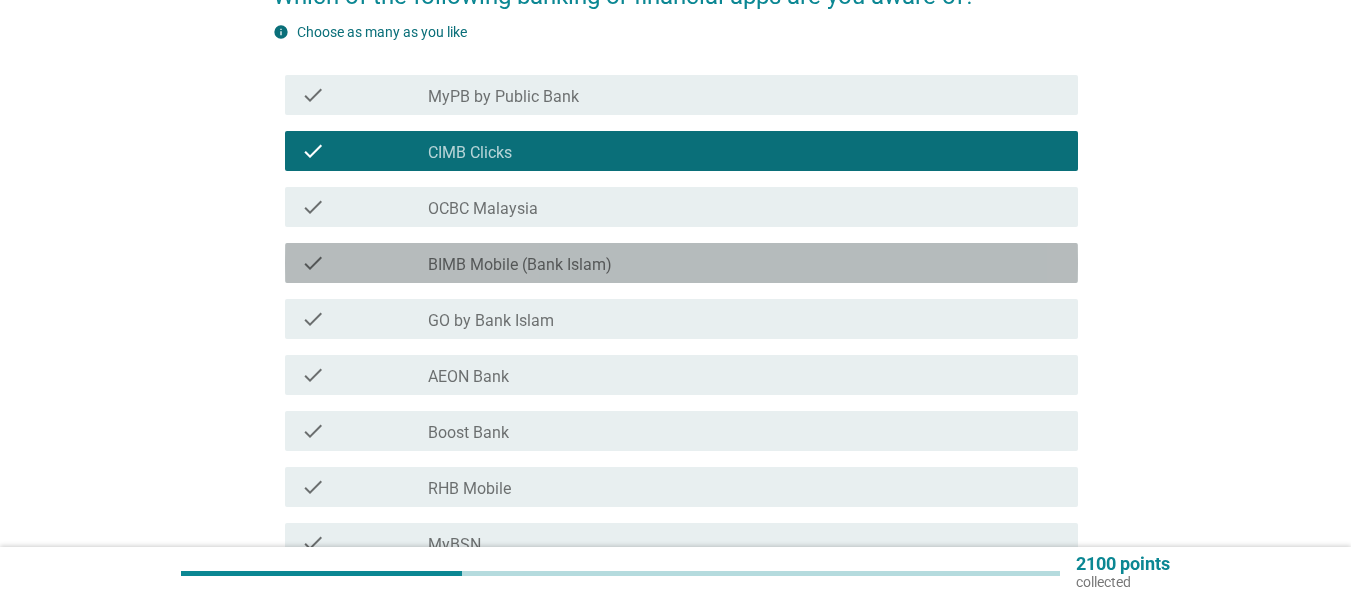 click on "BIMB Mobile (Bank Islam)" at bounding box center [520, 265] 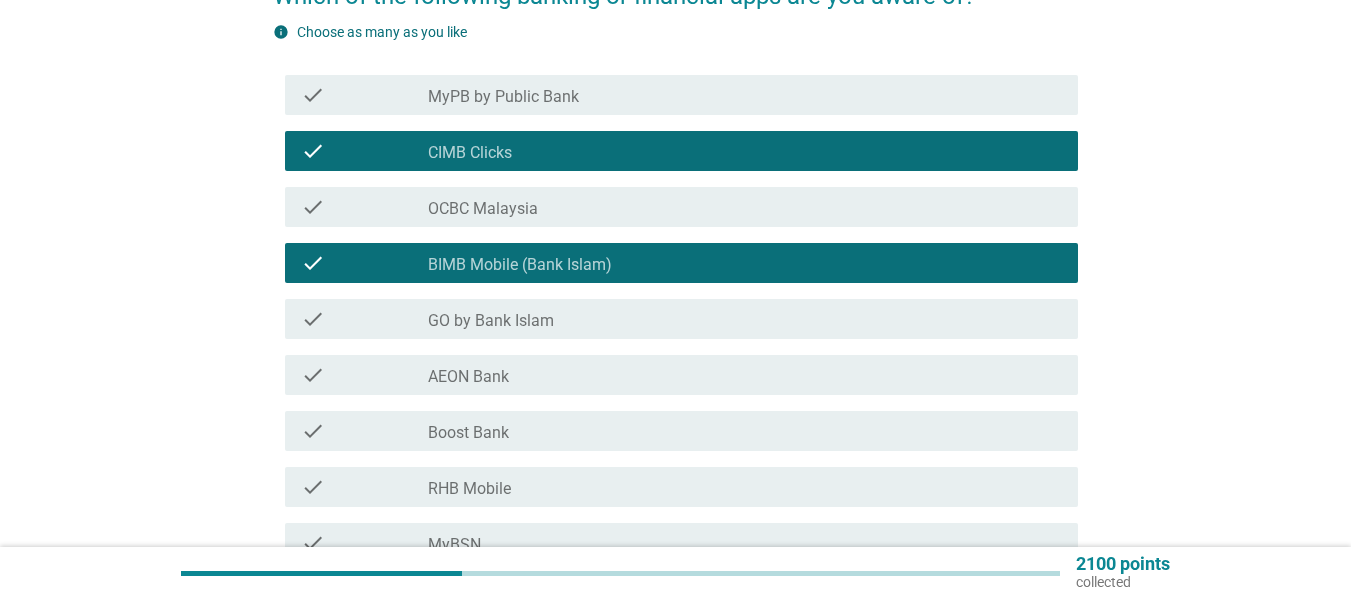 click on "GO by Bank Islam" at bounding box center [491, 321] 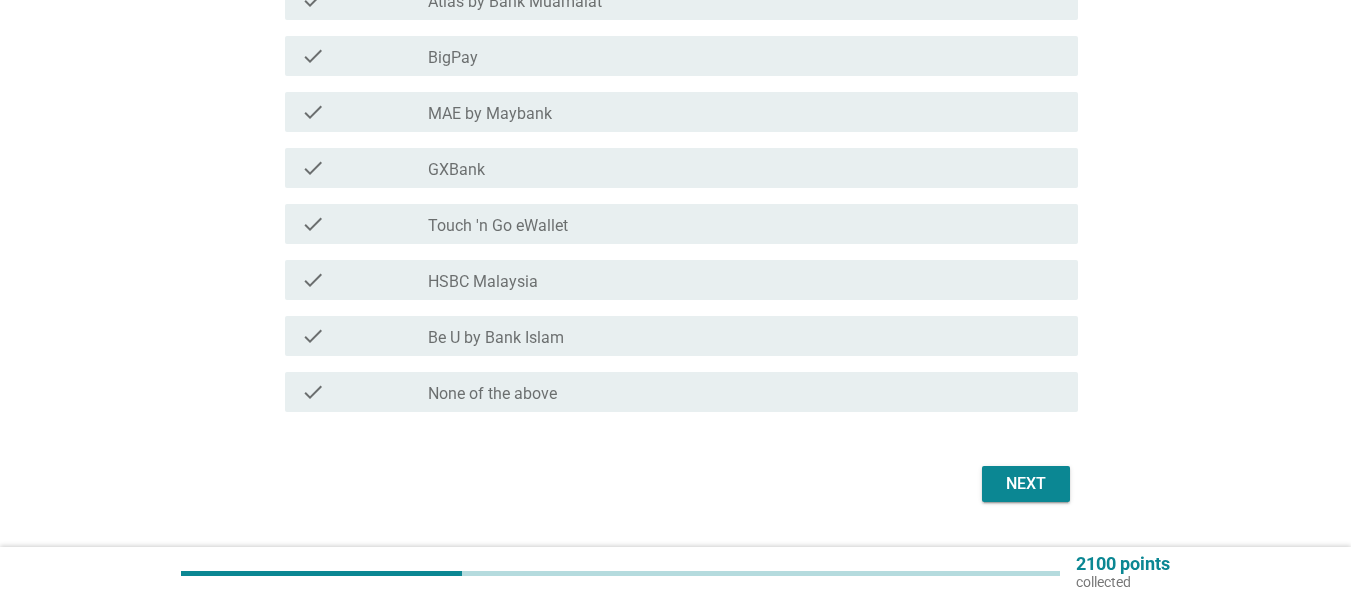 scroll, scrollTop: 800, scrollLeft: 0, axis: vertical 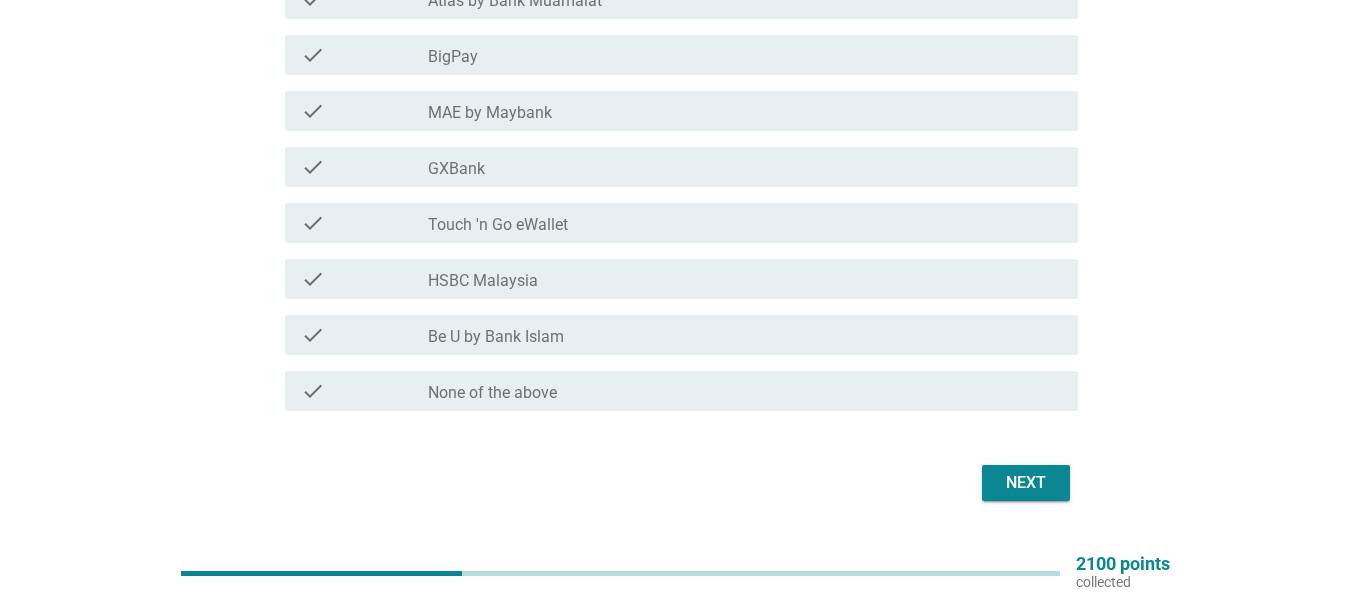 click on "check_box_outline_blank Touch 'n Go eWallet" at bounding box center [745, 223] 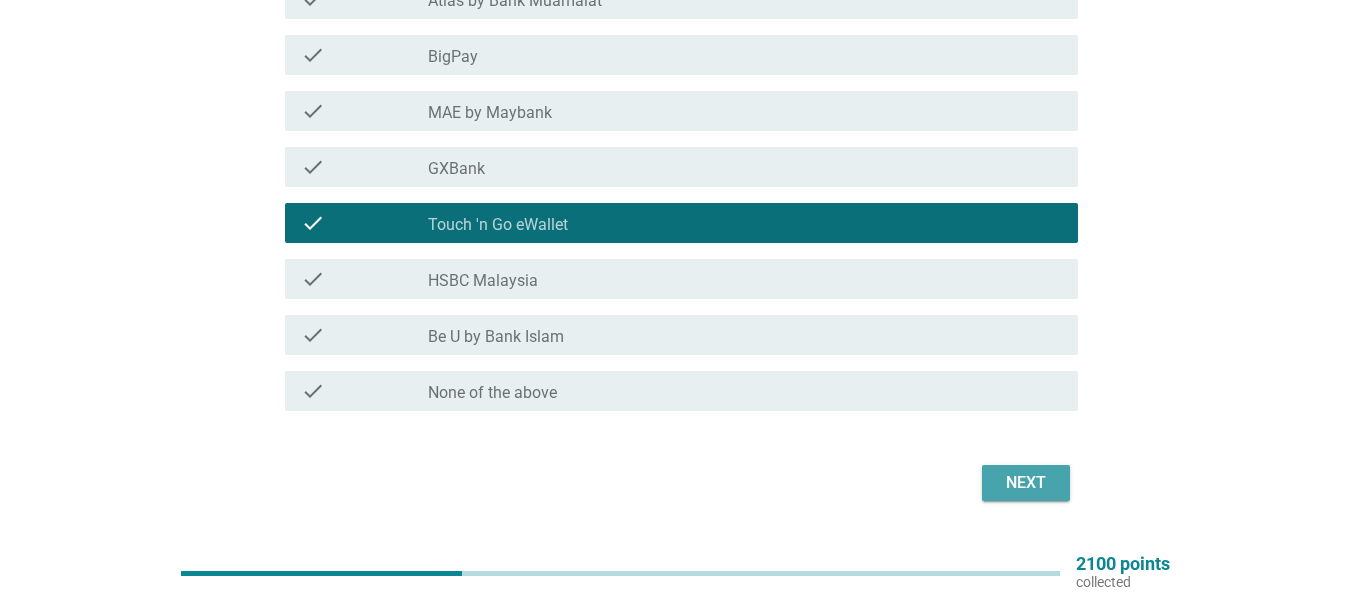click on "Next" at bounding box center [1026, 483] 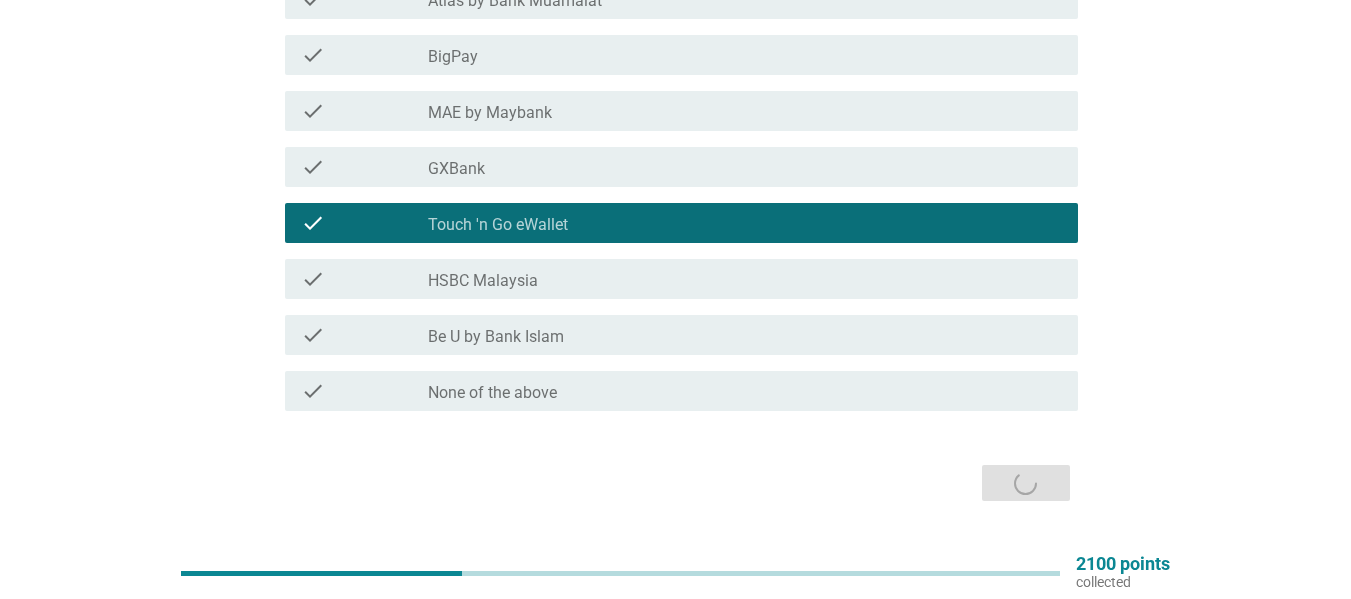 scroll, scrollTop: 0, scrollLeft: 0, axis: both 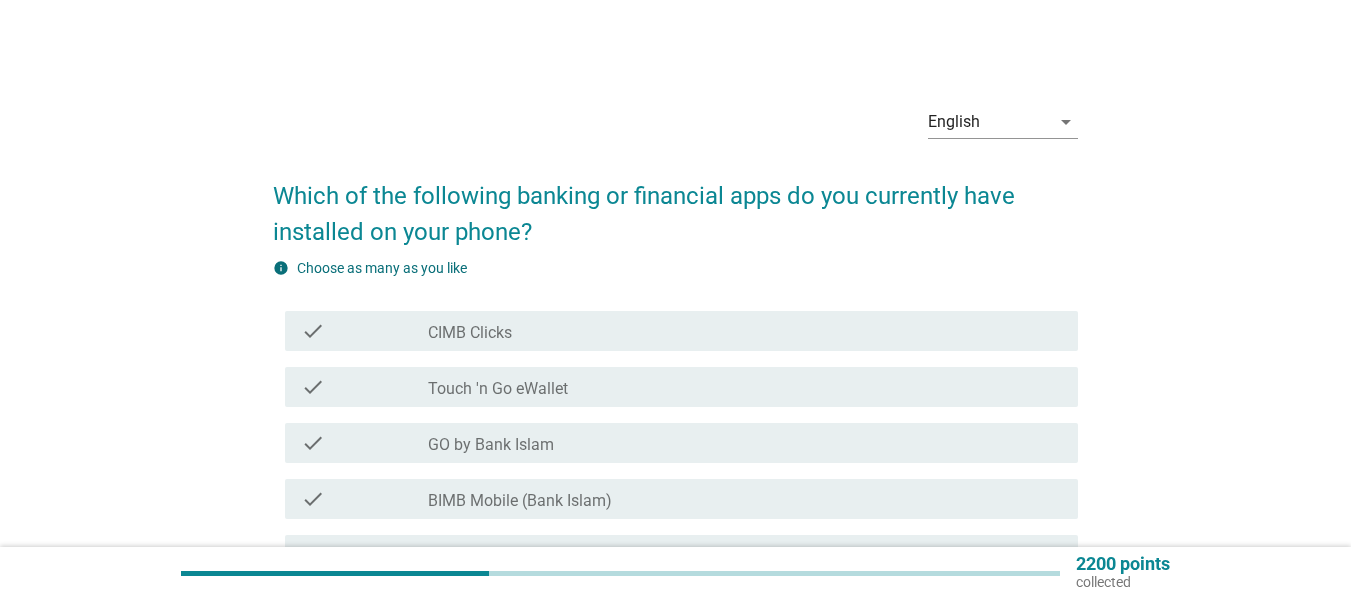 click on "check_box_outline_blank CIMB Clicks" at bounding box center [745, 331] 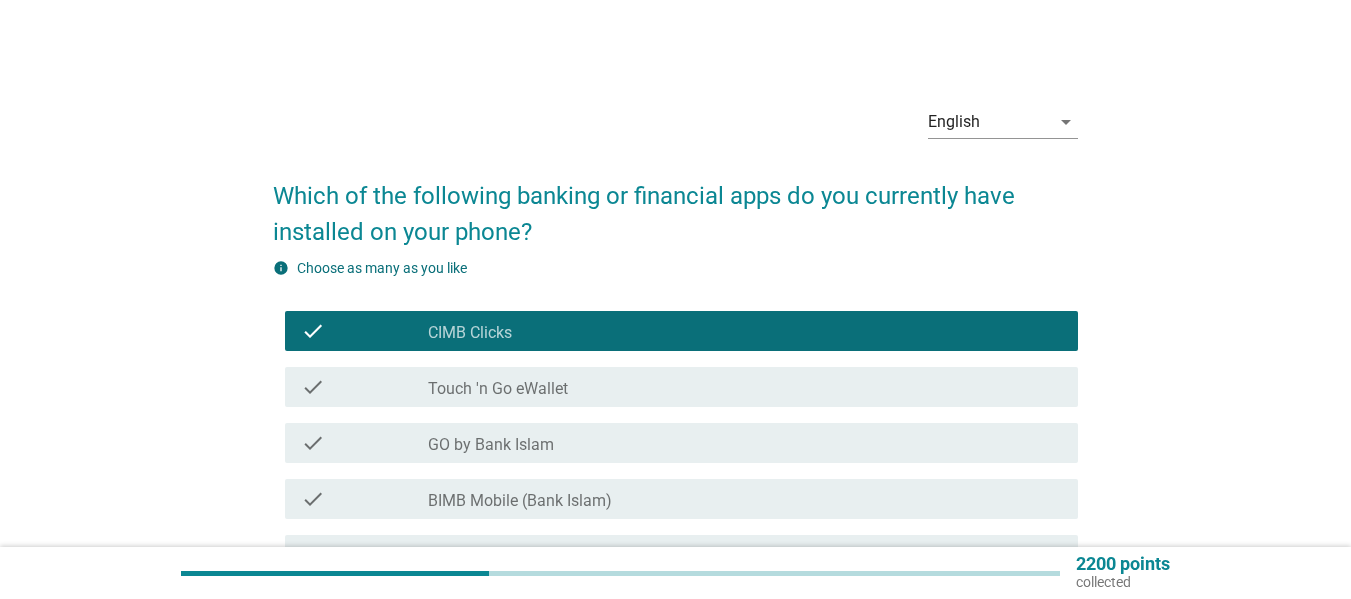 drag, startPoint x: 587, startPoint y: 390, endPoint x: 603, endPoint y: 411, distance: 26.400757 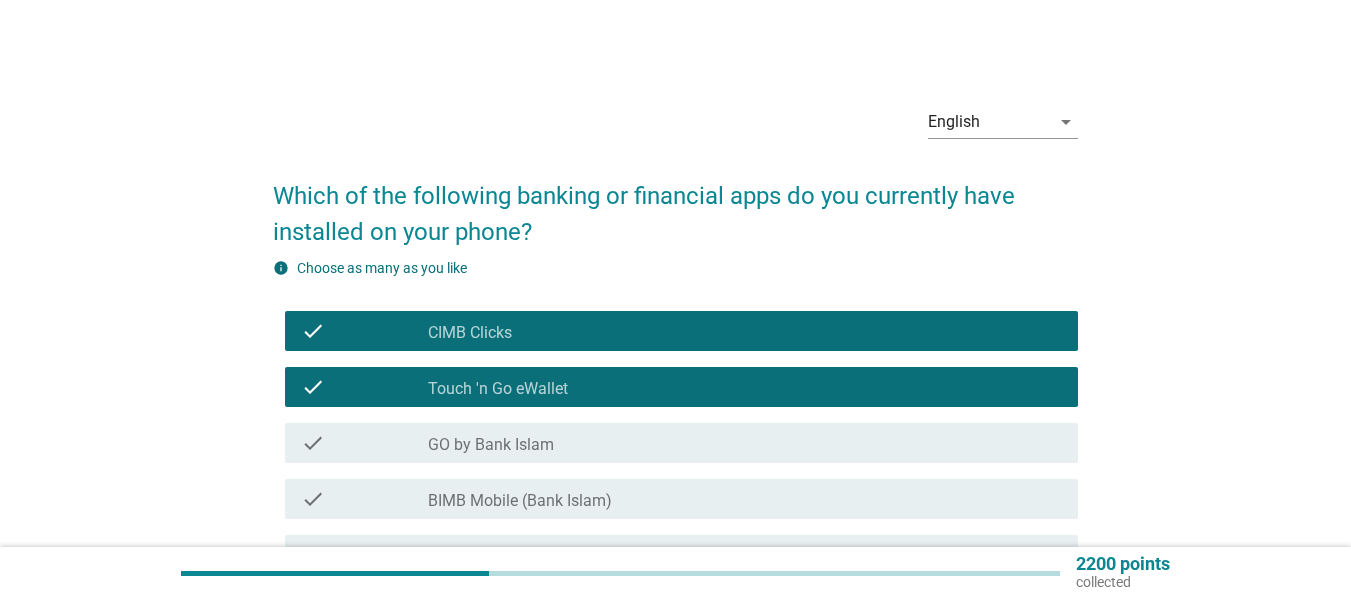 scroll, scrollTop: 100, scrollLeft: 0, axis: vertical 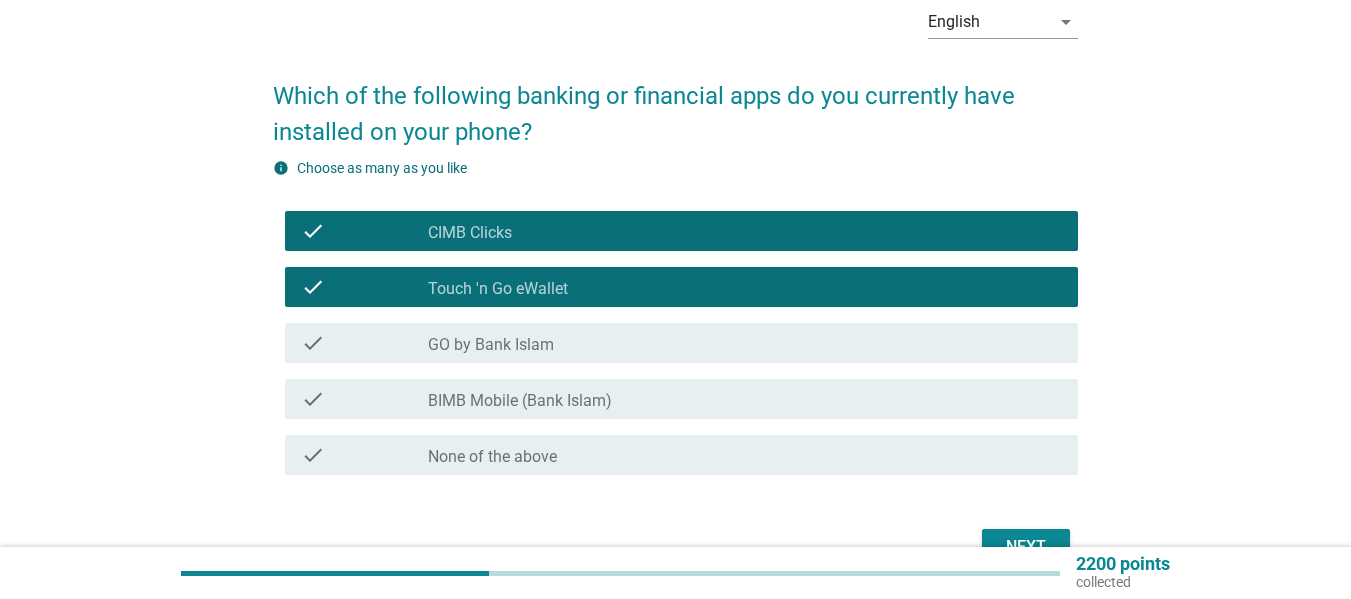 click on "GO by Bank Islam" at bounding box center [491, 345] 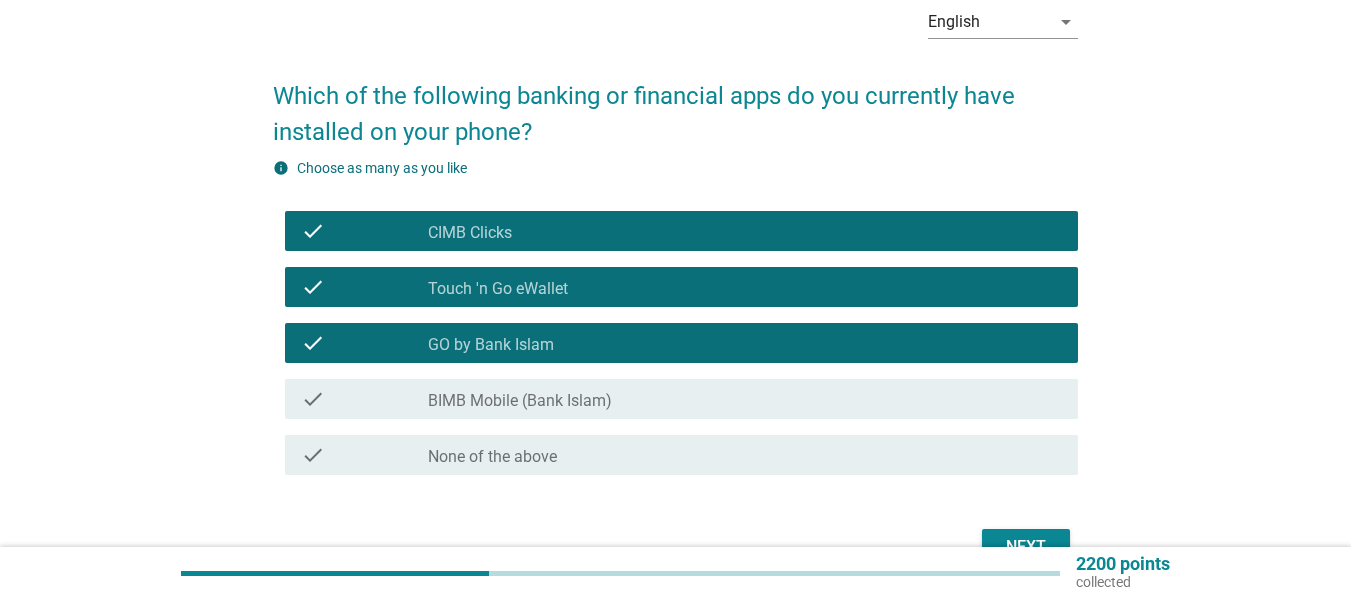 click on "check_box_outline_blank BIMB Mobile (Bank Islam)" at bounding box center (745, 399) 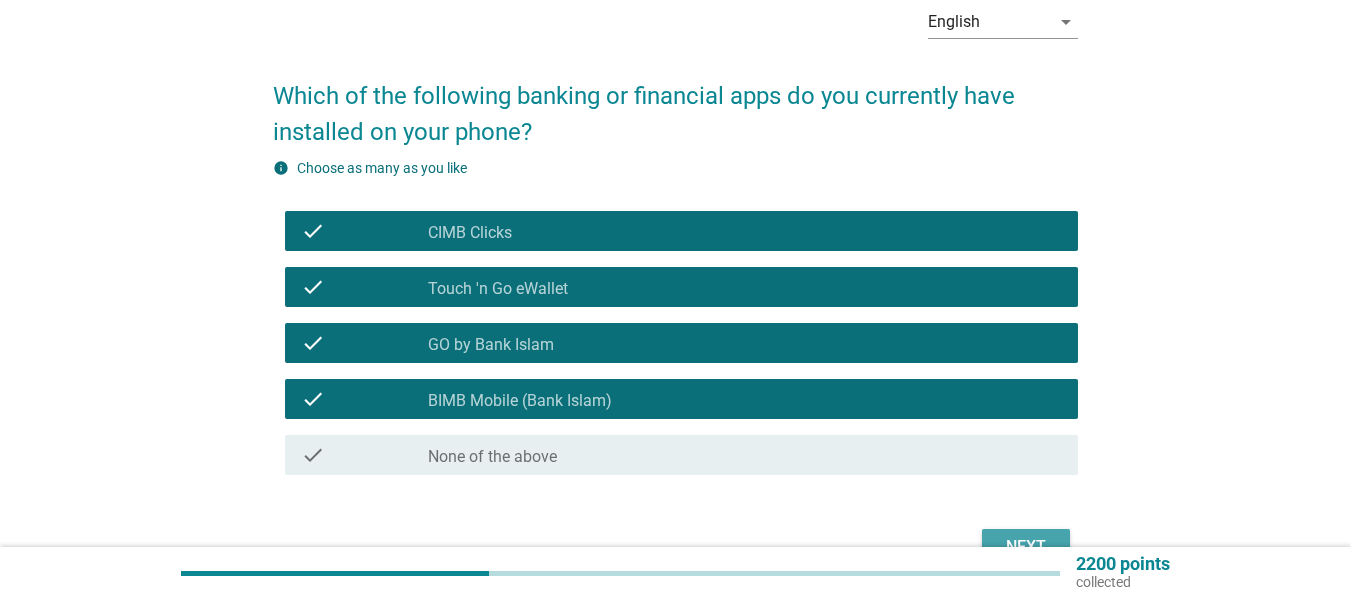 click on "Next" at bounding box center [1026, 547] 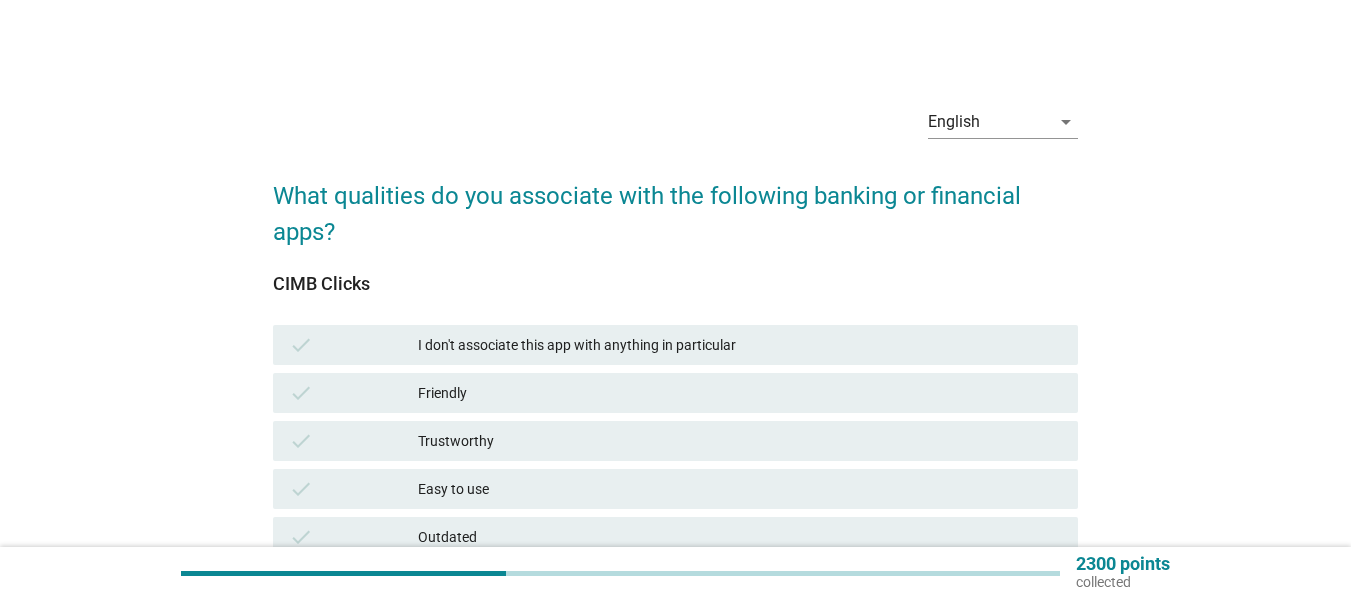 scroll, scrollTop: 100, scrollLeft: 0, axis: vertical 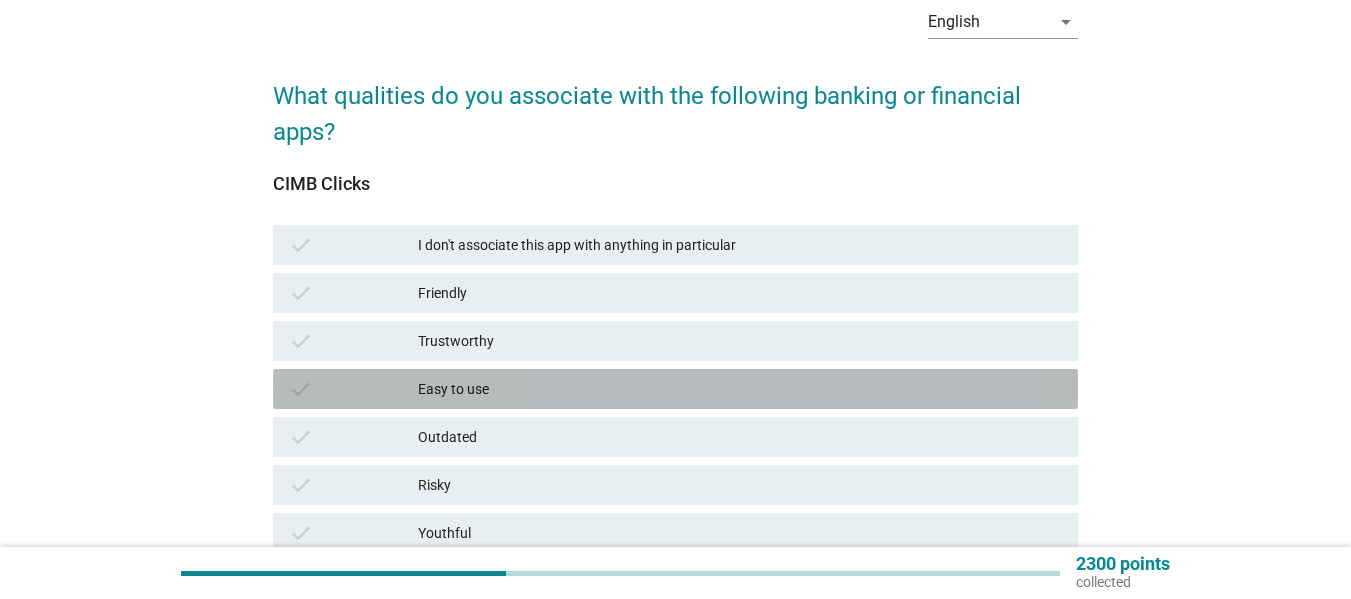 click on "Easy to use" at bounding box center [740, 389] 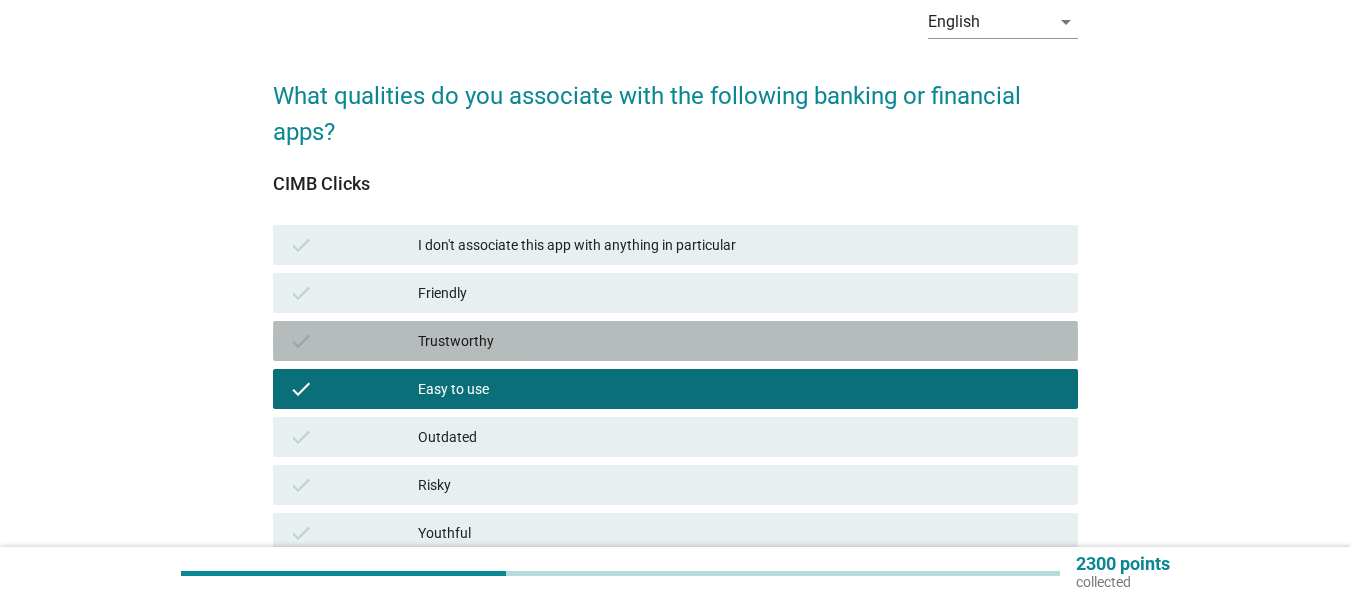click on "Trustworthy" at bounding box center (740, 341) 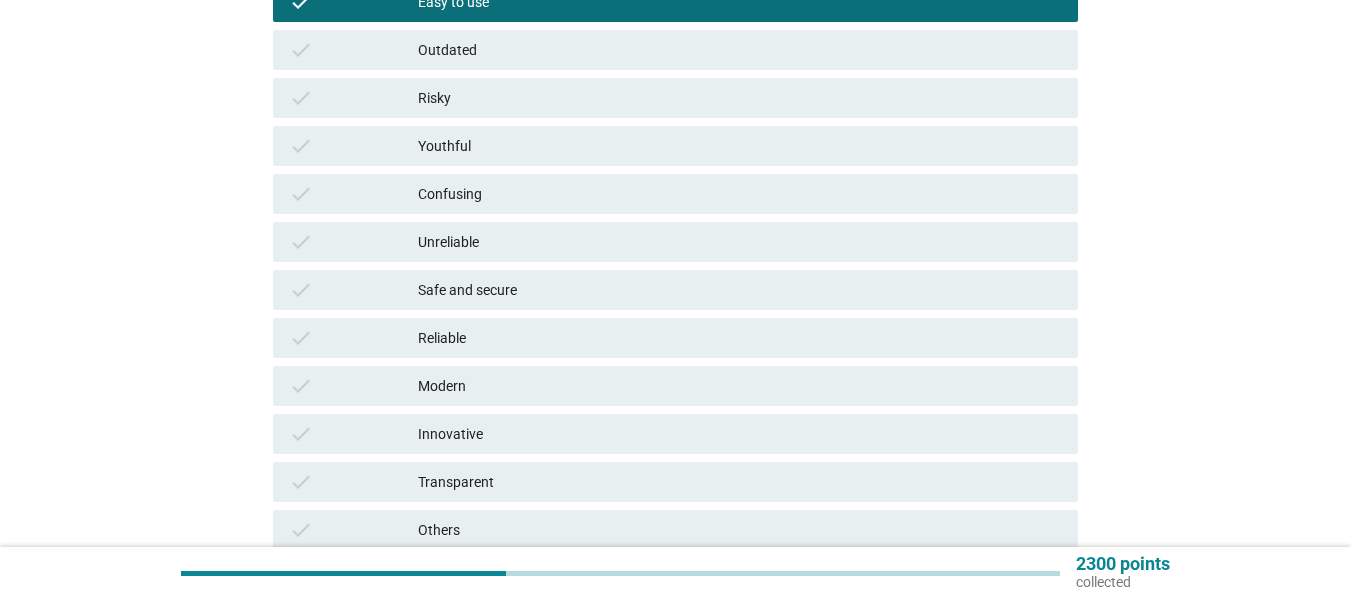 scroll, scrollTop: 600, scrollLeft: 0, axis: vertical 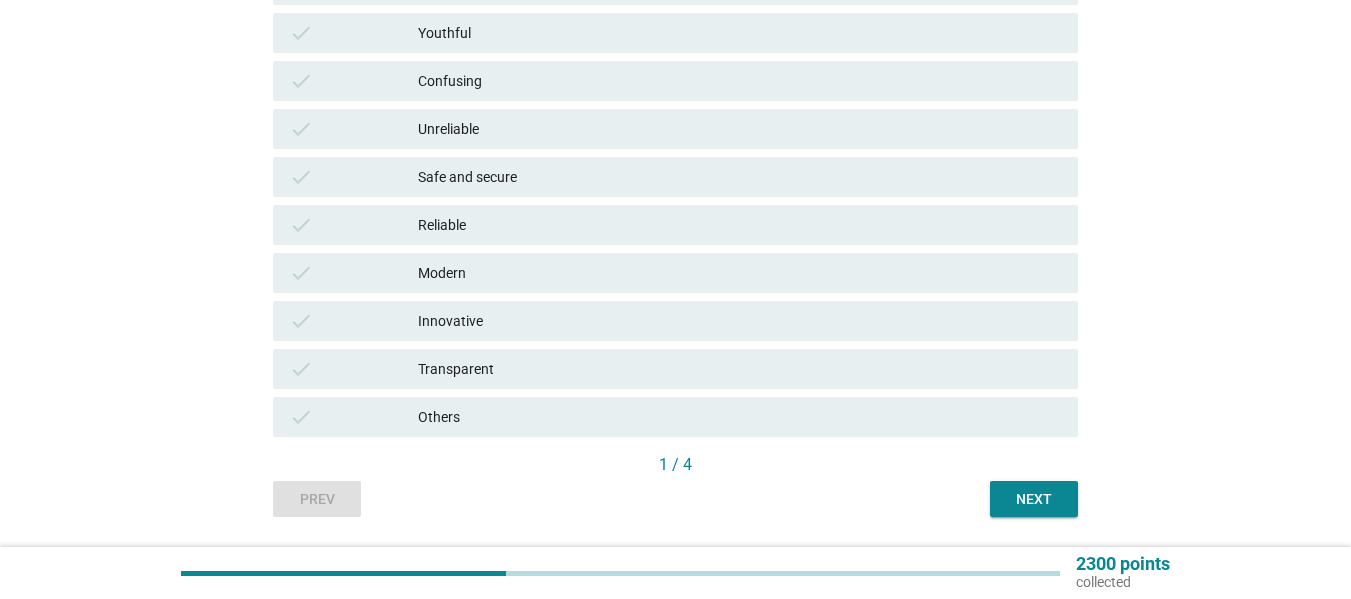 click on "Next" at bounding box center [1034, 499] 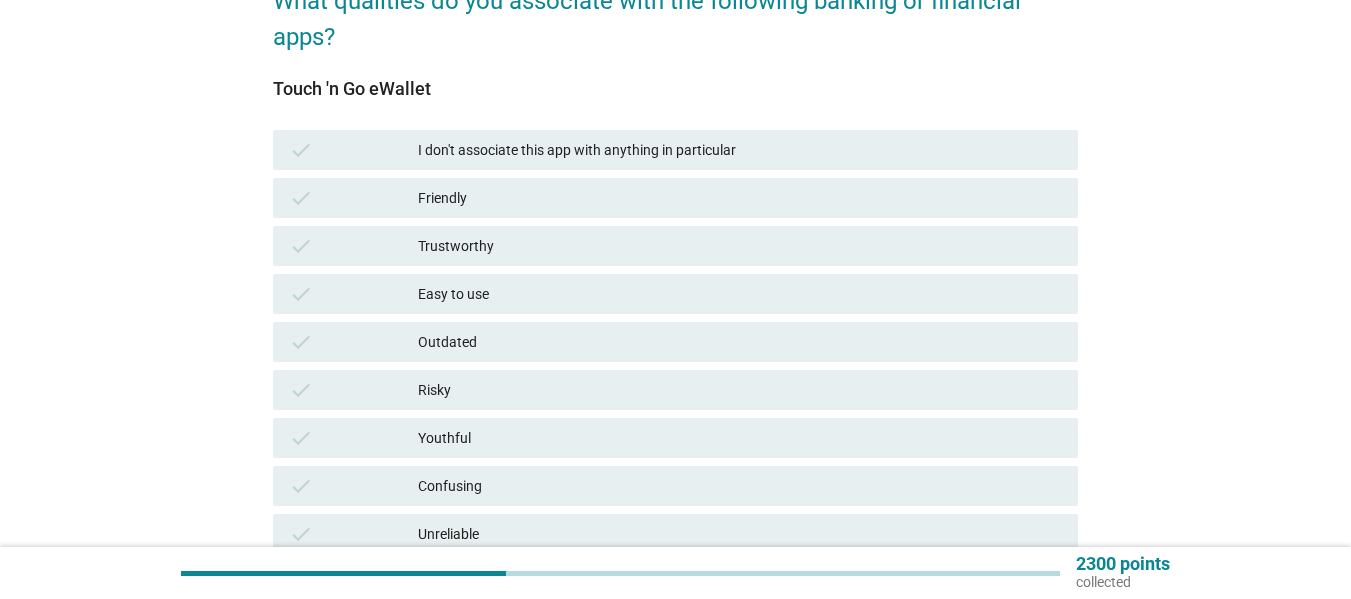 scroll, scrollTop: 200, scrollLeft: 0, axis: vertical 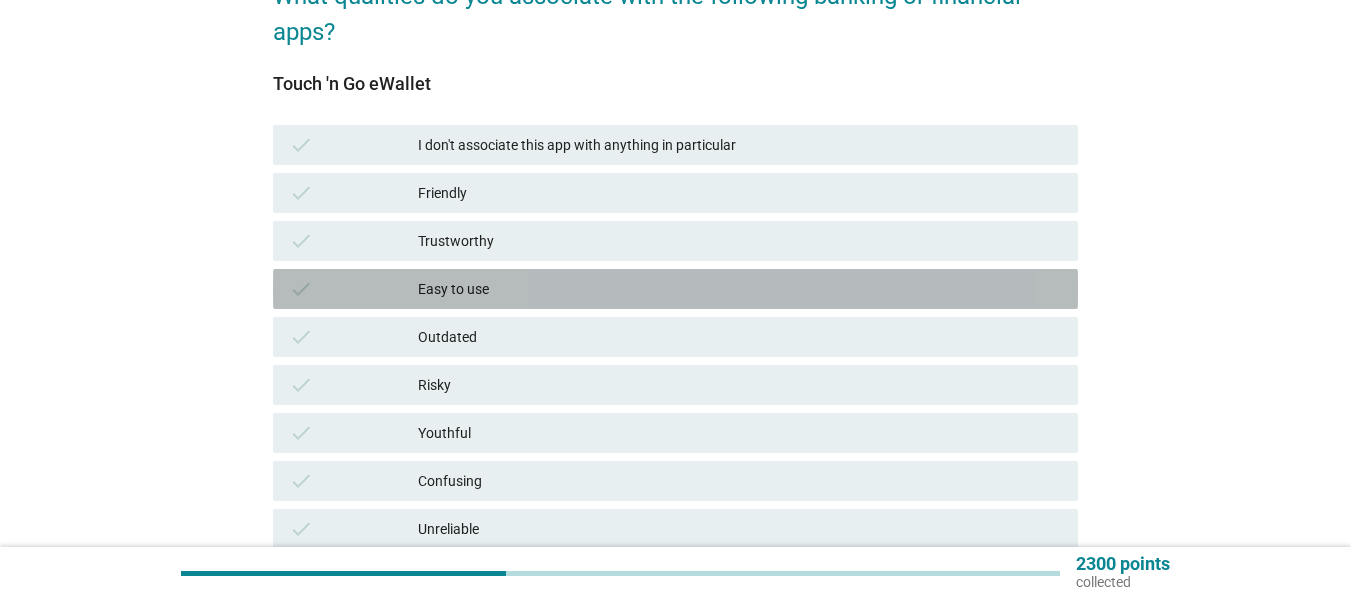 click on "Easy to use" at bounding box center (740, 289) 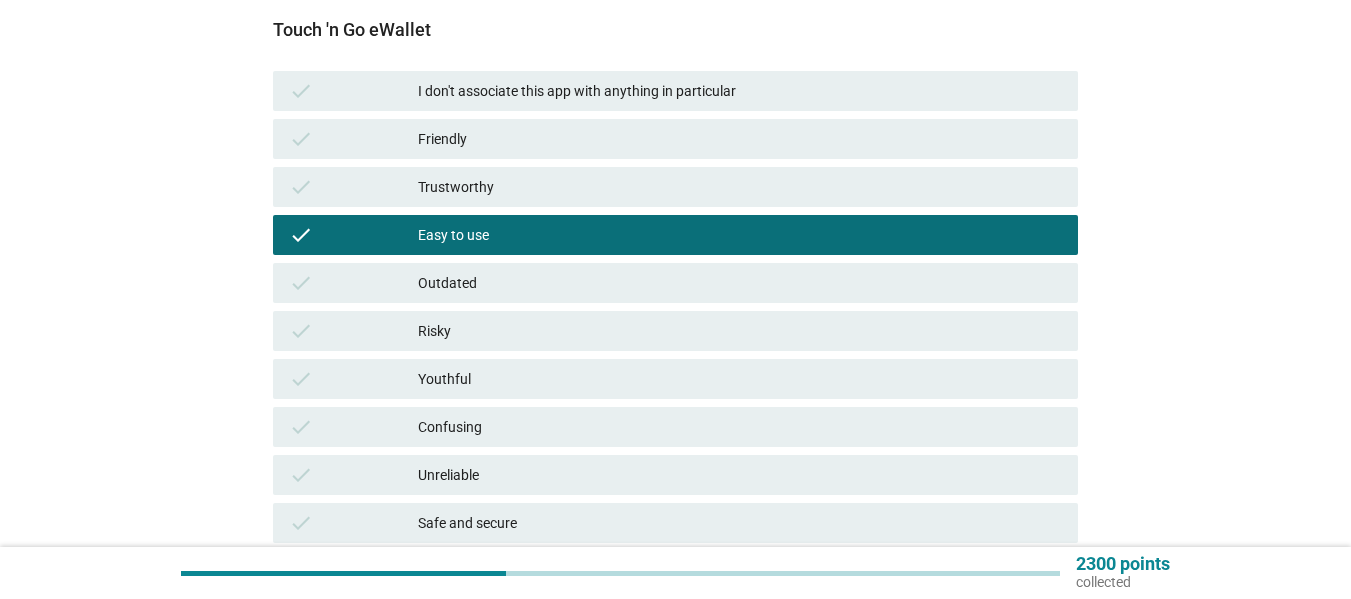 scroll, scrollTop: 300, scrollLeft: 0, axis: vertical 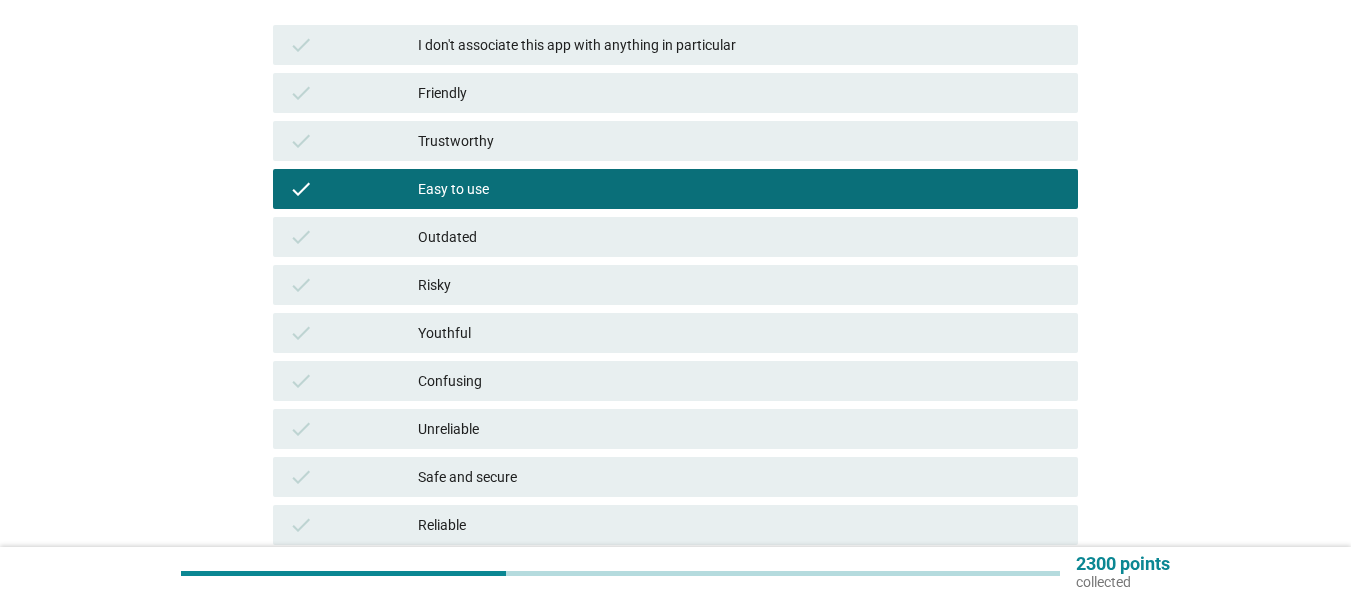 click on "Confusing" at bounding box center [740, 381] 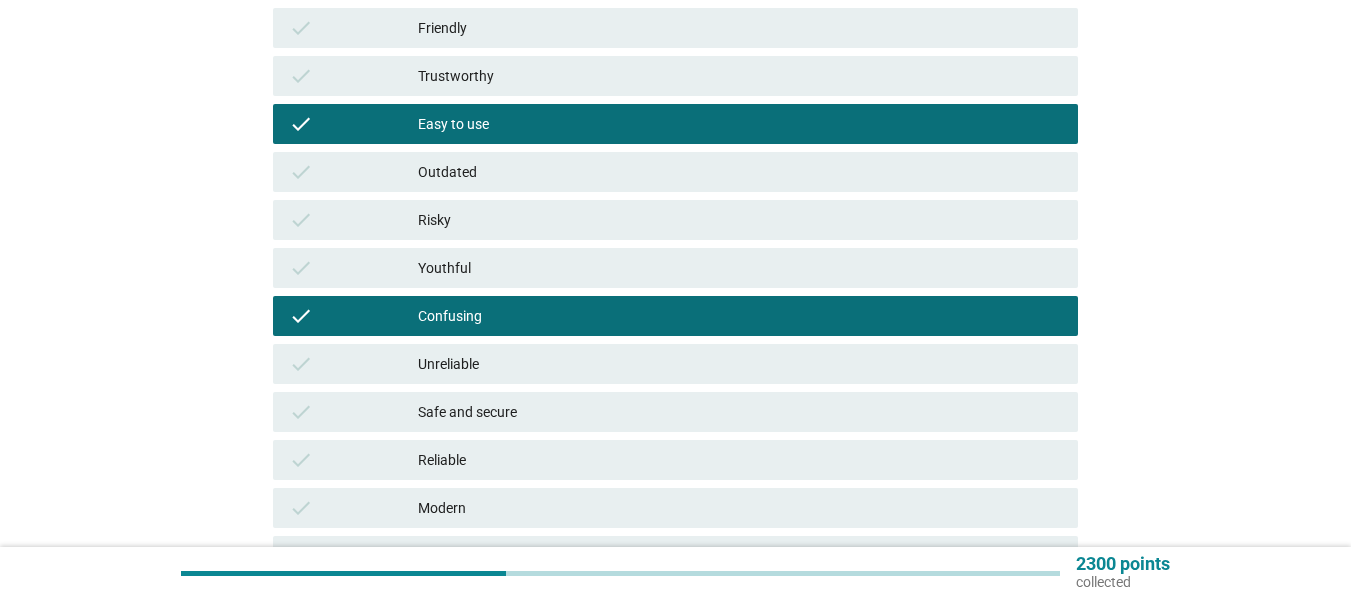 scroll, scrollTop: 400, scrollLeft: 0, axis: vertical 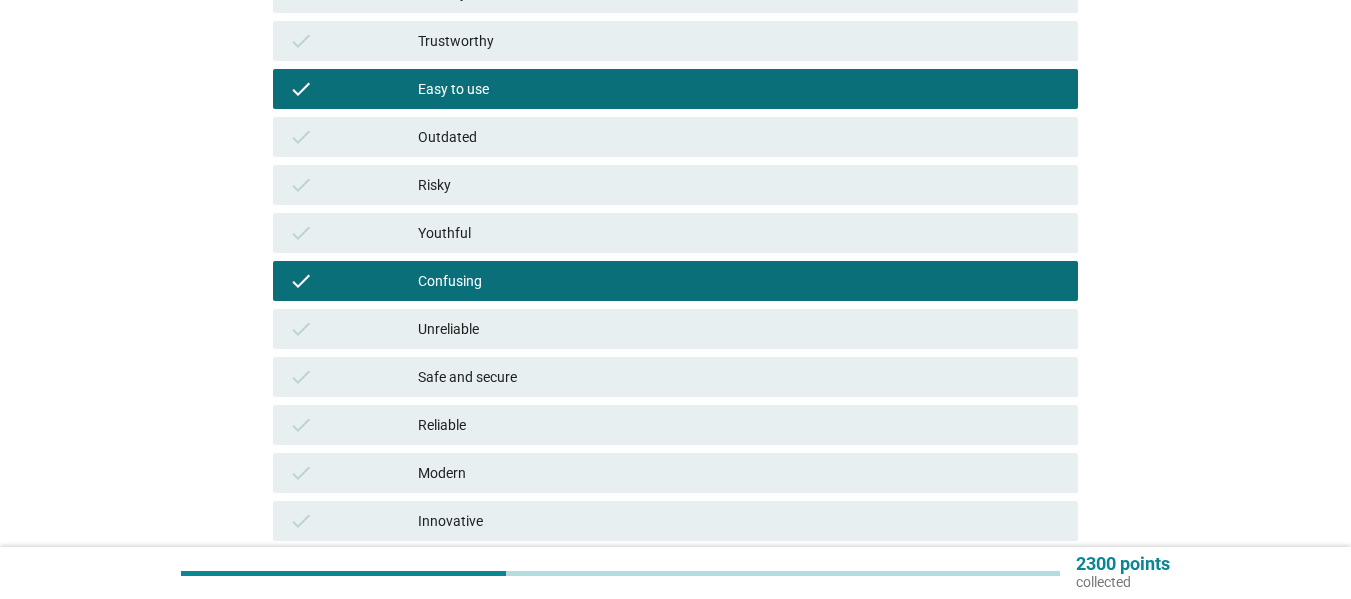 click on "Safe and secure" at bounding box center (740, 377) 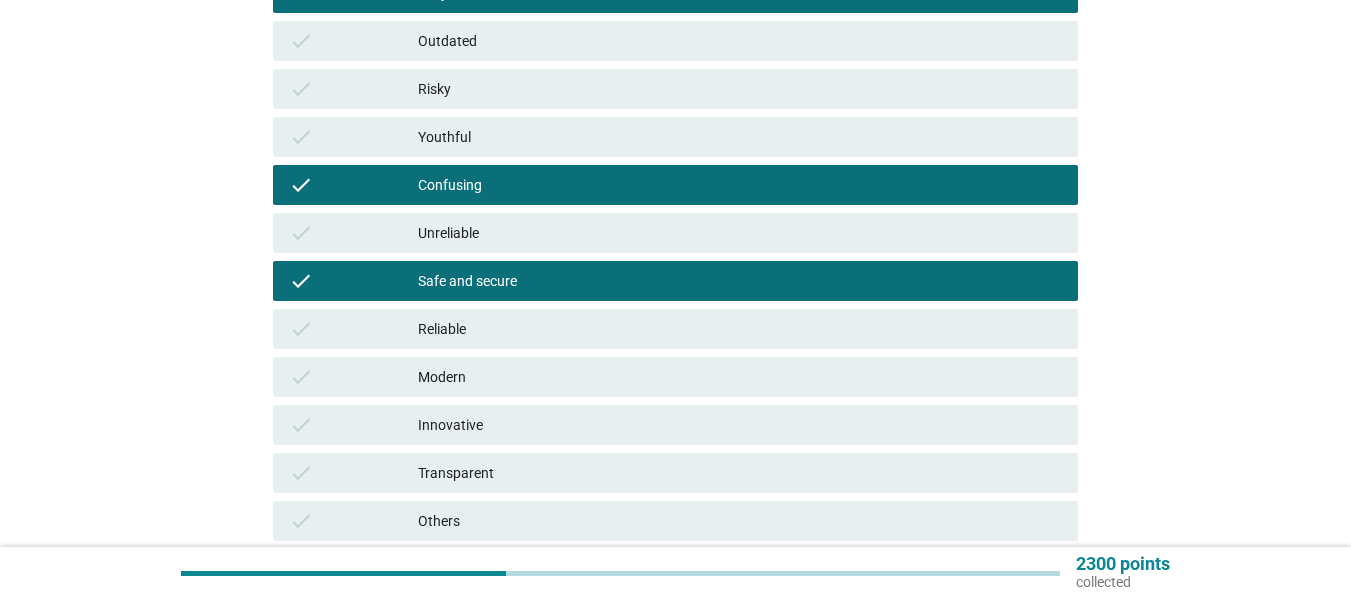scroll, scrollTop: 600, scrollLeft: 0, axis: vertical 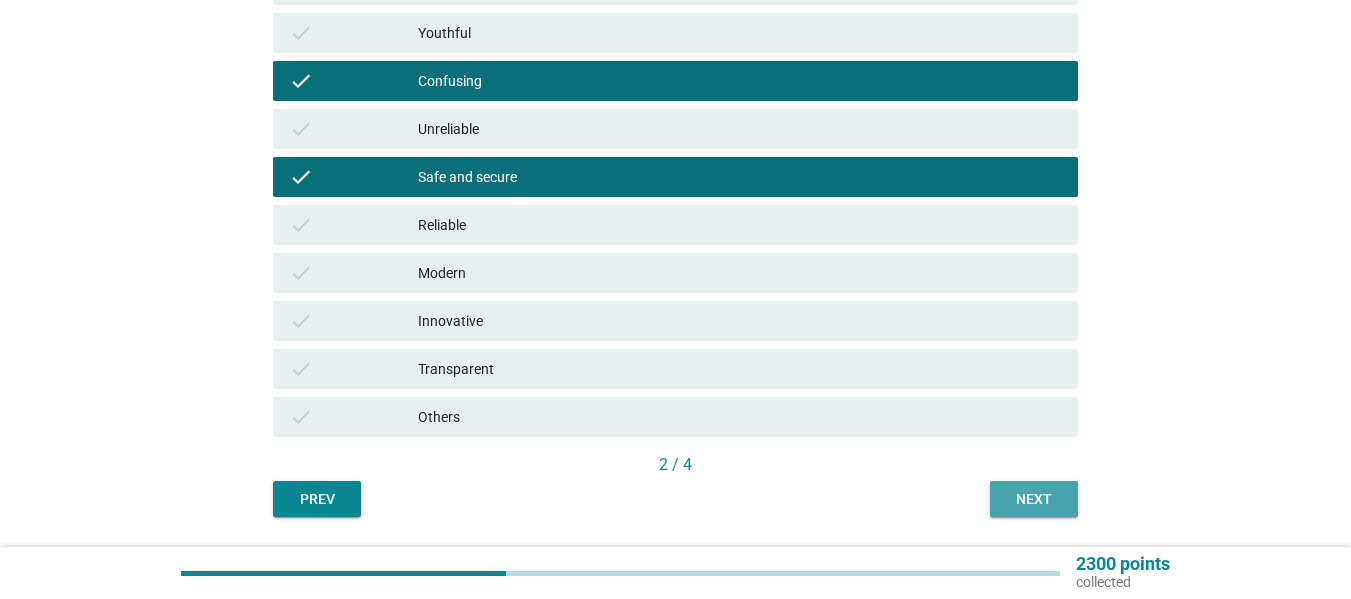 click on "Next" at bounding box center (1034, 499) 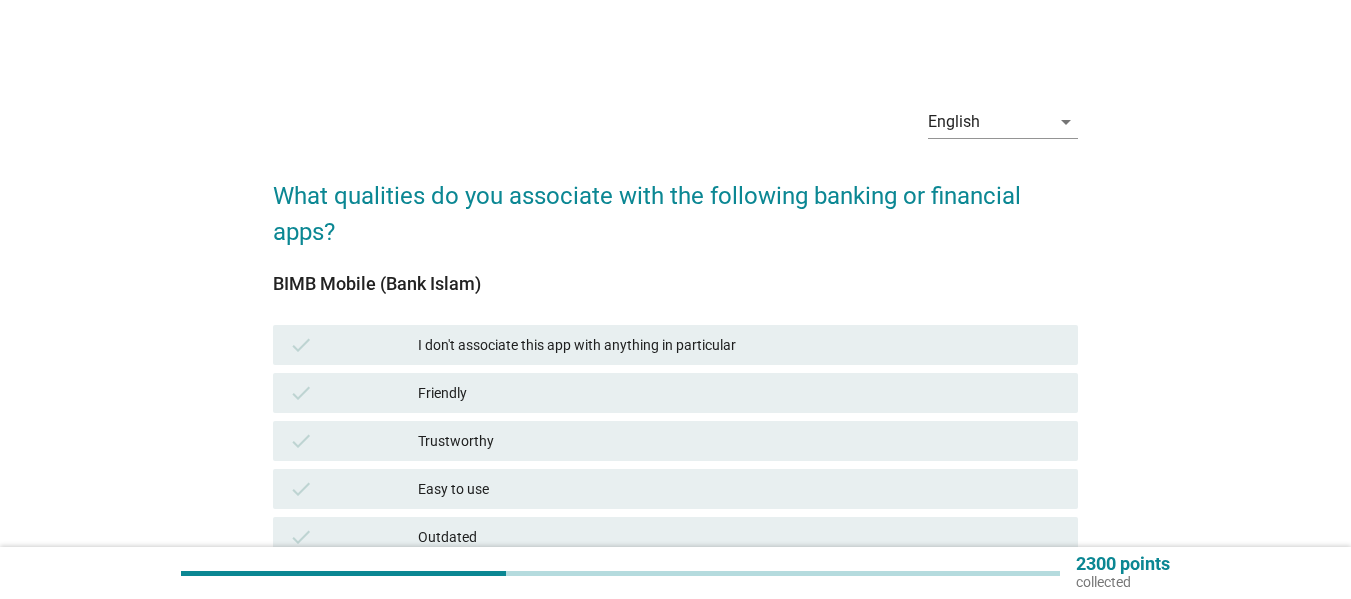 scroll, scrollTop: 100, scrollLeft: 0, axis: vertical 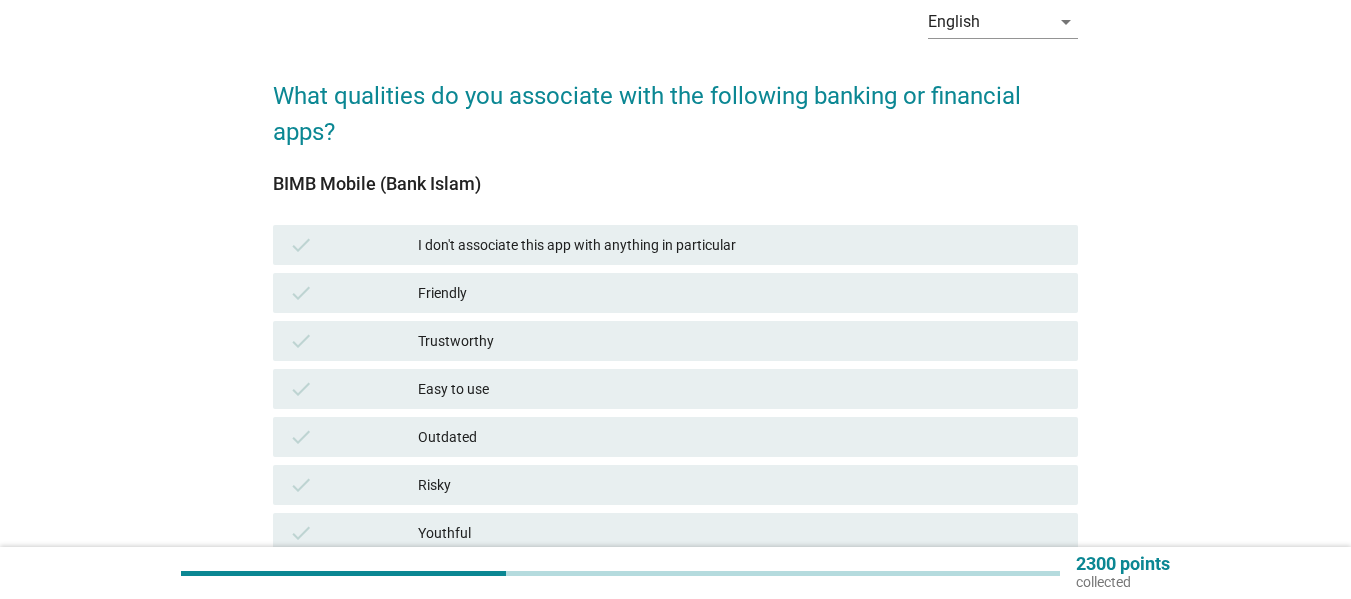 click on "Easy to use" at bounding box center (740, 389) 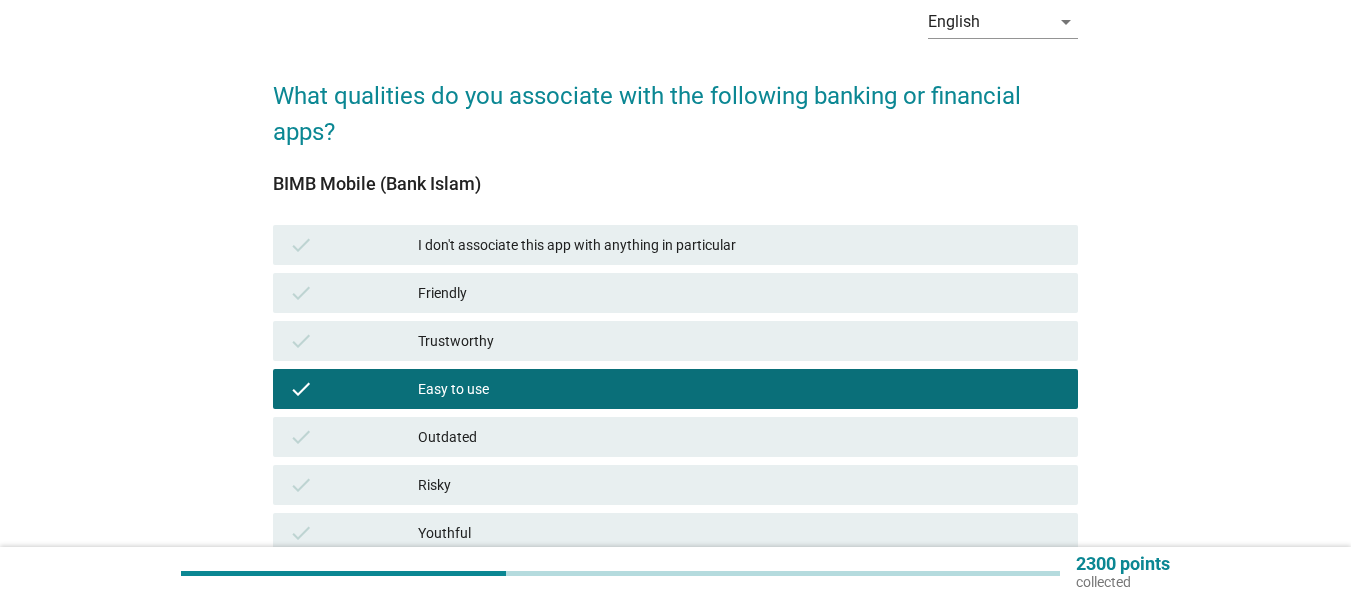 click on "Trustworthy" at bounding box center (740, 341) 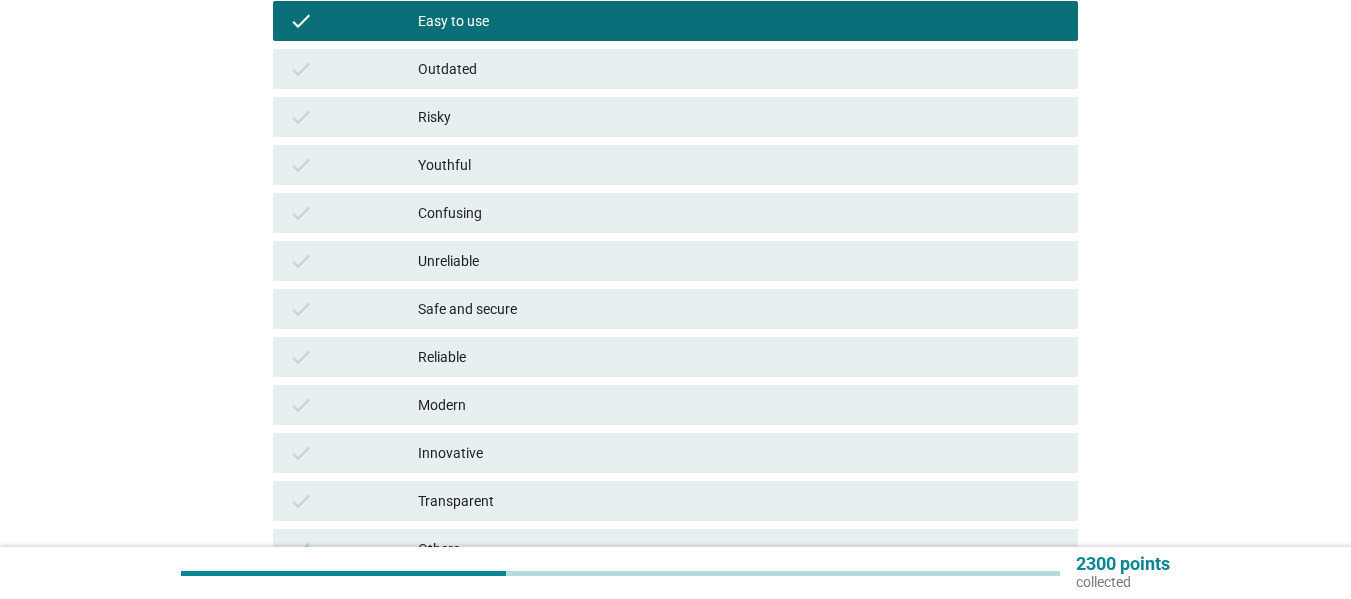 scroll, scrollTop: 500, scrollLeft: 0, axis: vertical 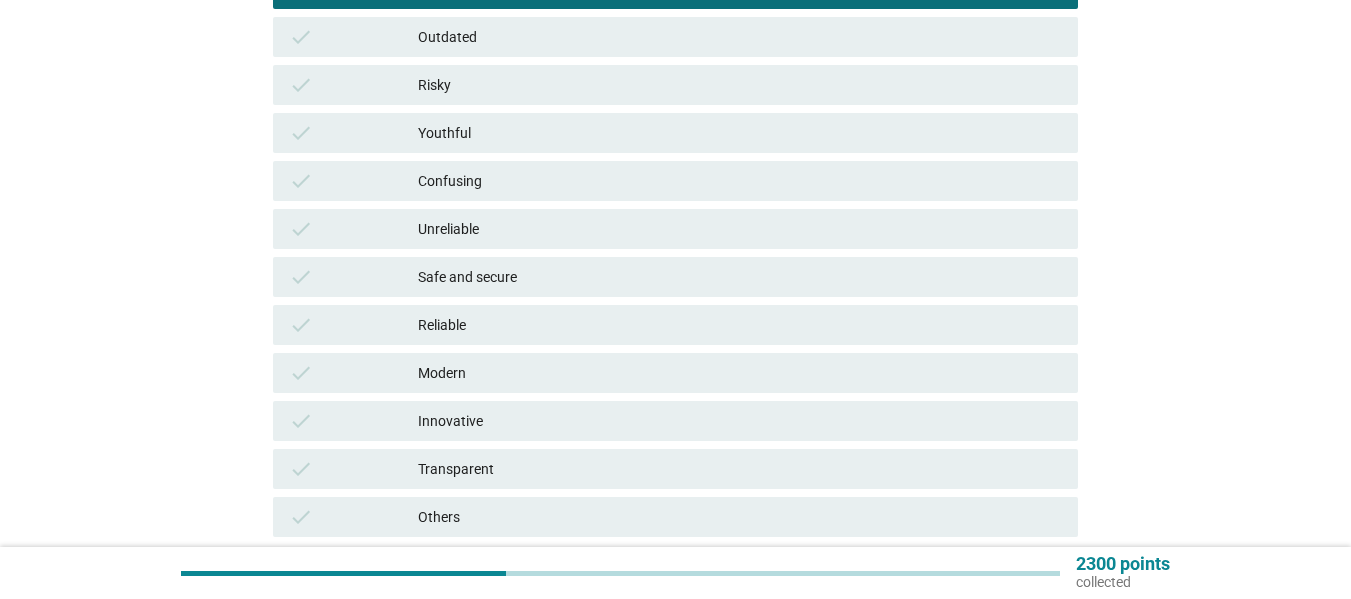 click on "Safe and secure" at bounding box center (740, 277) 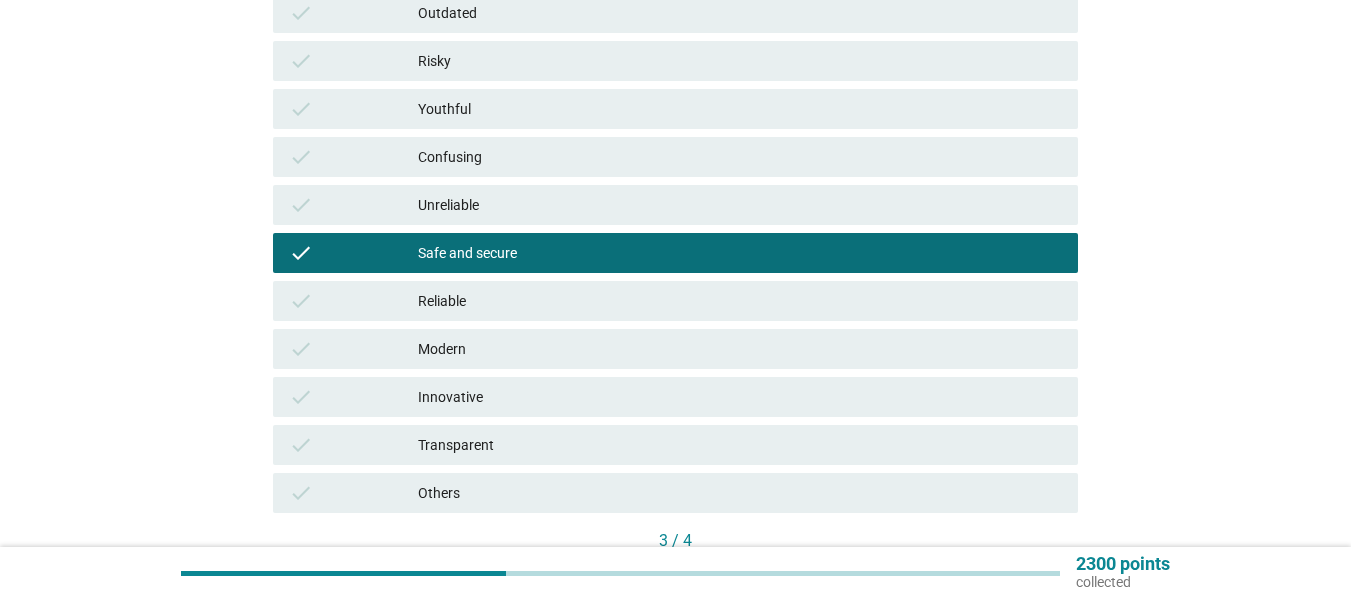 scroll, scrollTop: 660, scrollLeft: 0, axis: vertical 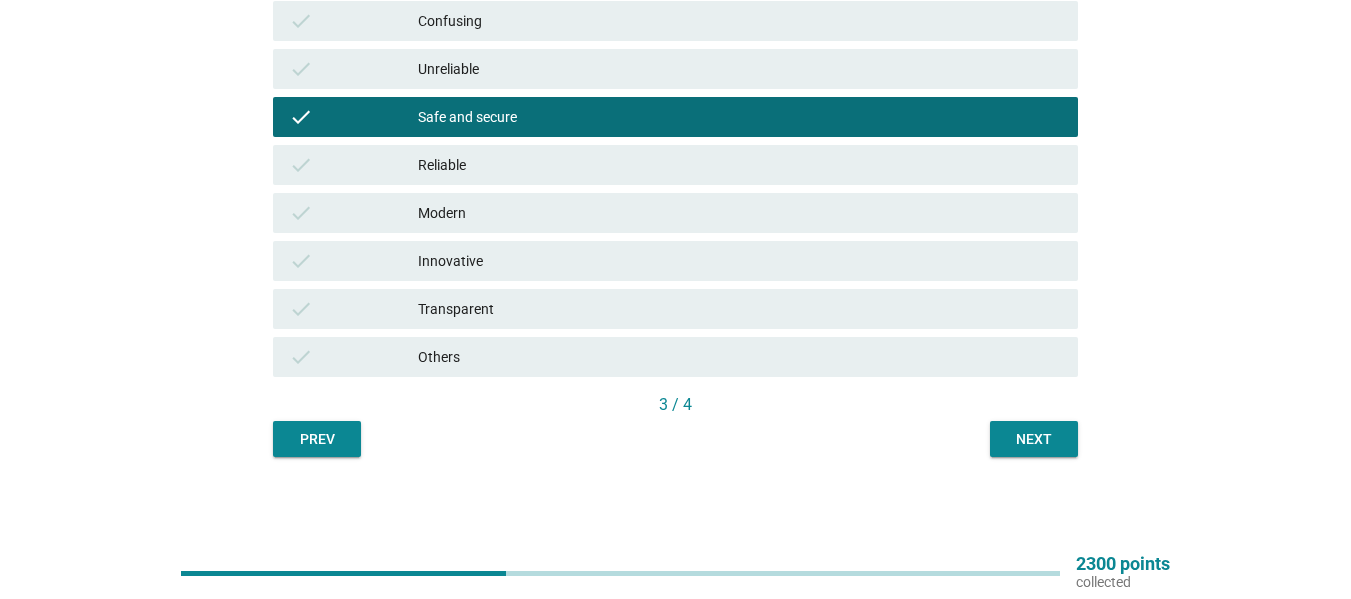 click on "Next" at bounding box center (1034, 439) 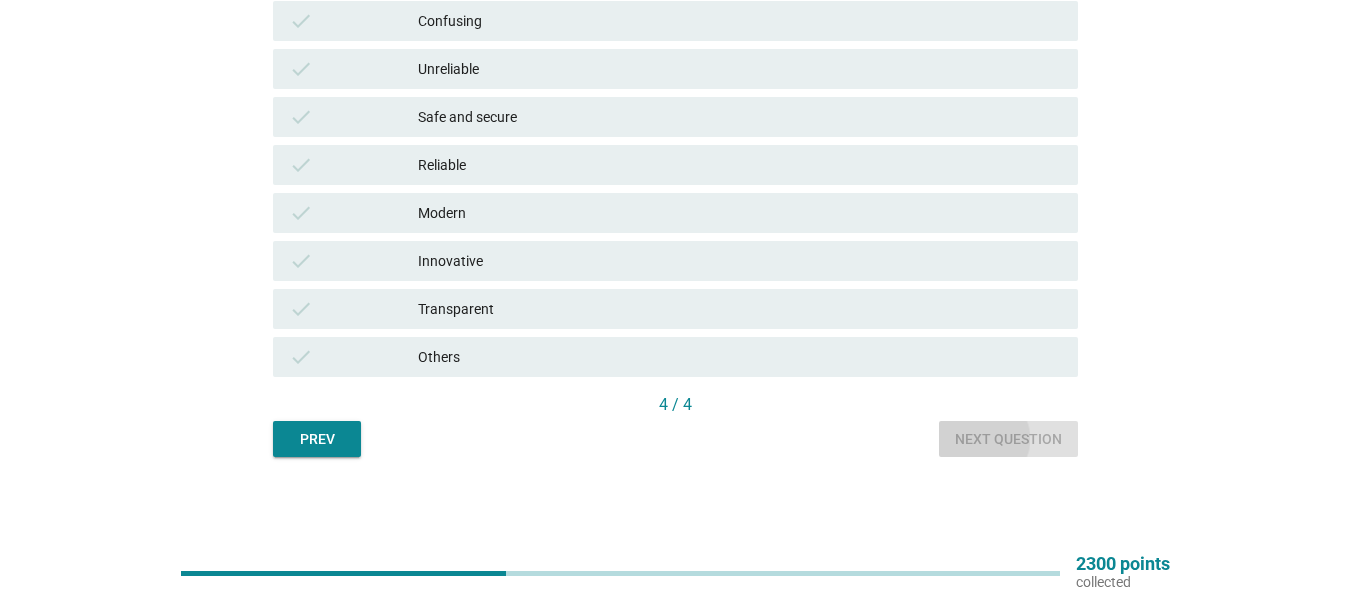 scroll, scrollTop: 0, scrollLeft: 0, axis: both 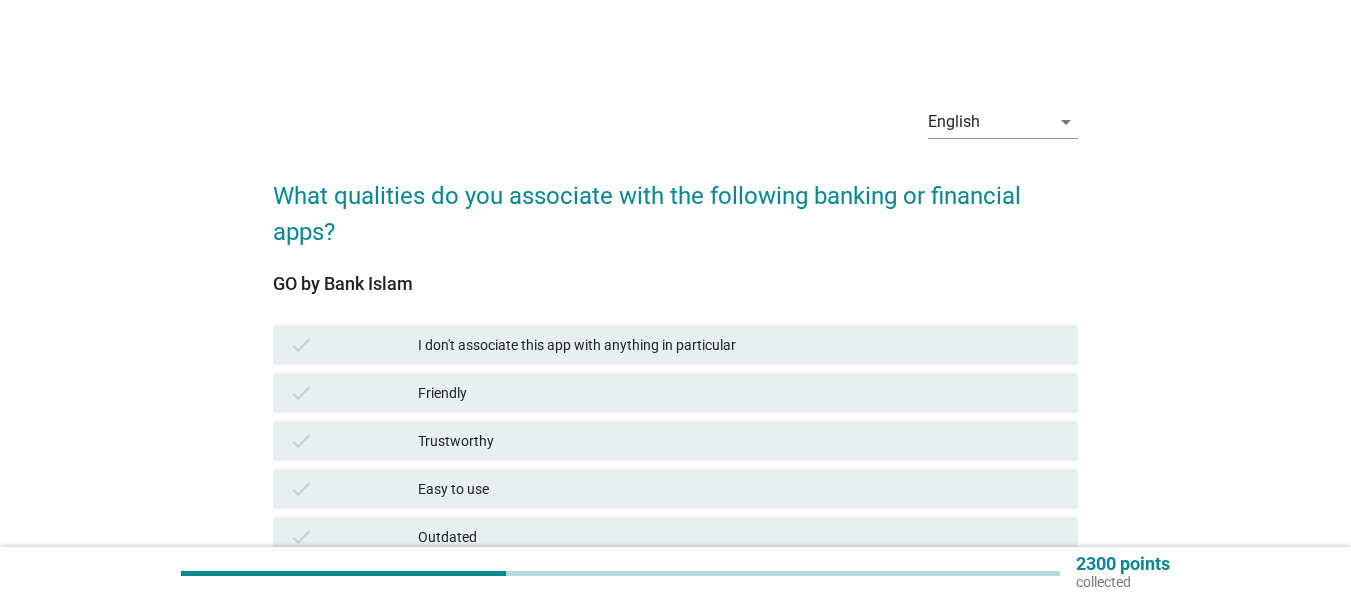 click on "Trustworthy" at bounding box center [740, 441] 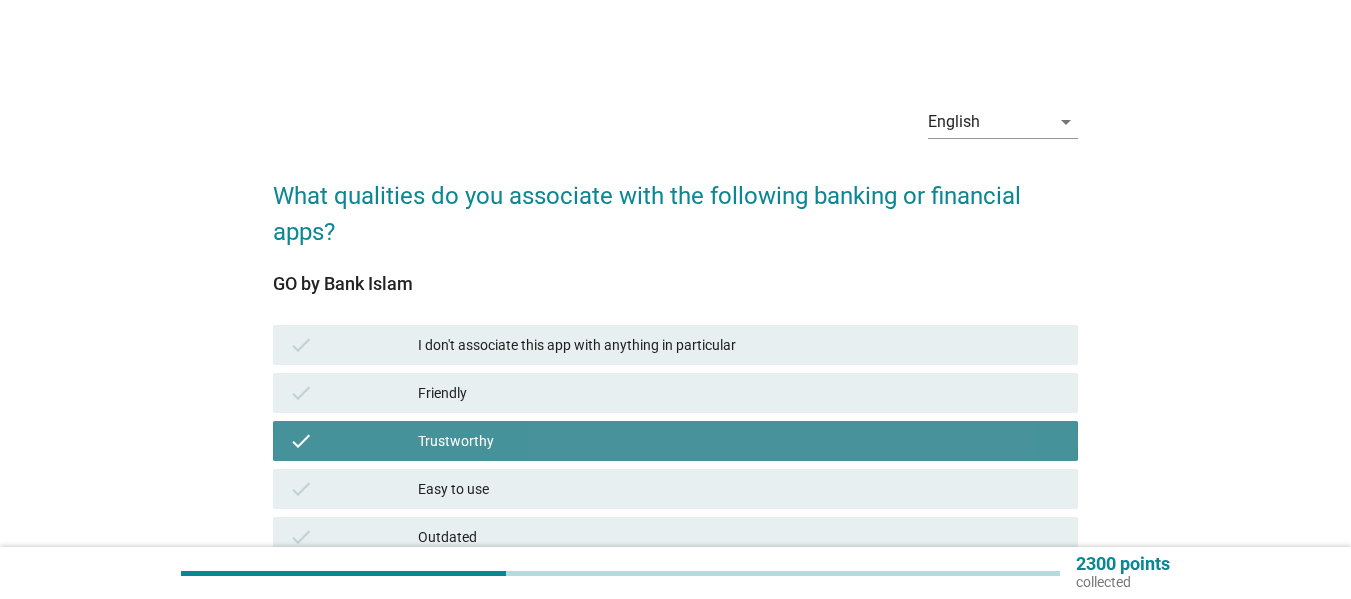 click on "Easy to use" at bounding box center [740, 489] 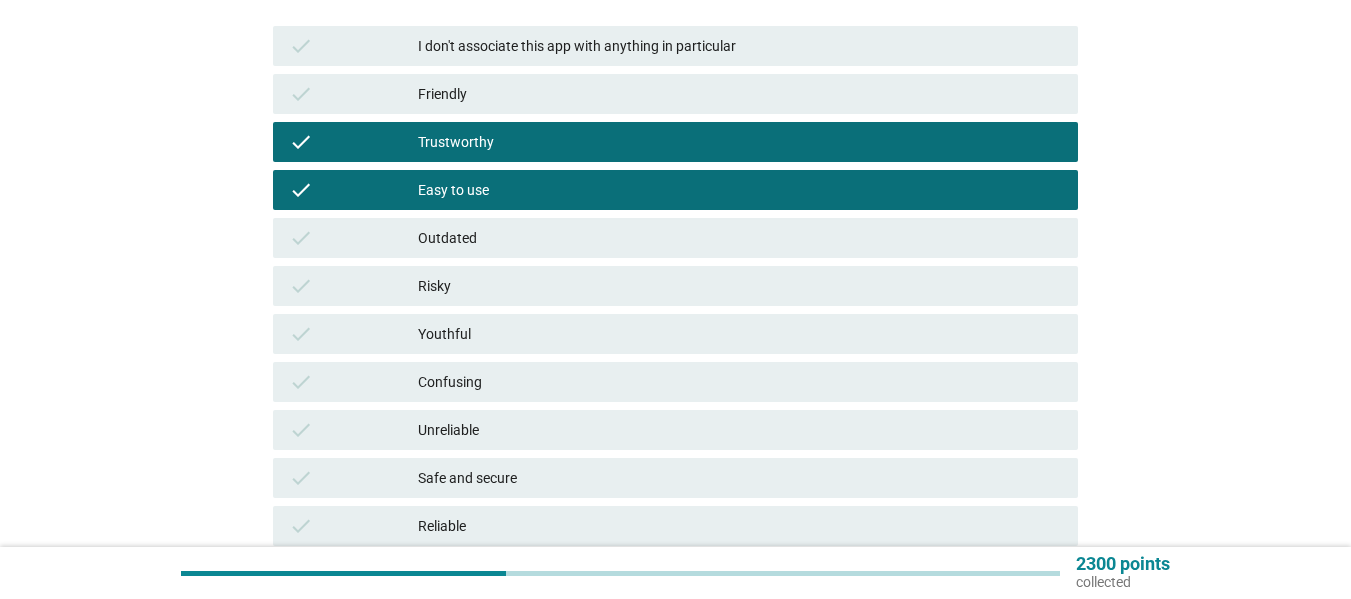 scroll, scrollTop: 300, scrollLeft: 0, axis: vertical 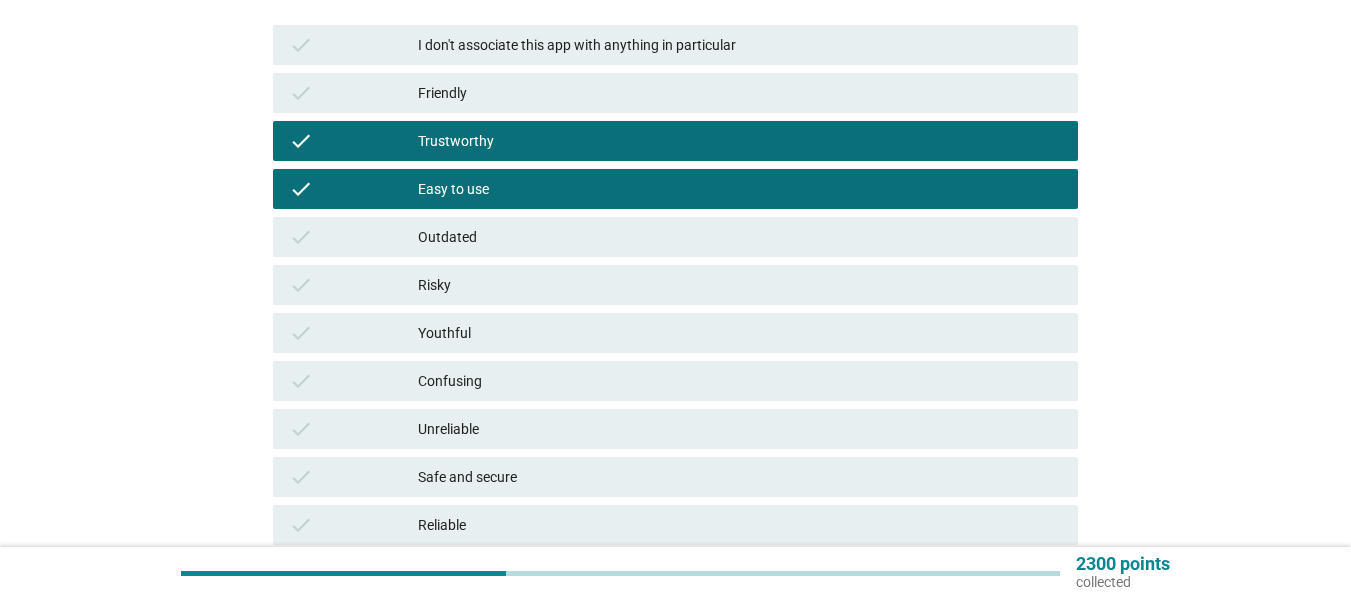 click on "Safe and secure" at bounding box center [740, 477] 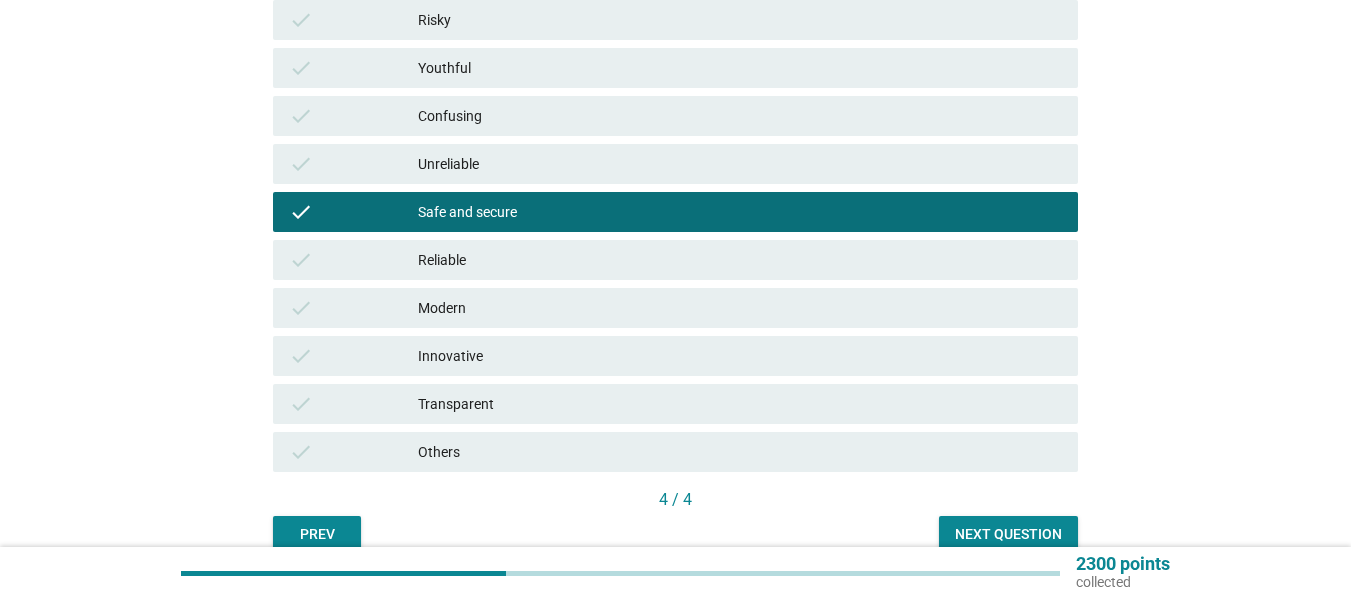 scroll, scrollTop: 600, scrollLeft: 0, axis: vertical 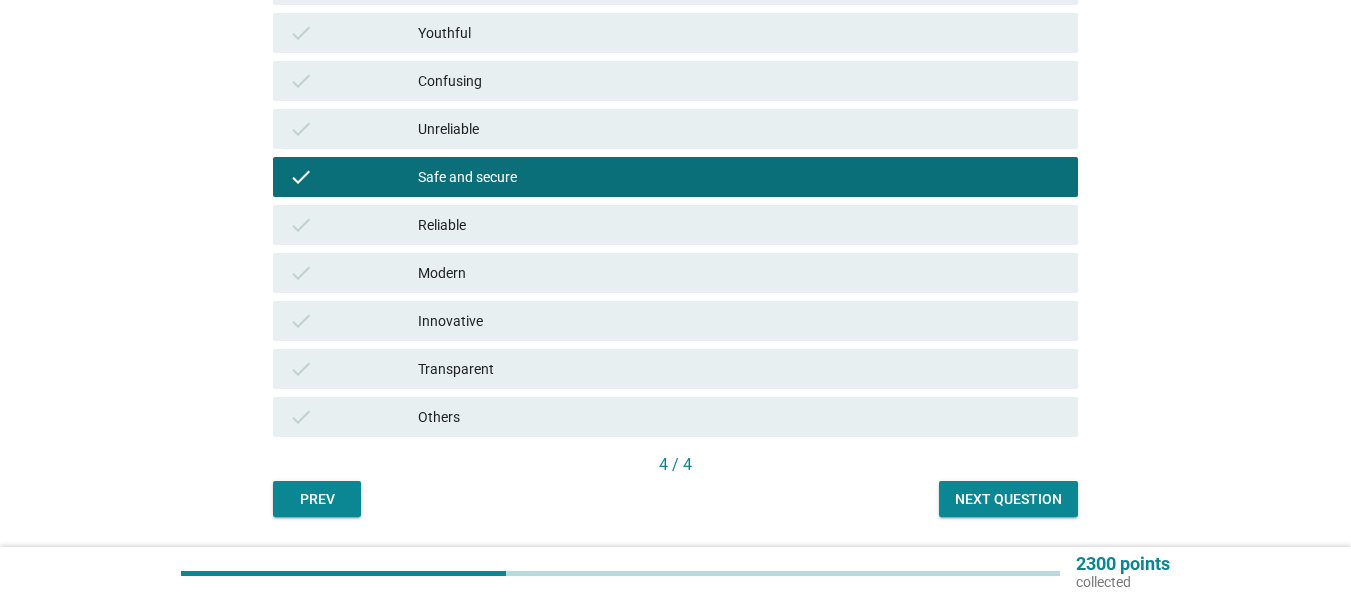 click on "Next question" at bounding box center [1008, 499] 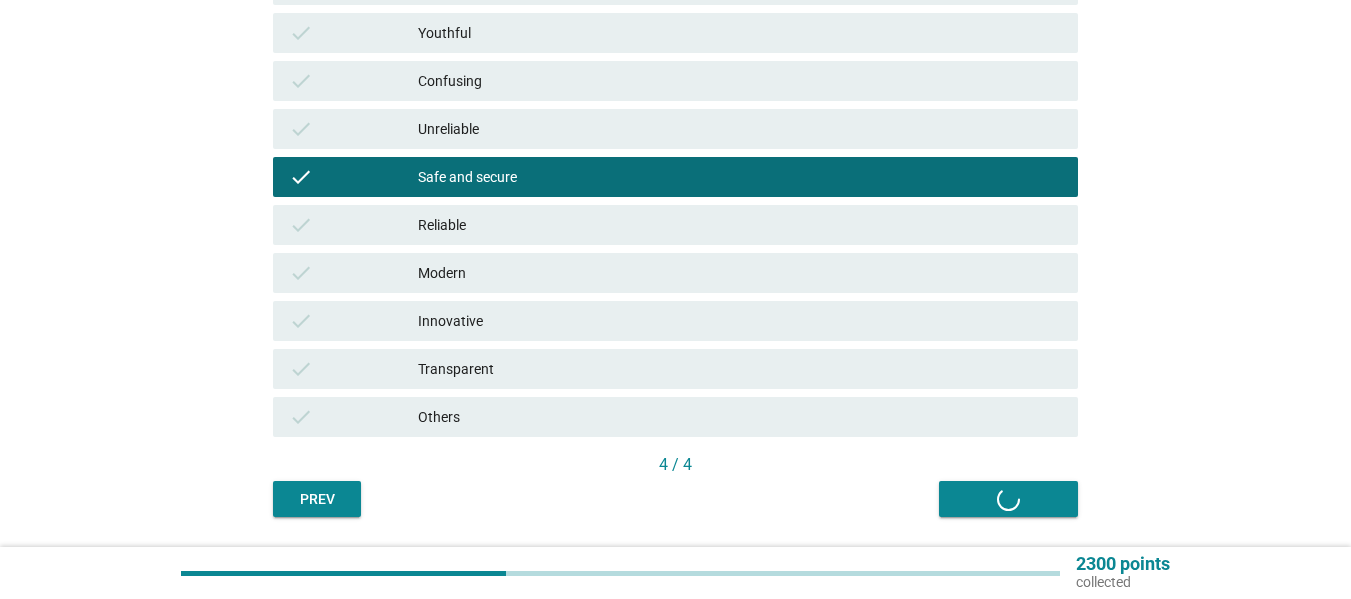 scroll, scrollTop: 0, scrollLeft: 0, axis: both 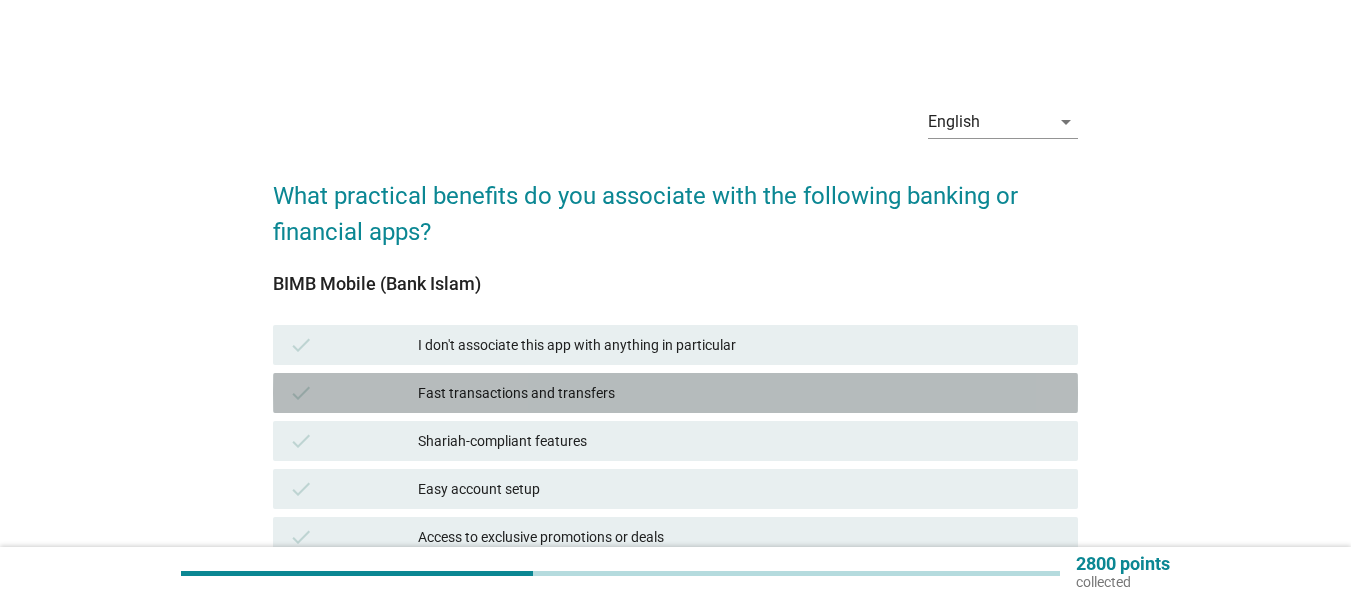 click on "Fast transactions and transfers" at bounding box center [740, 393] 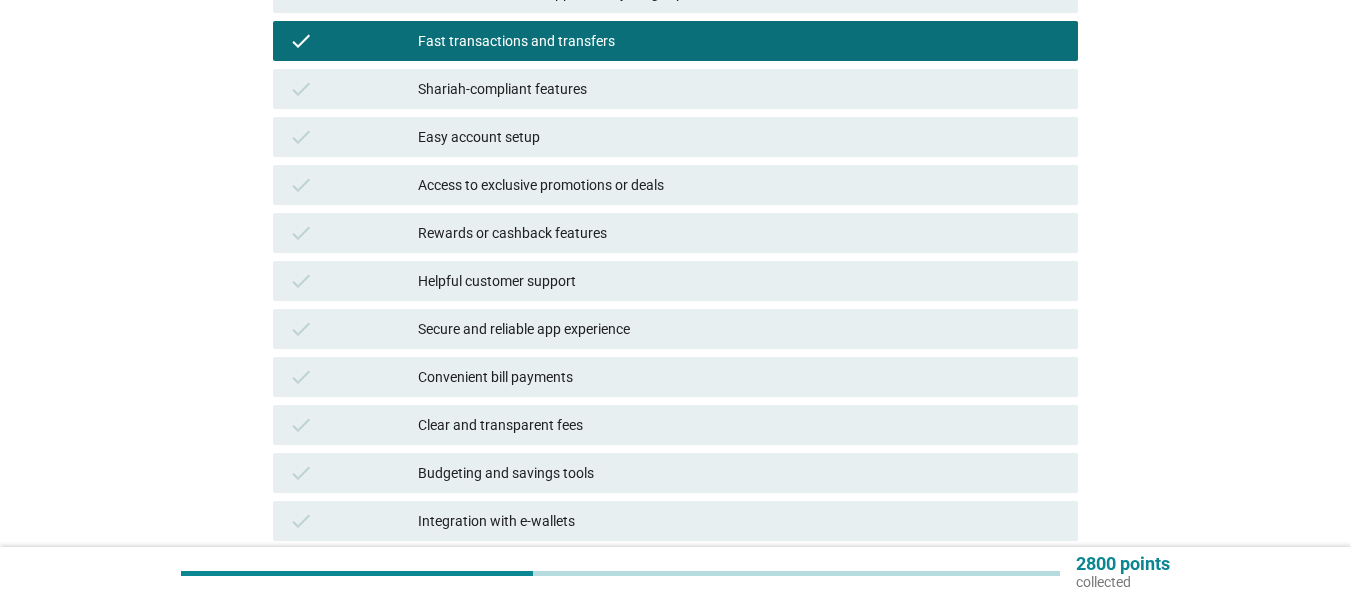 scroll, scrollTop: 400, scrollLeft: 0, axis: vertical 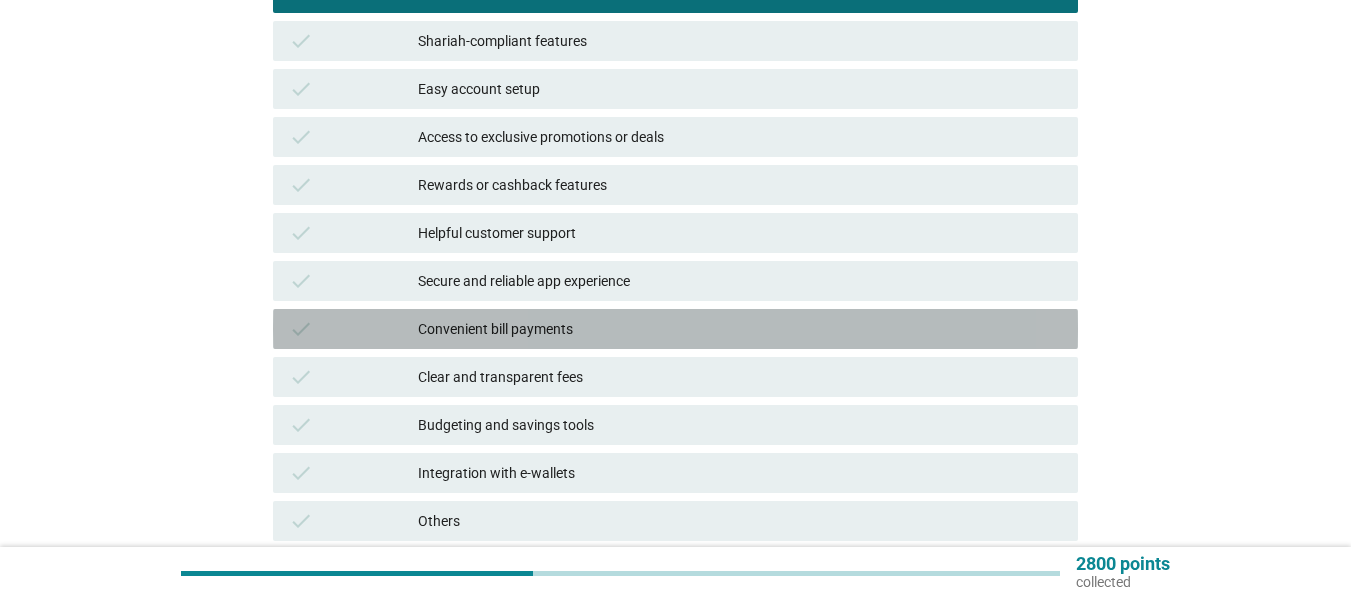 click on "Convenient bill payments" at bounding box center [740, 329] 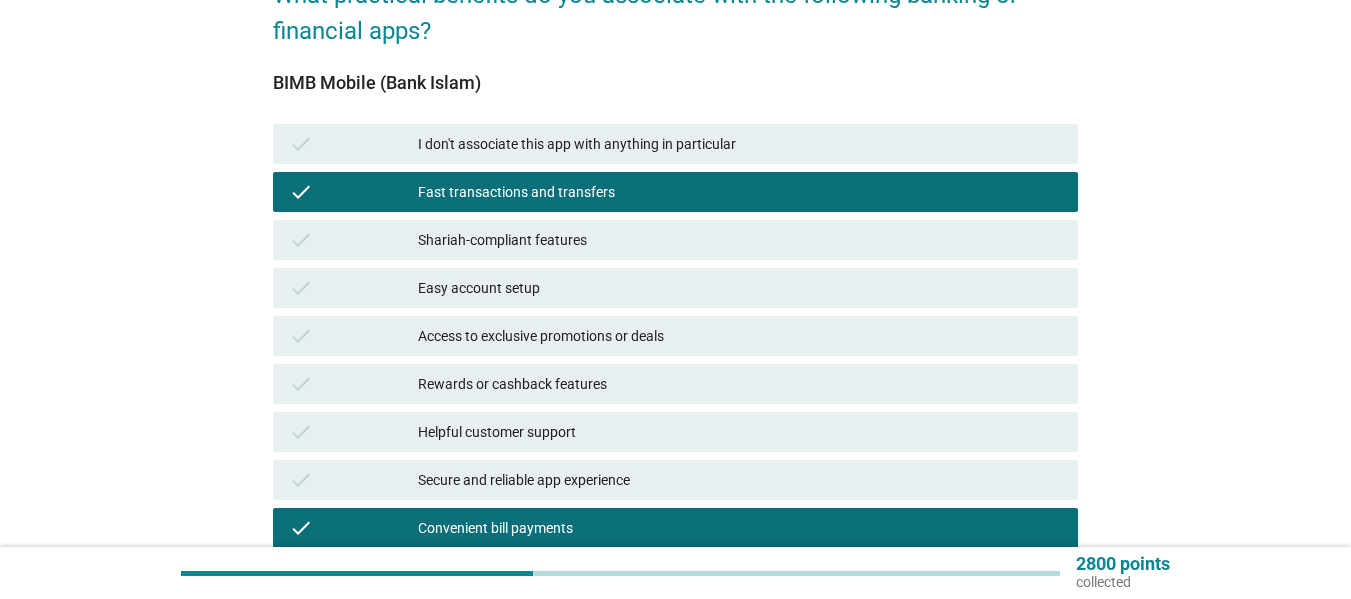scroll, scrollTop: 500, scrollLeft: 0, axis: vertical 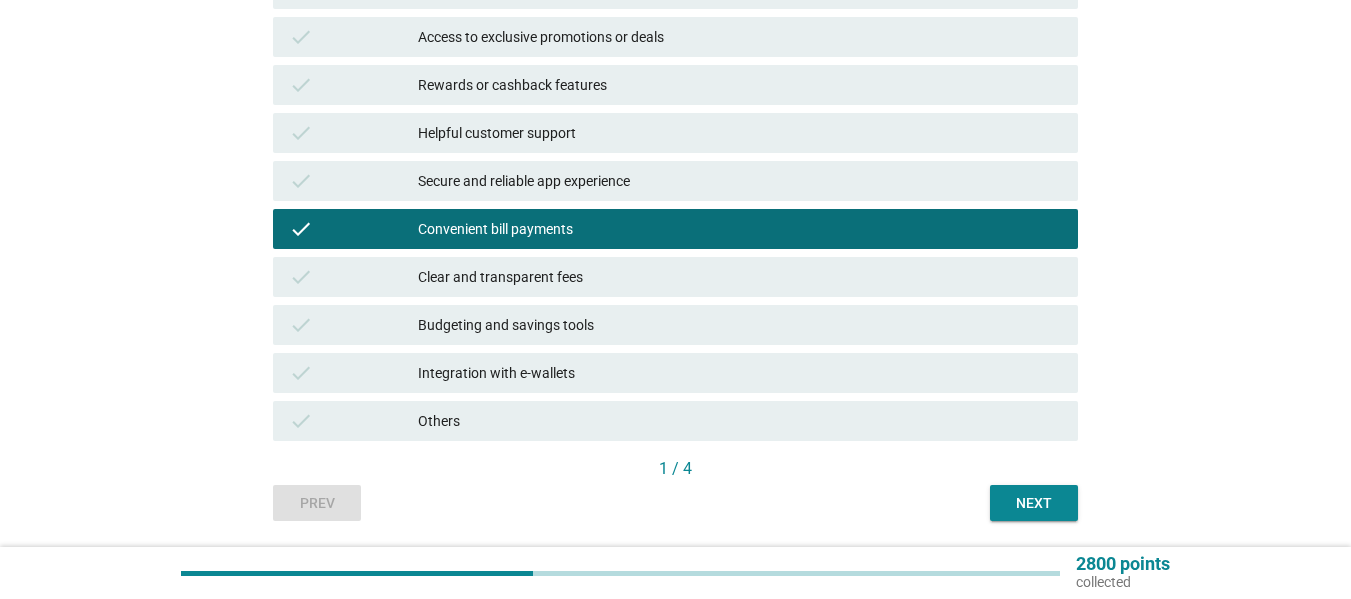 click on "Next" at bounding box center [1034, 503] 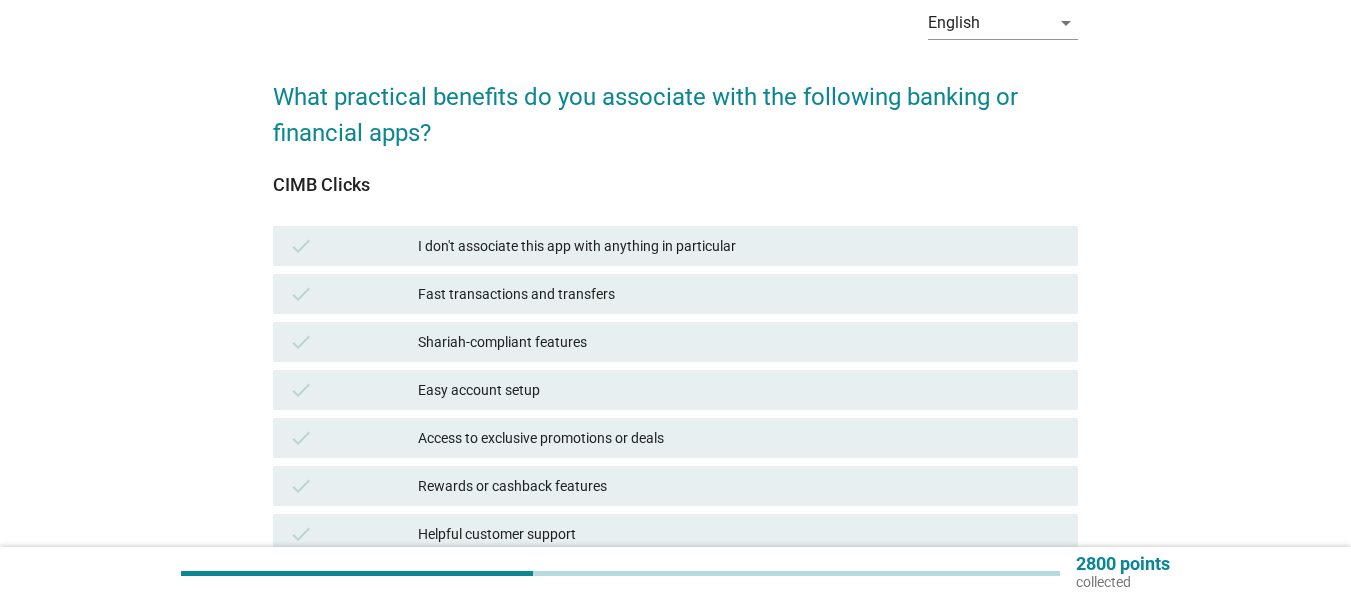 scroll, scrollTop: 100, scrollLeft: 0, axis: vertical 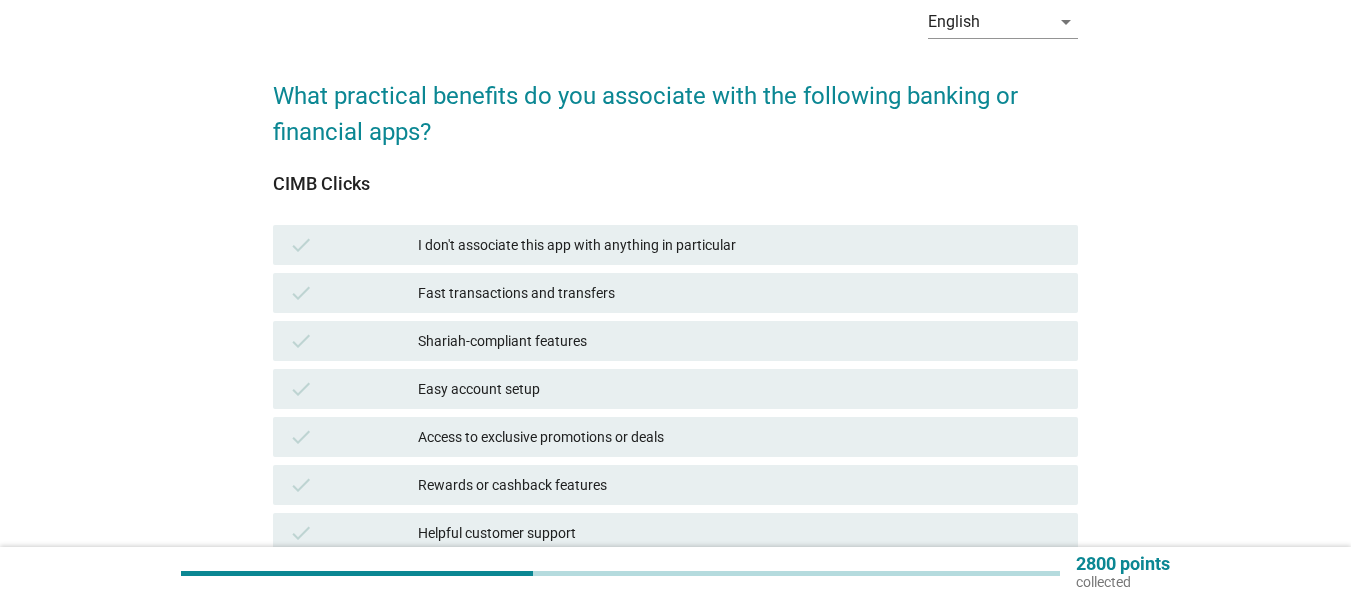 click on "Easy account setup" at bounding box center (740, 389) 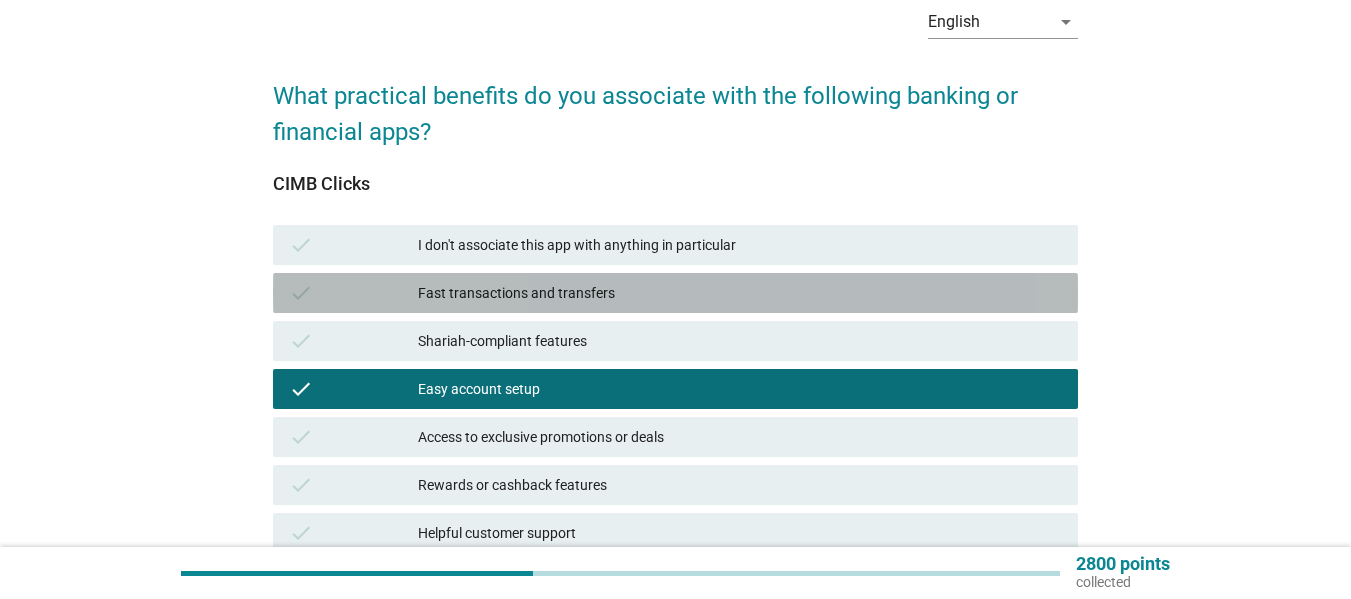 click on "Fast transactions and transfers" at bounding box center [740, 293] 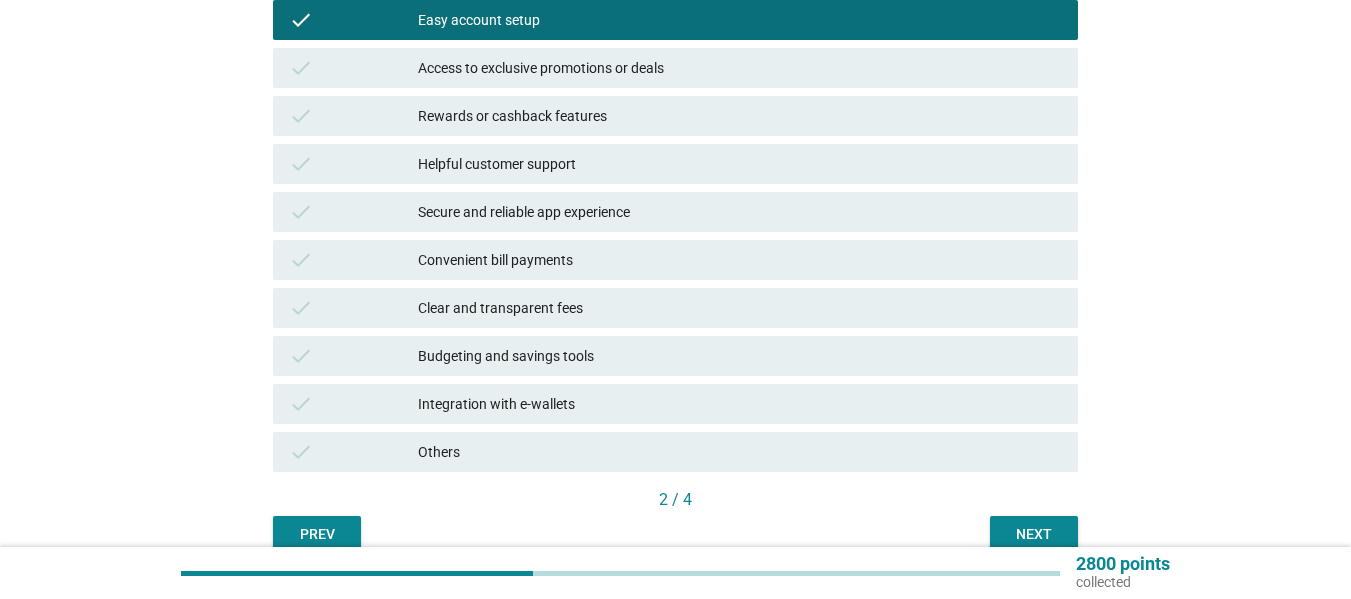scroll, scrollTop: 500, scrollLeft: 0, axis: vertical 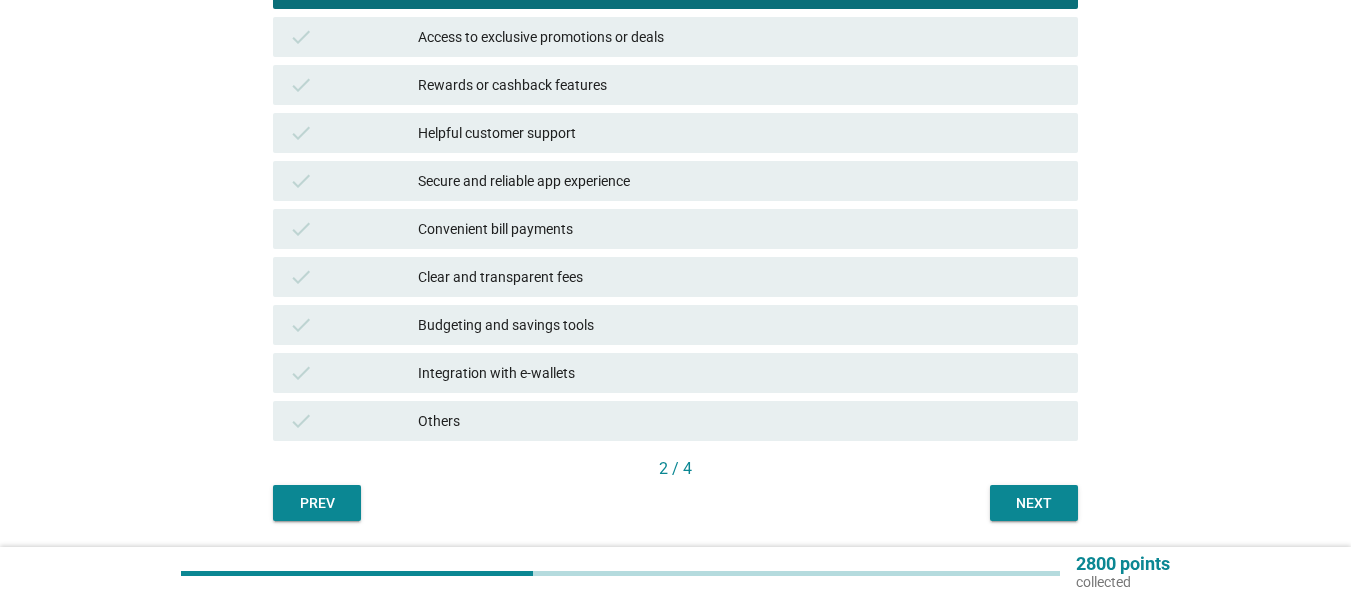 click on "Convenient bill payments" at bounding box center (740, 229) 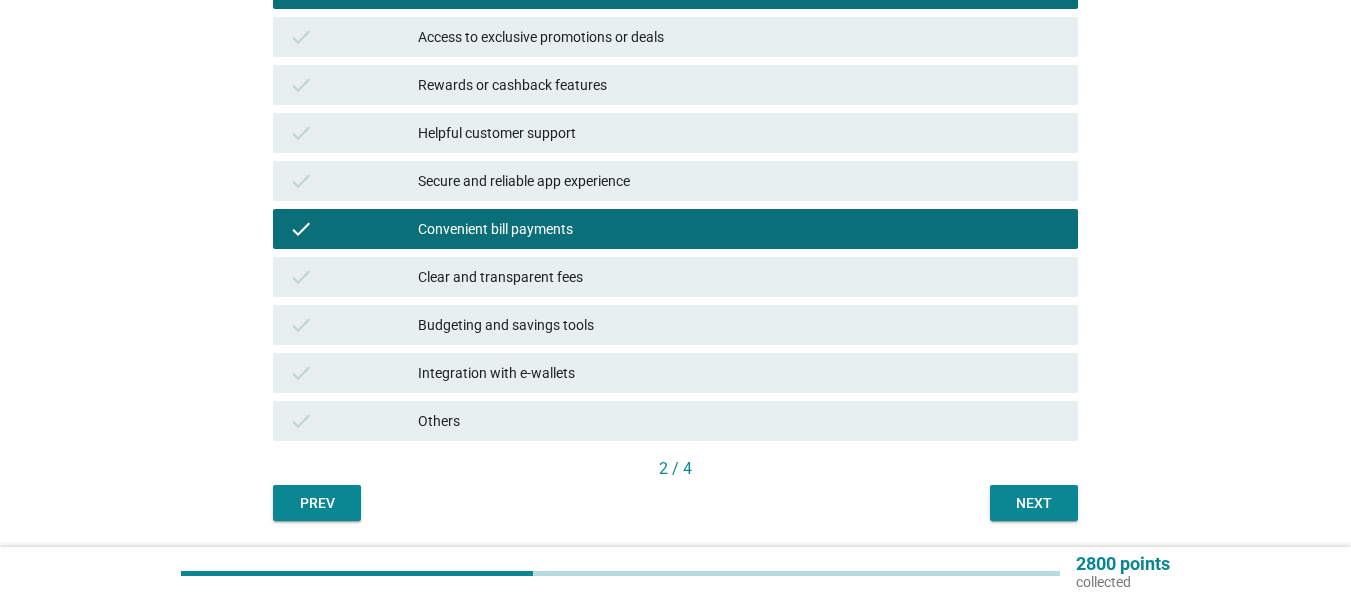 click on "Next" at bounding box center (1034, 503) 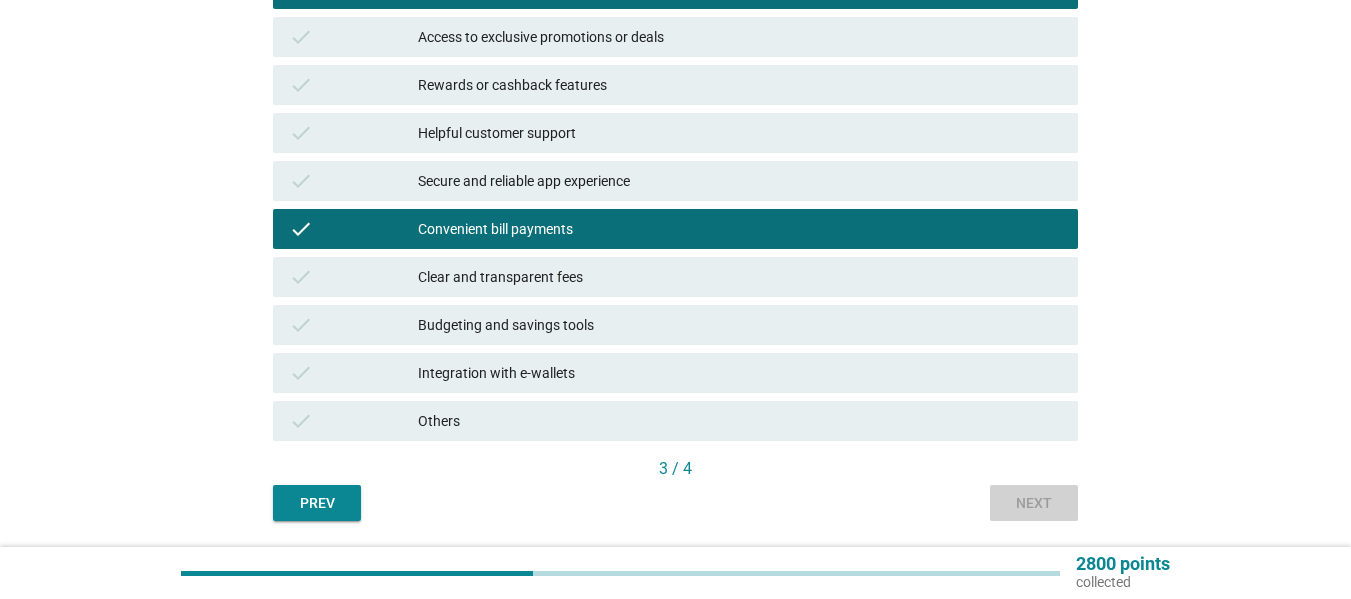 scroll, scrollTop: 0, scrollLeft: 0, axis: both 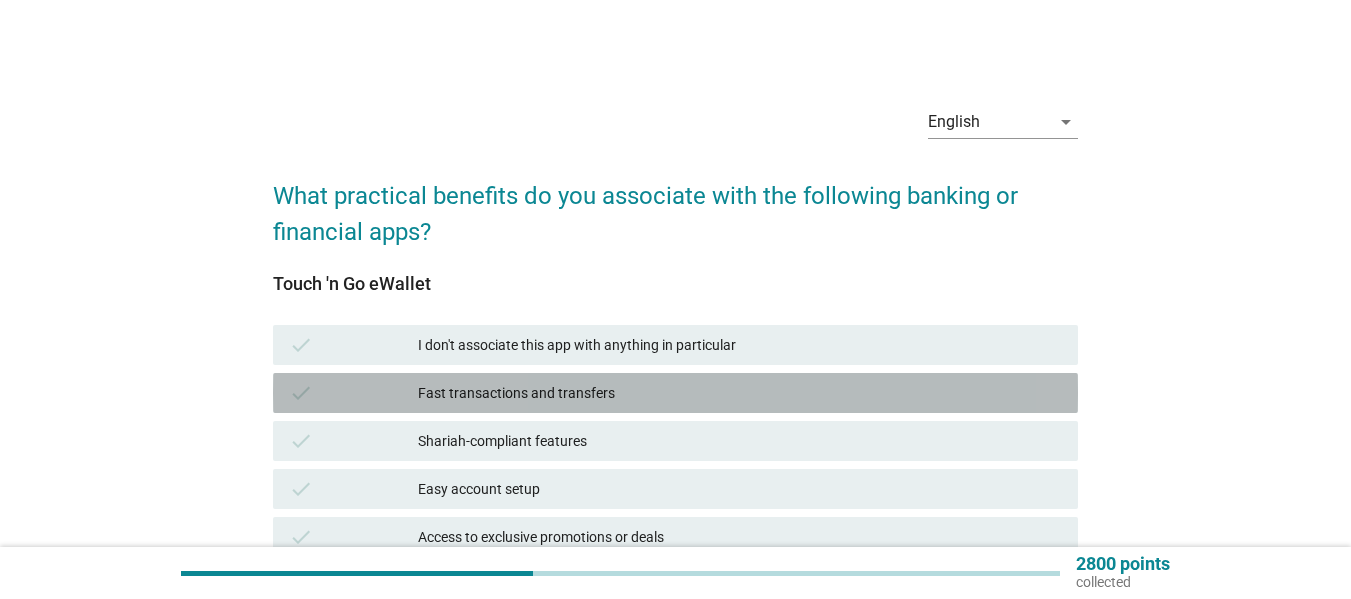 click on "Fast transactions and transfers" at bounding box center (740, 393) 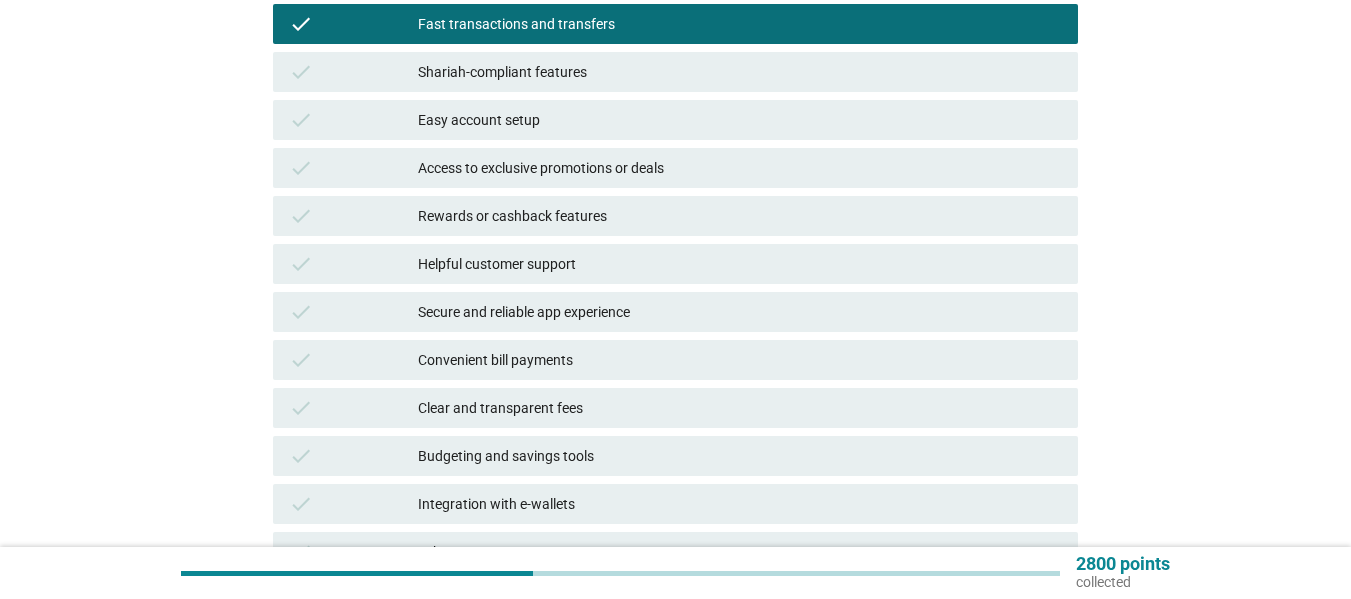 scroll, scrollTop: 400, scrollLeft: 0, axis: vertical 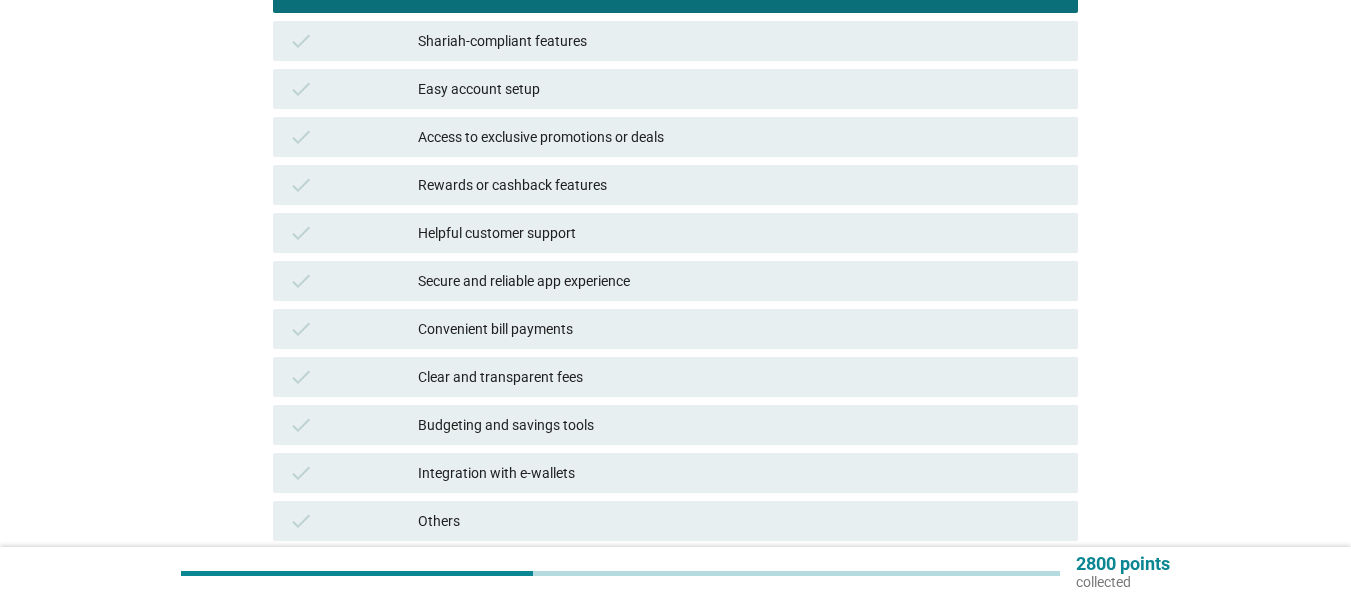 click on "Convenient bill payments" at bounding box center [740, 329] 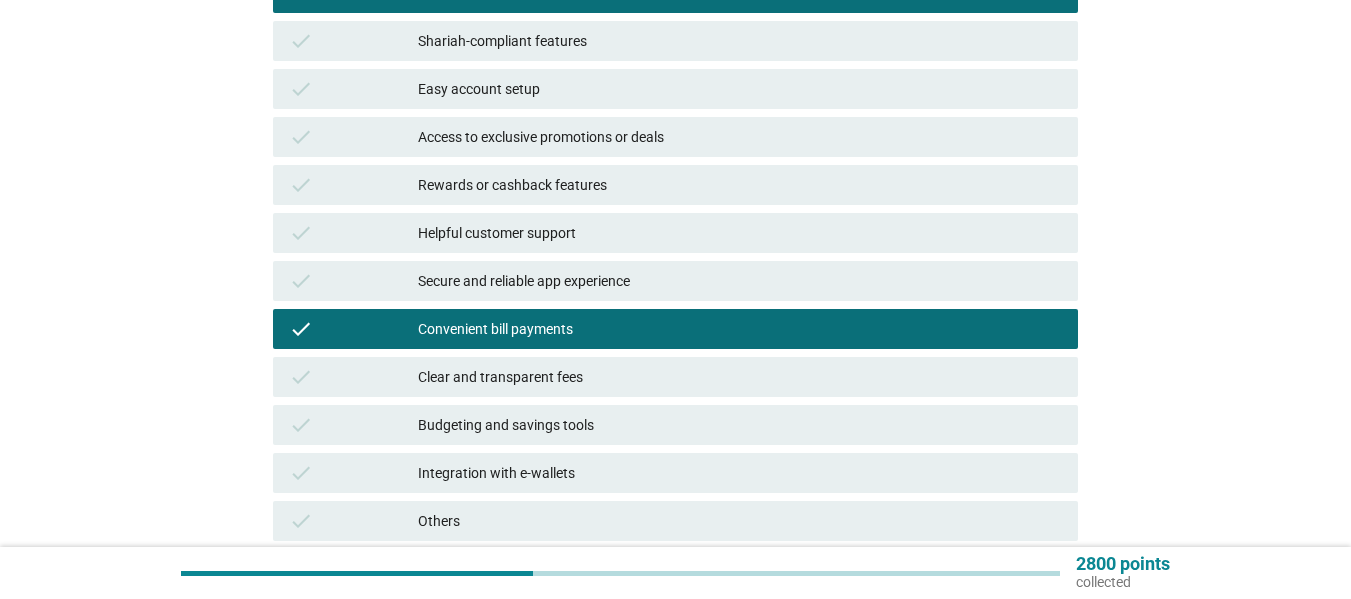 click on "Budgeting and savings tools" at bounding box center [740, 425] 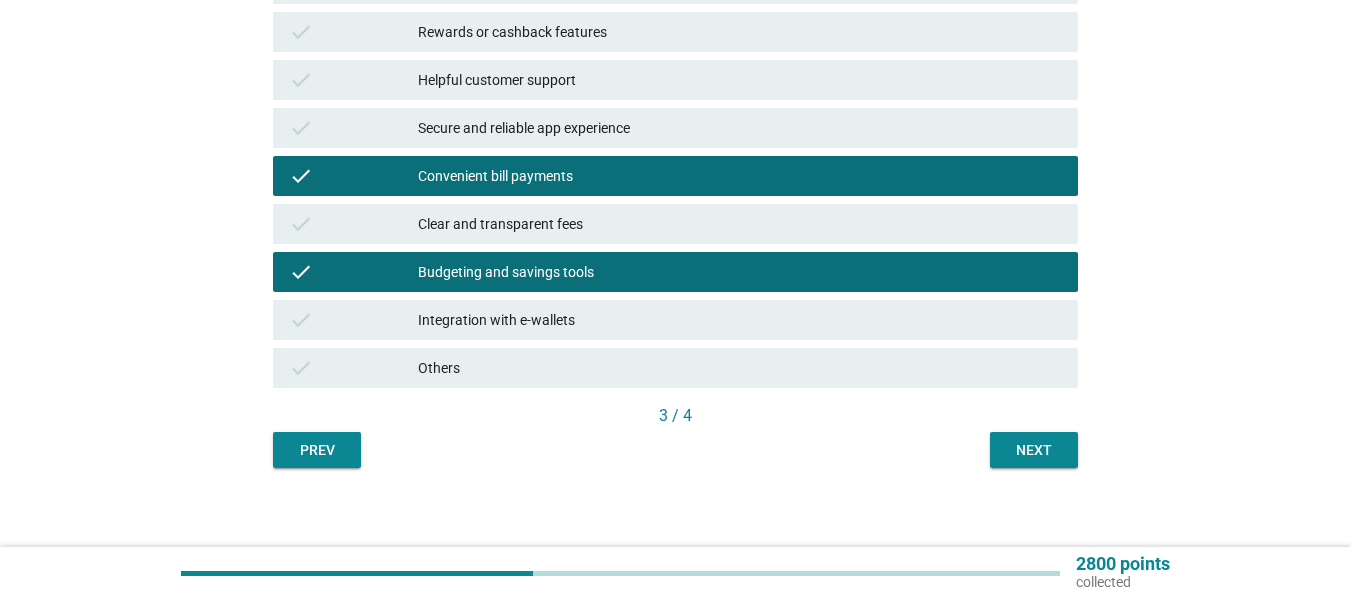 scroll, scrollTop: 564, scrollLeft: 0, axis: vertical 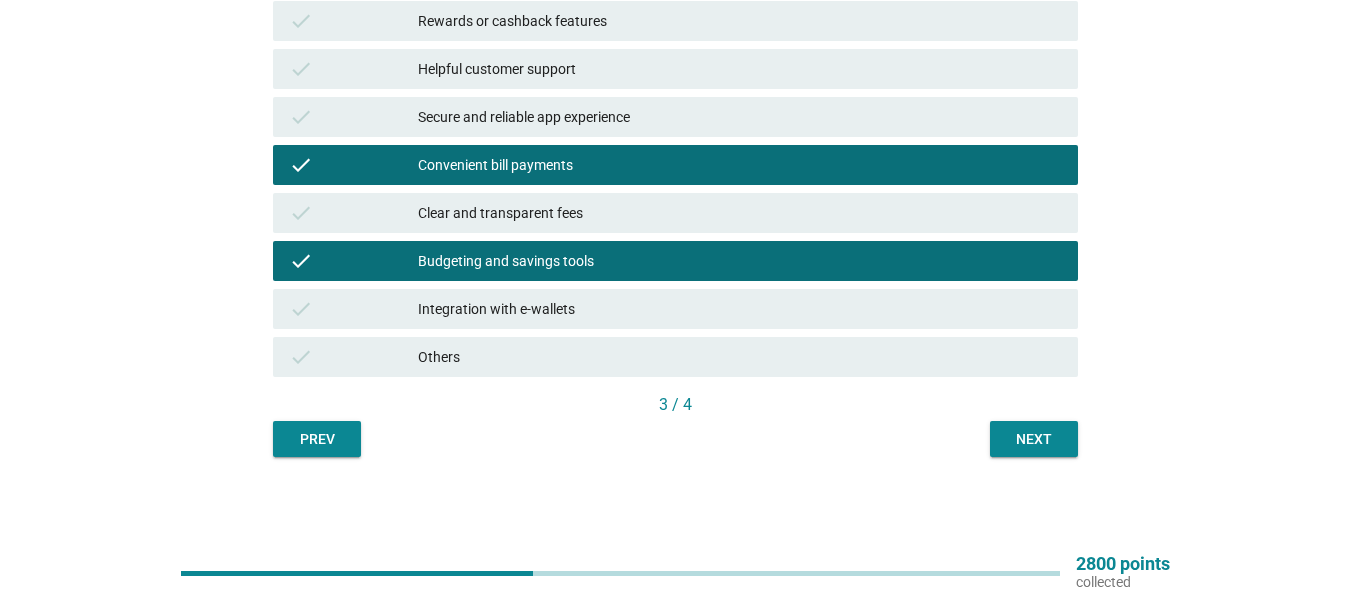 click on "Next" at bounding box center (1034, 439) 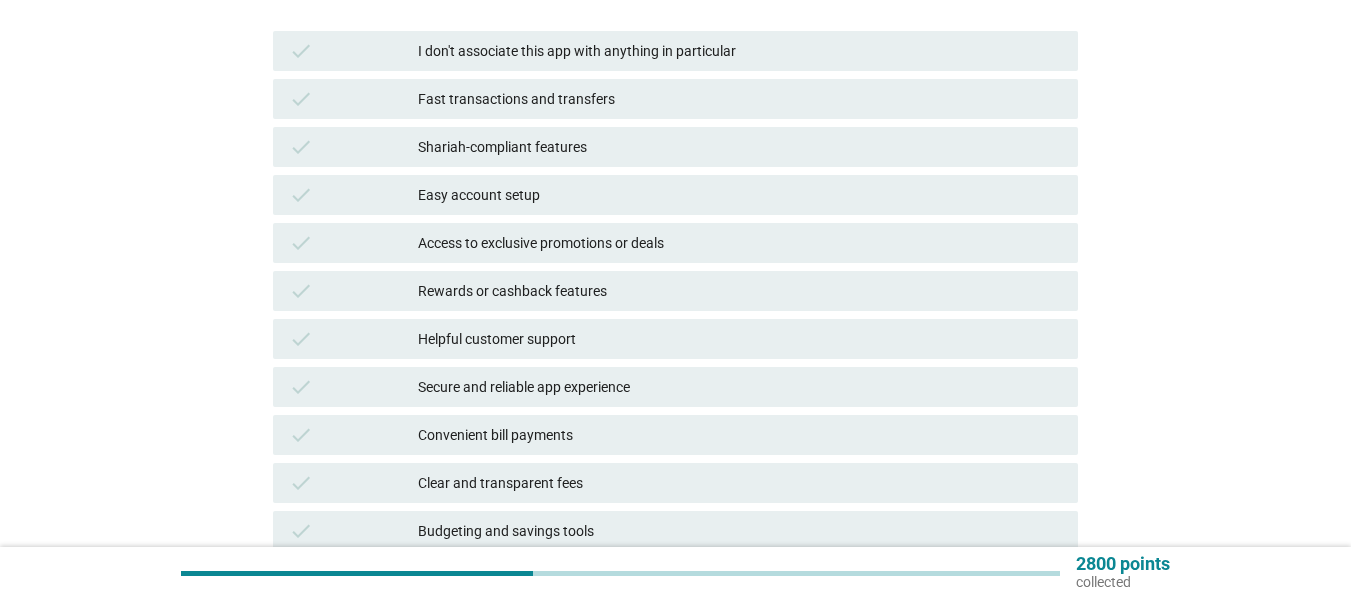 scroll, scrollTop: 400, scrollLeft: 0, axis: vertical 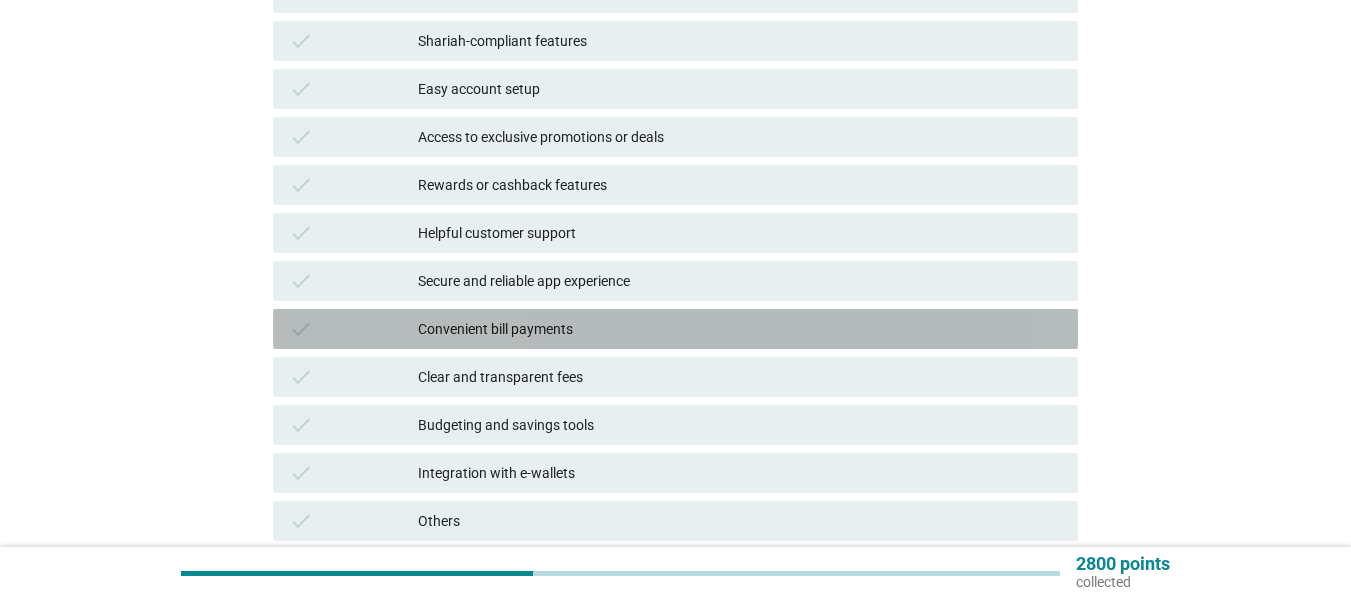 click on "Convenient bill payments" at bounding box center (740, 329) 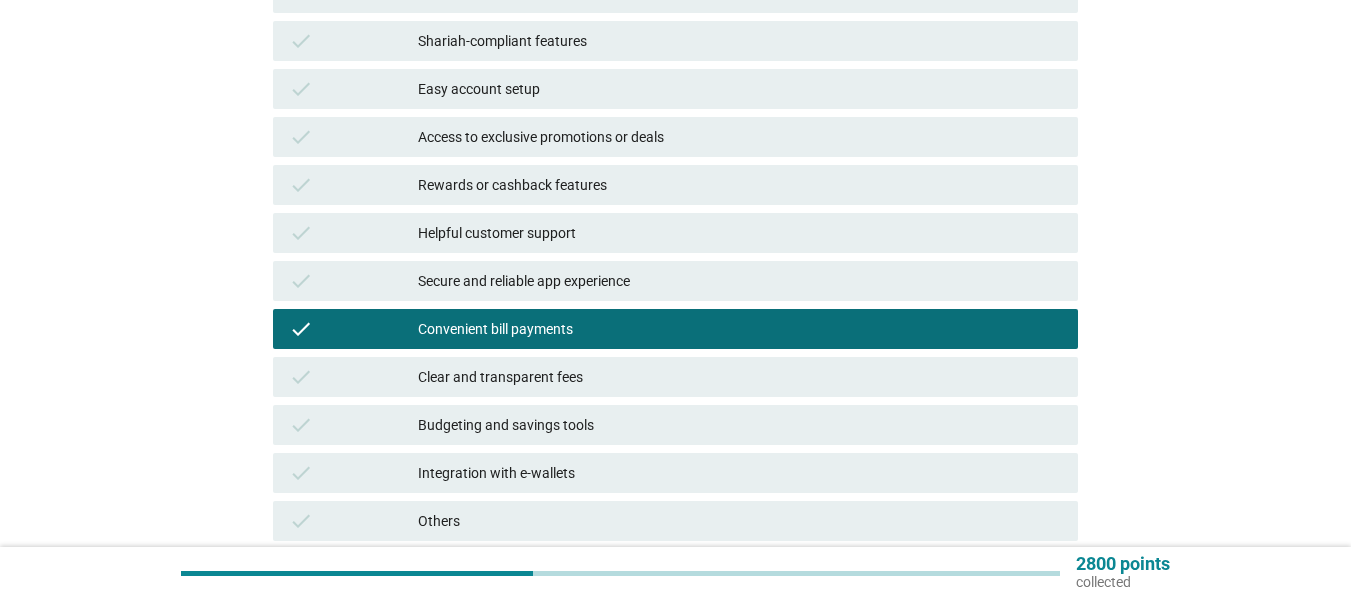 click on "Budgeting and savings tools" at bounding box center [740, 425] 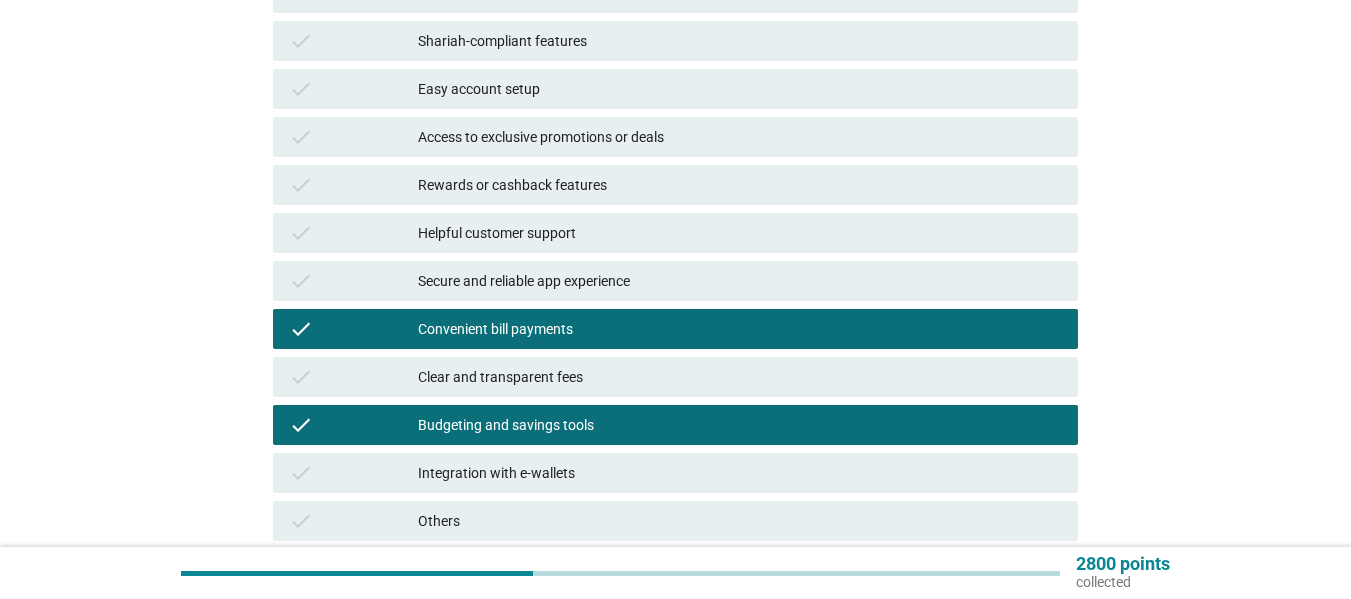 click on "Integration with e-wallets" at bounding box center (740, 473) 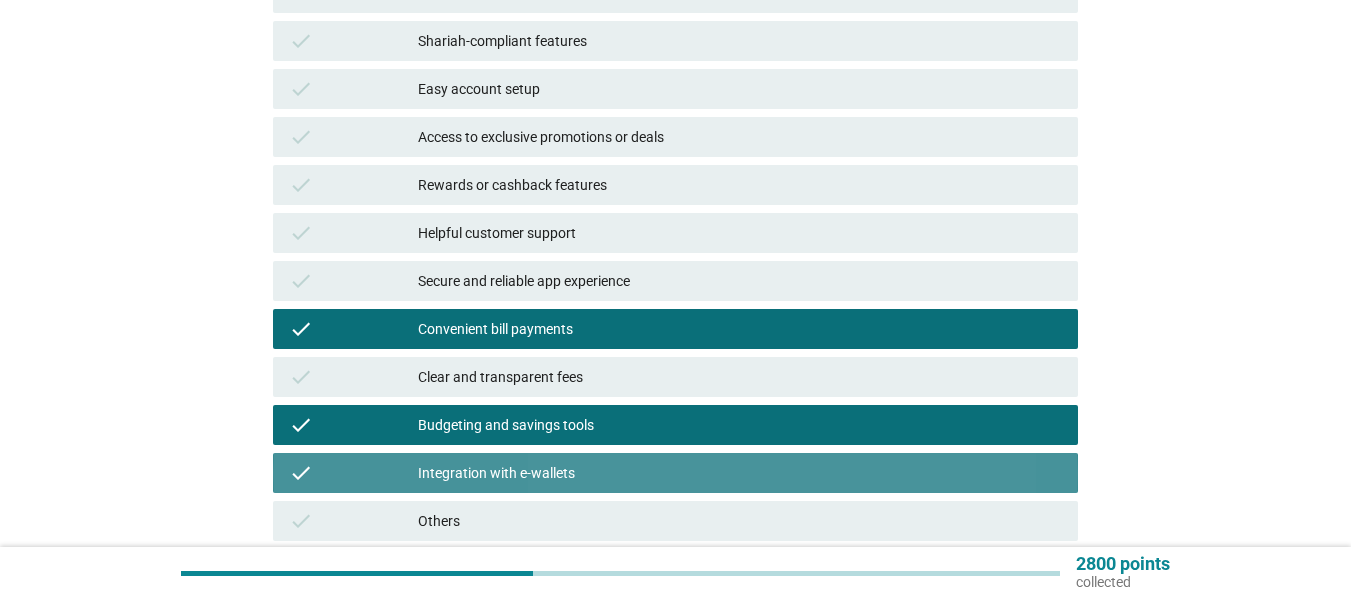 click on "Integration with e-wallets" at bounding box center (740, 473) 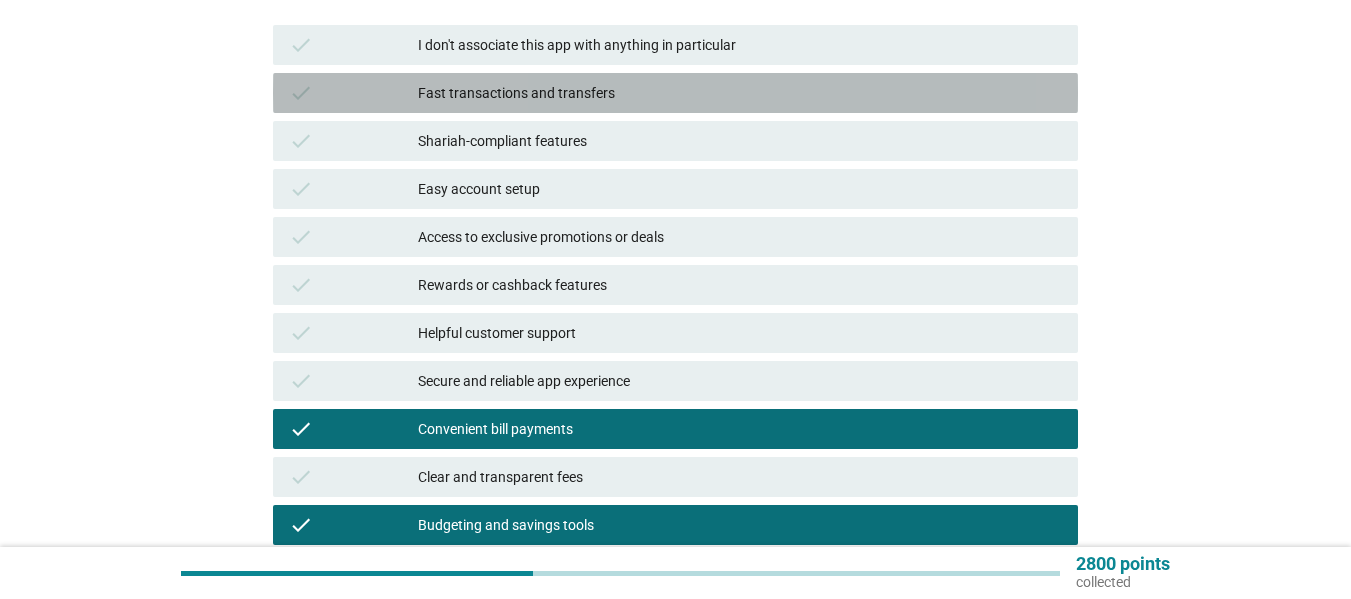 click on "Fast transactions and transfers" at bounding box center (740, 93) 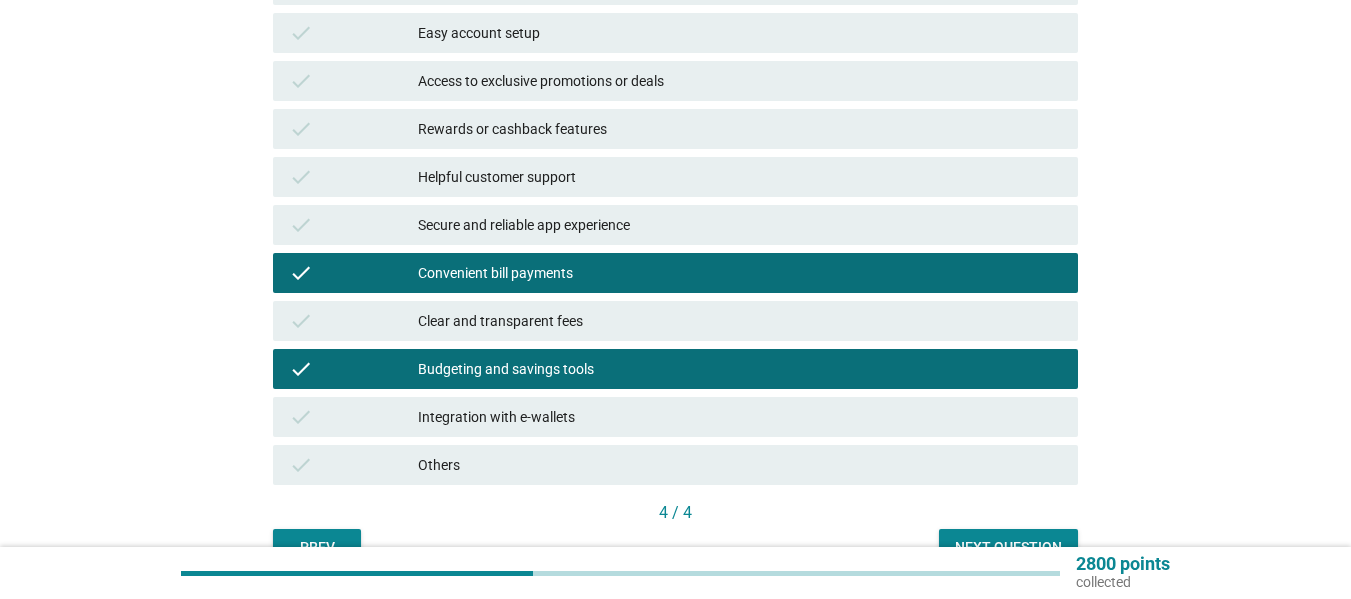 scroll, scrollTop: 564, scrollLeft: 0, axis: vertical 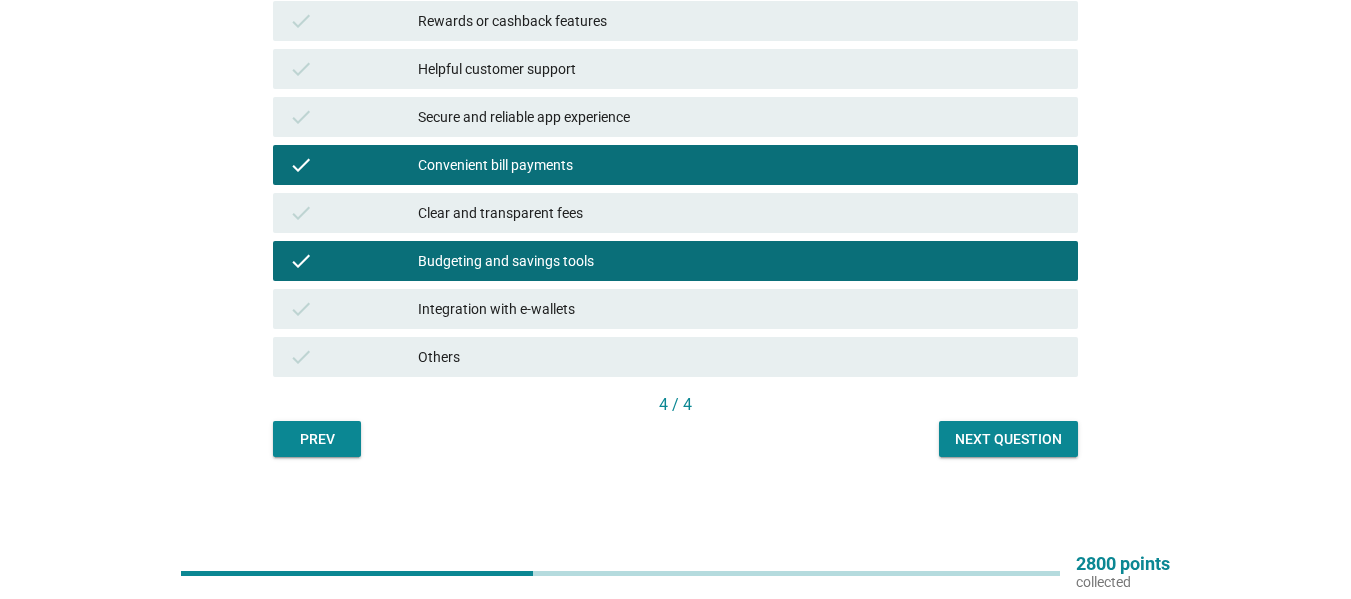 click on "Next question" at bounding box center [1008, 439] 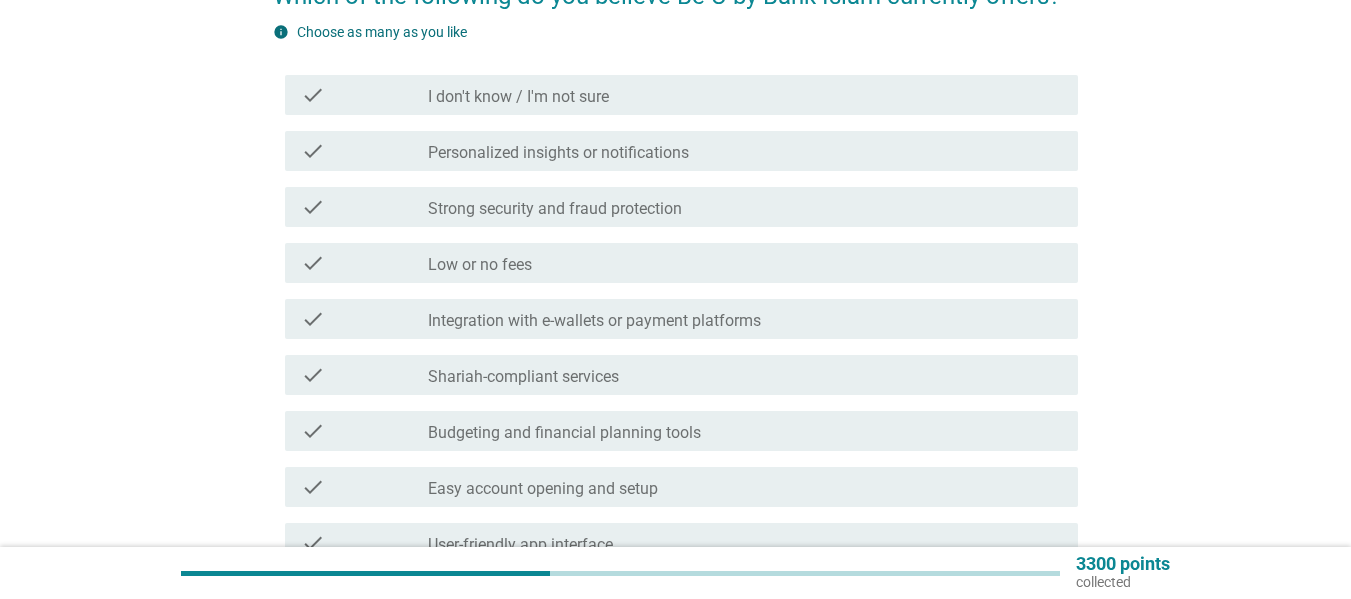 scroll, scrollTop: 300, scrollLeft: 0, axis: vertical 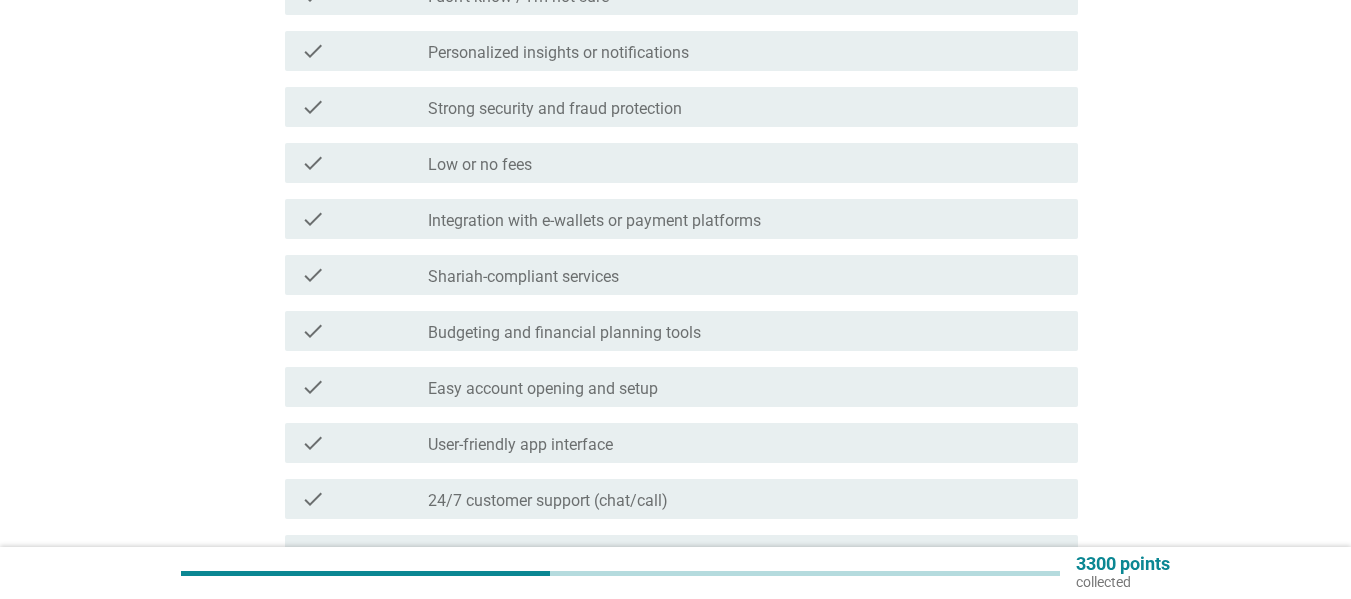 click on "Budgeting and financial planning tools" at bounding box center [564, 333] 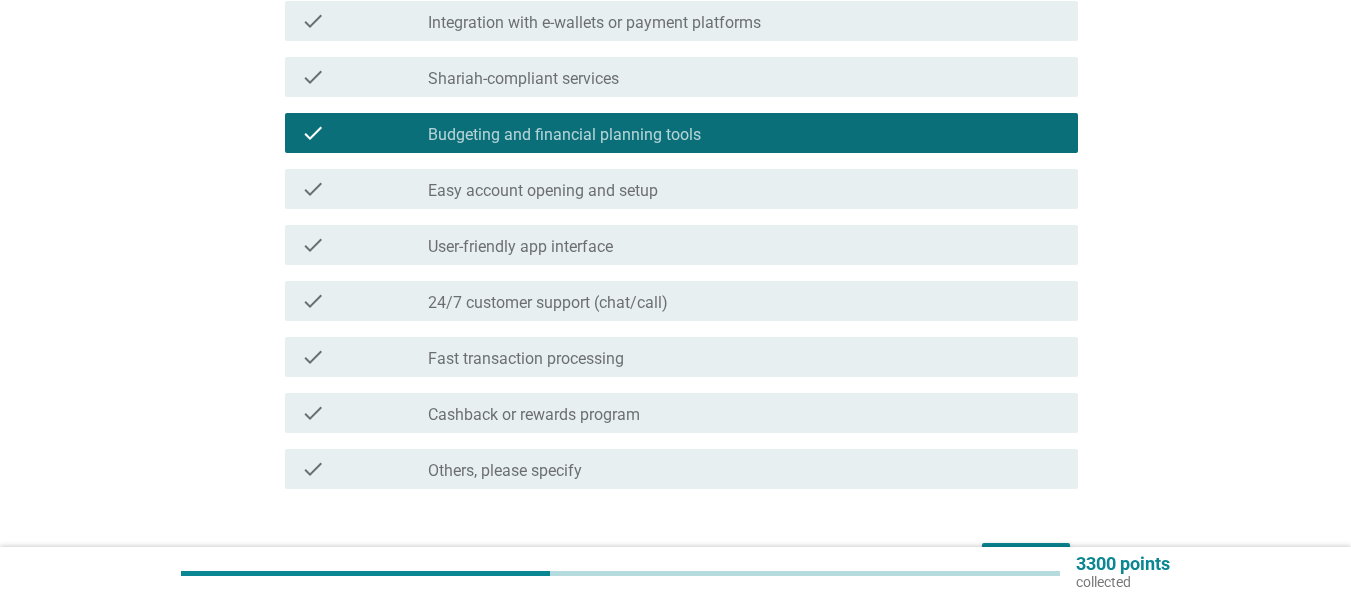 scroll, scrollTop: 500, scrollLeft: 0, axis: vertical 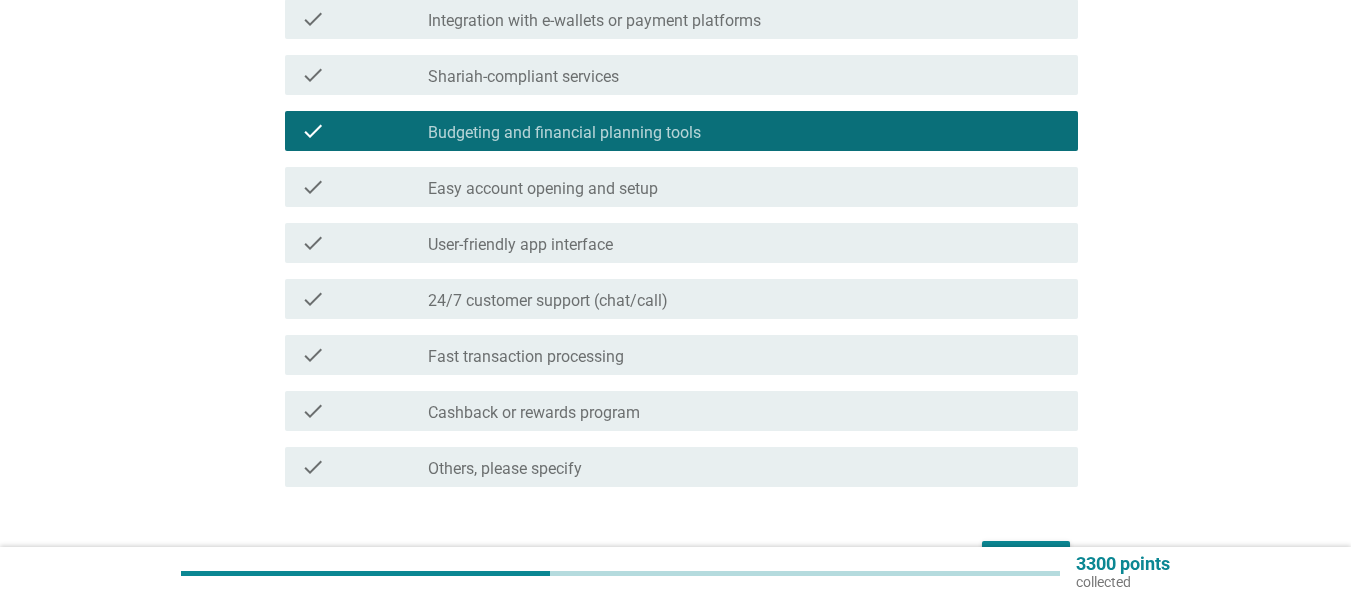 click on "check_box_outline_blank Fast transaction processing" at bounding box center (745, 355) 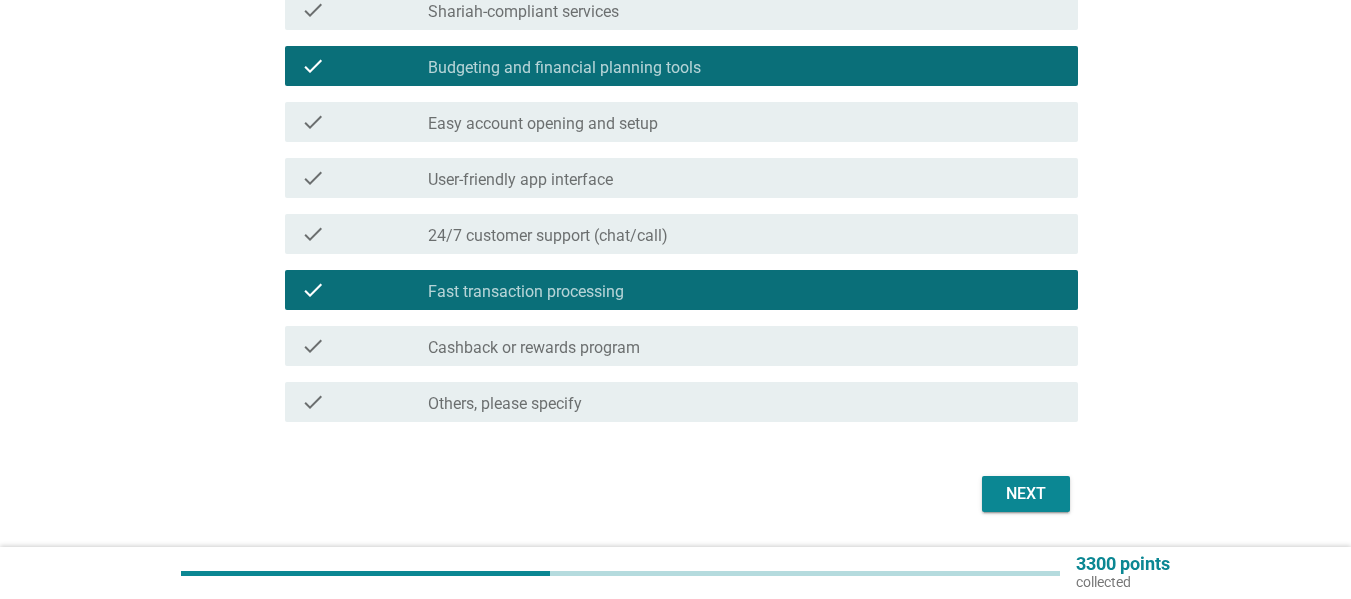 scroll, scrollTop: 600, scrollLeft: 0, axis: vertical 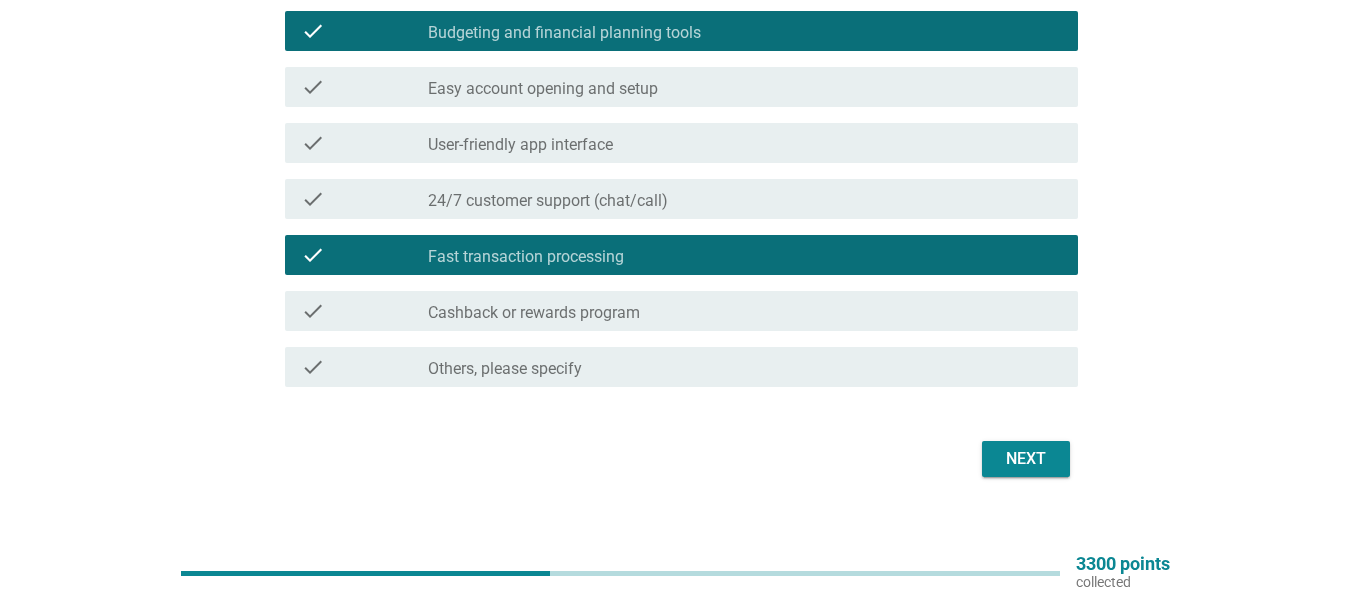 click on "Next" at bounding box center [1026, 459] 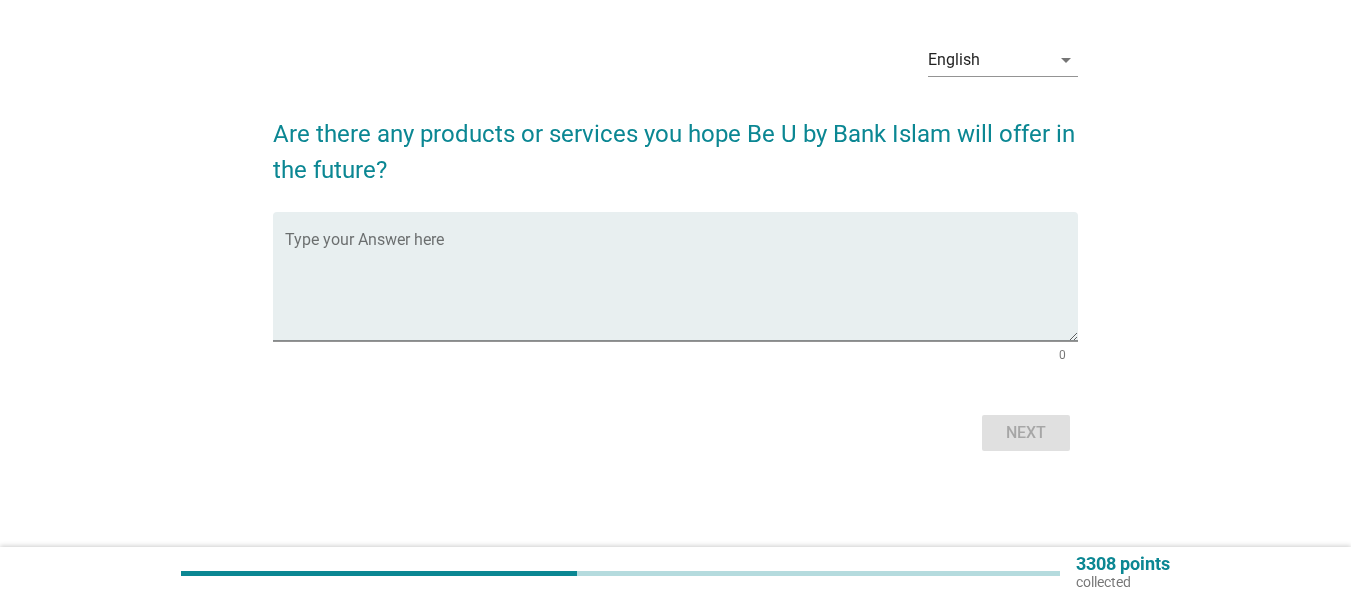 scroll, scrollTop: 0, scrollLeft: 0, axis: both 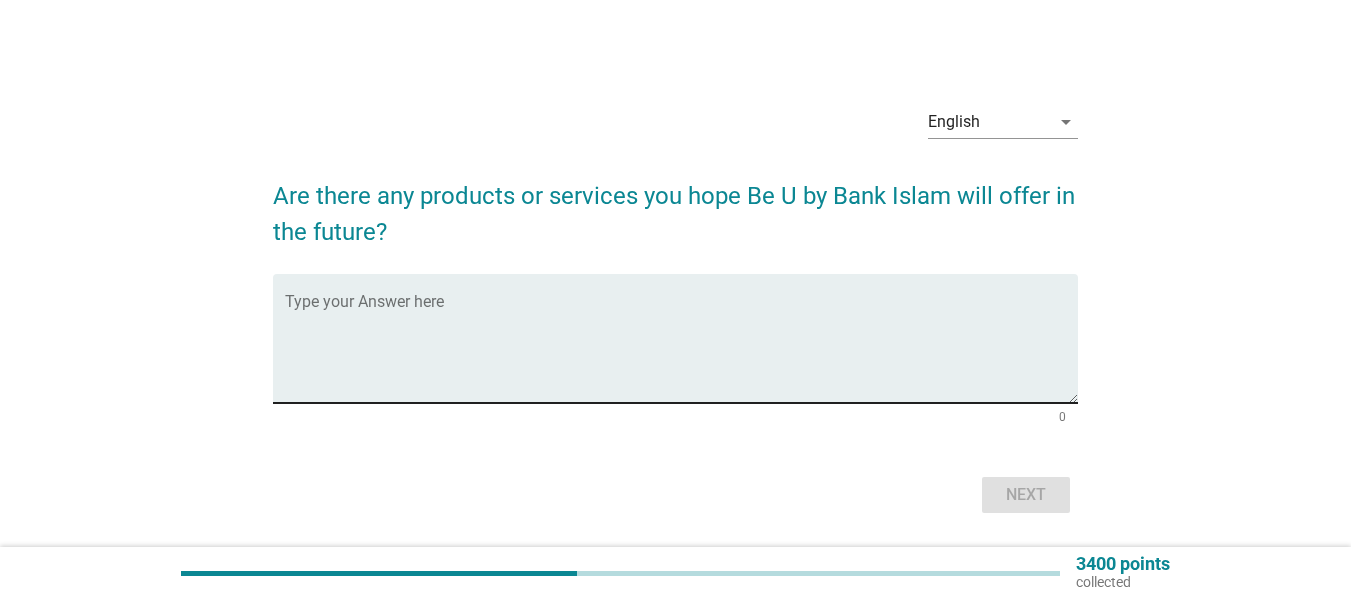 click at bounding box center [681, 350] 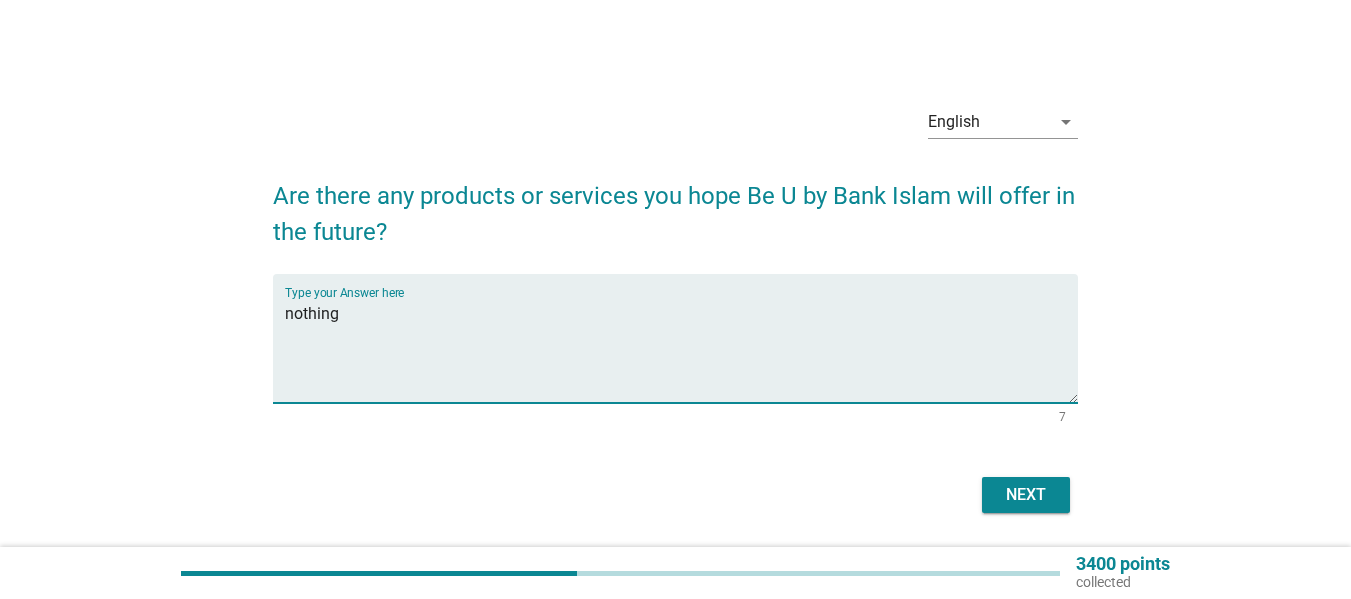 type on "nothing" 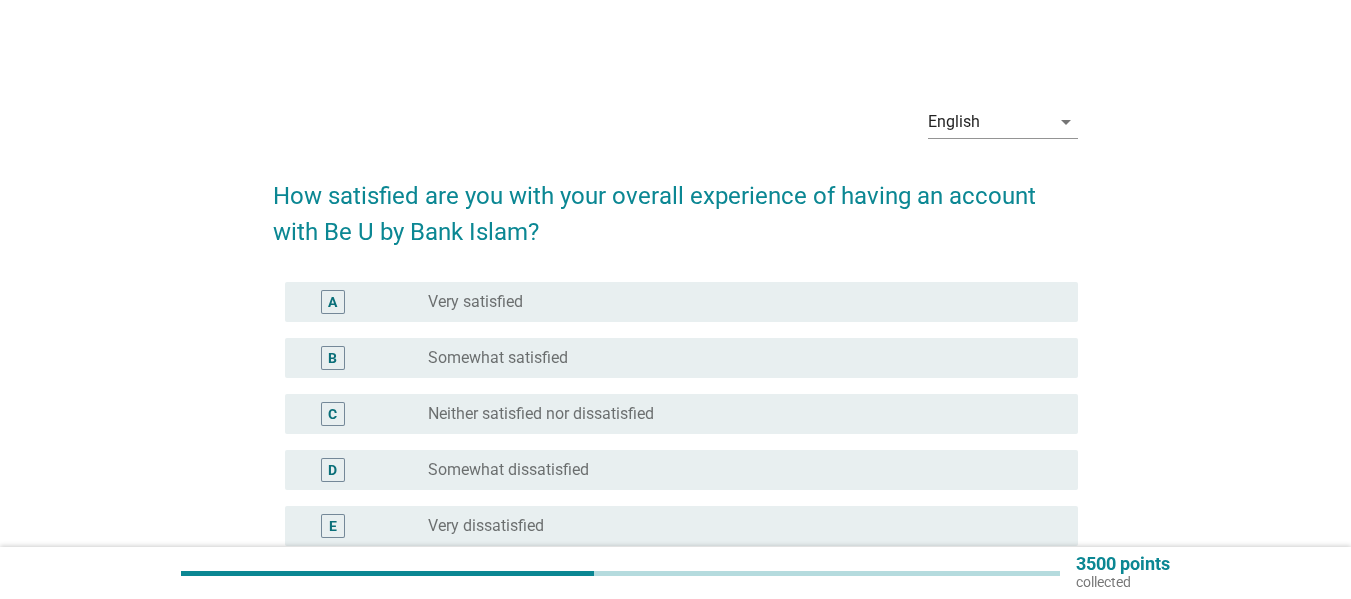 click on "radio_button_unchecked Very satisfied" at bounding box center [737, 302] 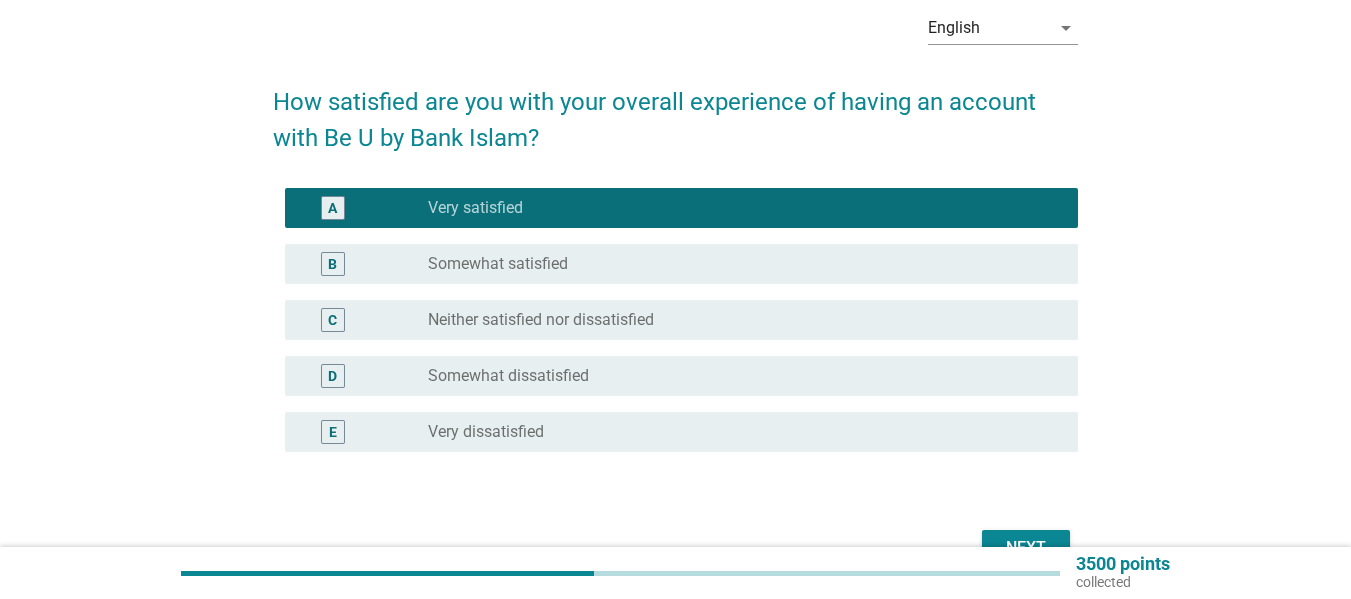 scroll, scrollTop: 209, scrollLeft: 0, axis: vertical 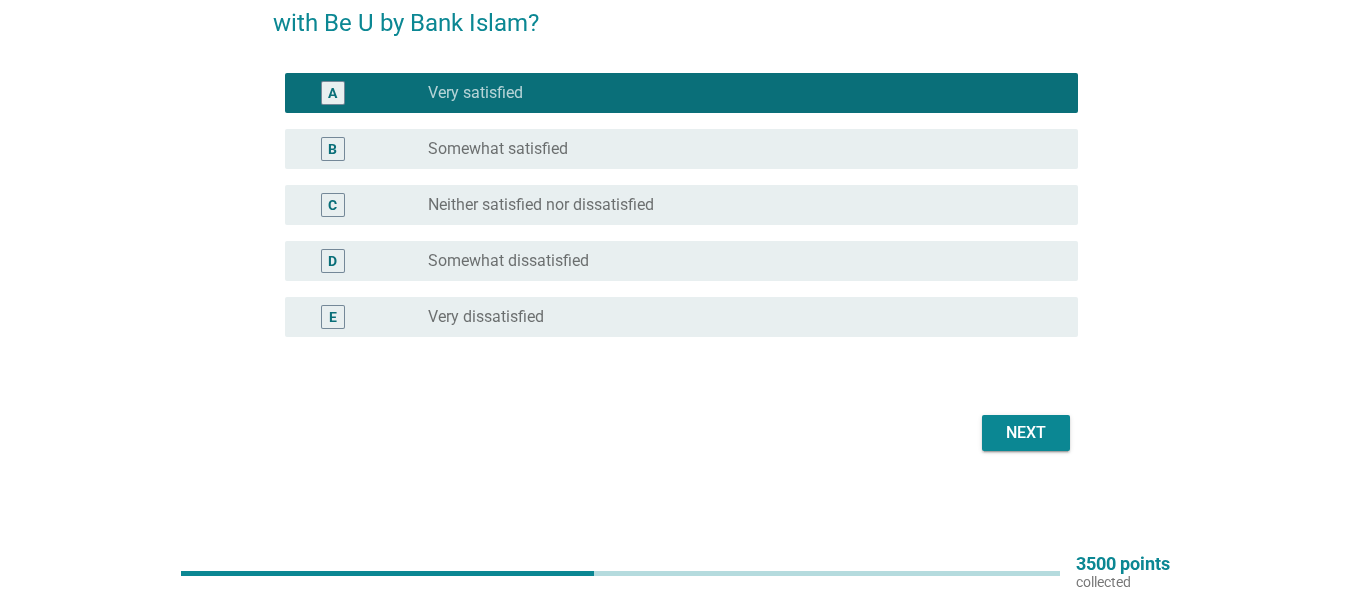 click on "Next" at bounding box center [1026, 433] 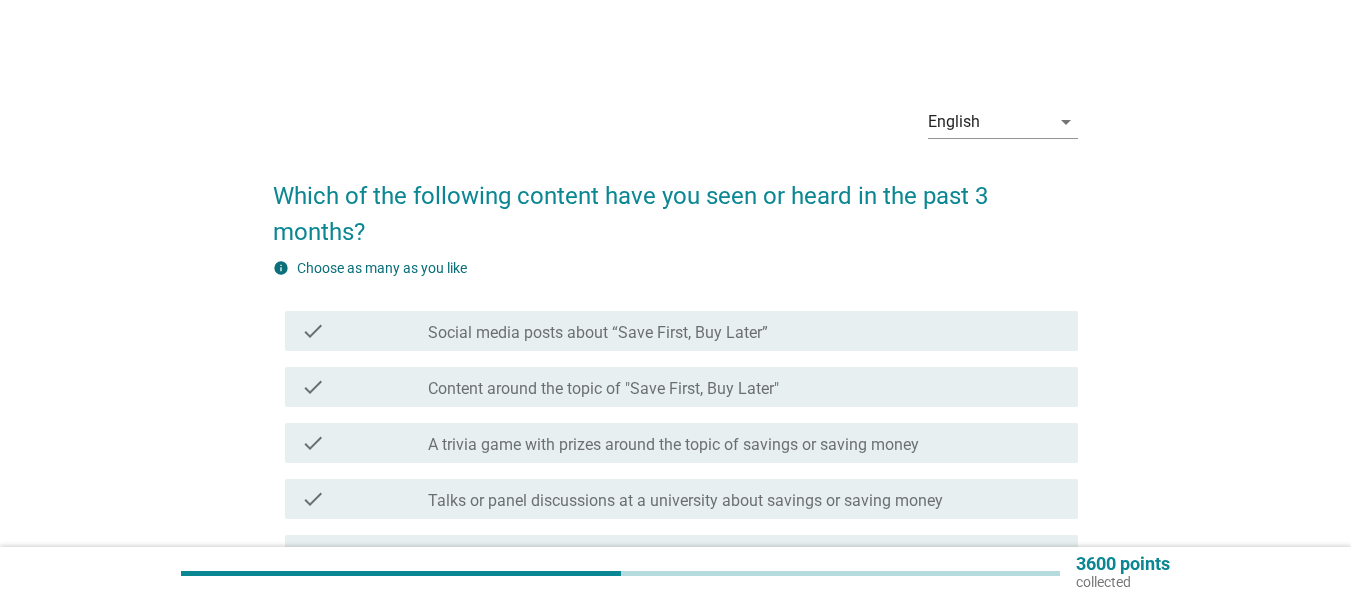 scroll, scrollTop: 200, scrollLeft: 0, axis: vertical 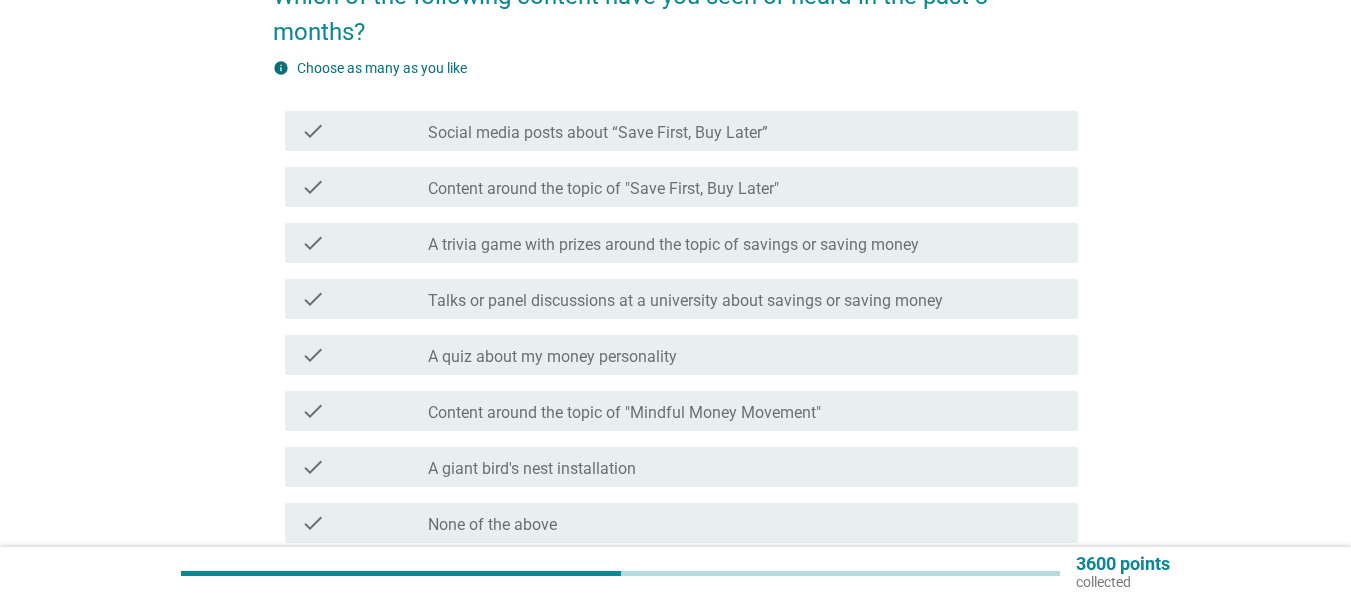 click on "Talks or panel discussions at a university about savings or saving money" at bounding box center (685, 301) 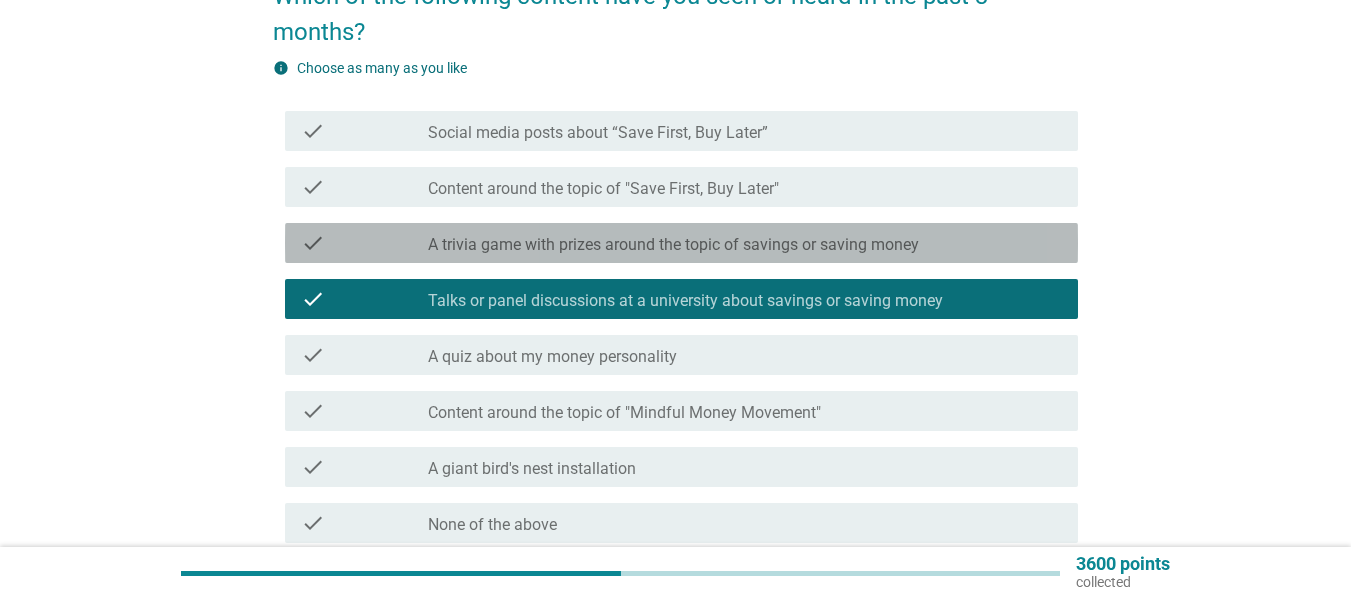 click on "A trivia game with prizes around the topic of savings or saving money" at bounding box center (673, 245) 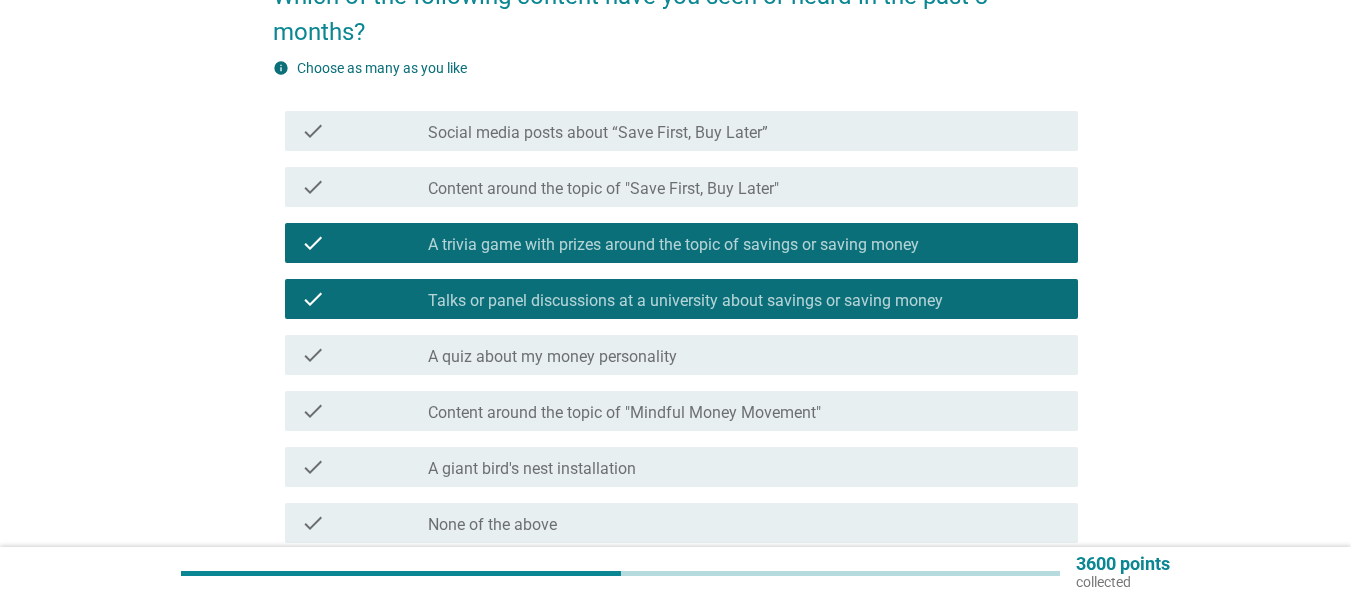 click on "A trivia game with prizes around the topic of savings or saving money" at bounding box center (673, 245) 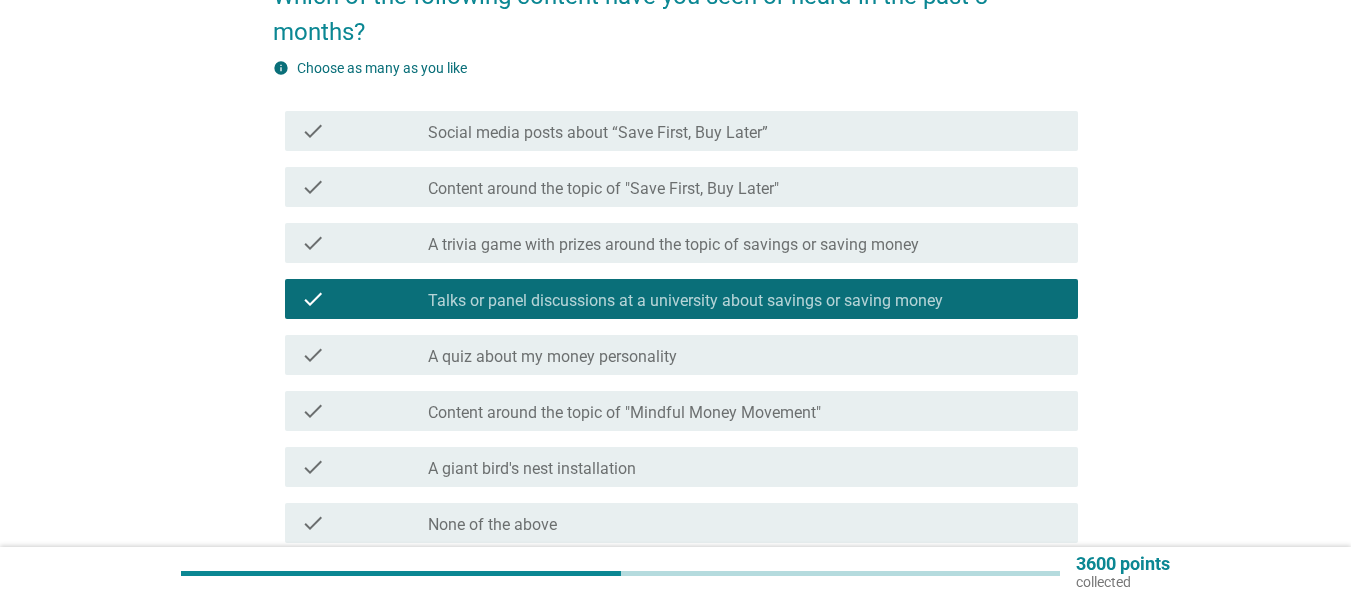 click on "Content around the topic of "Save First, Buy Later"" at bounding box center [603, 189] 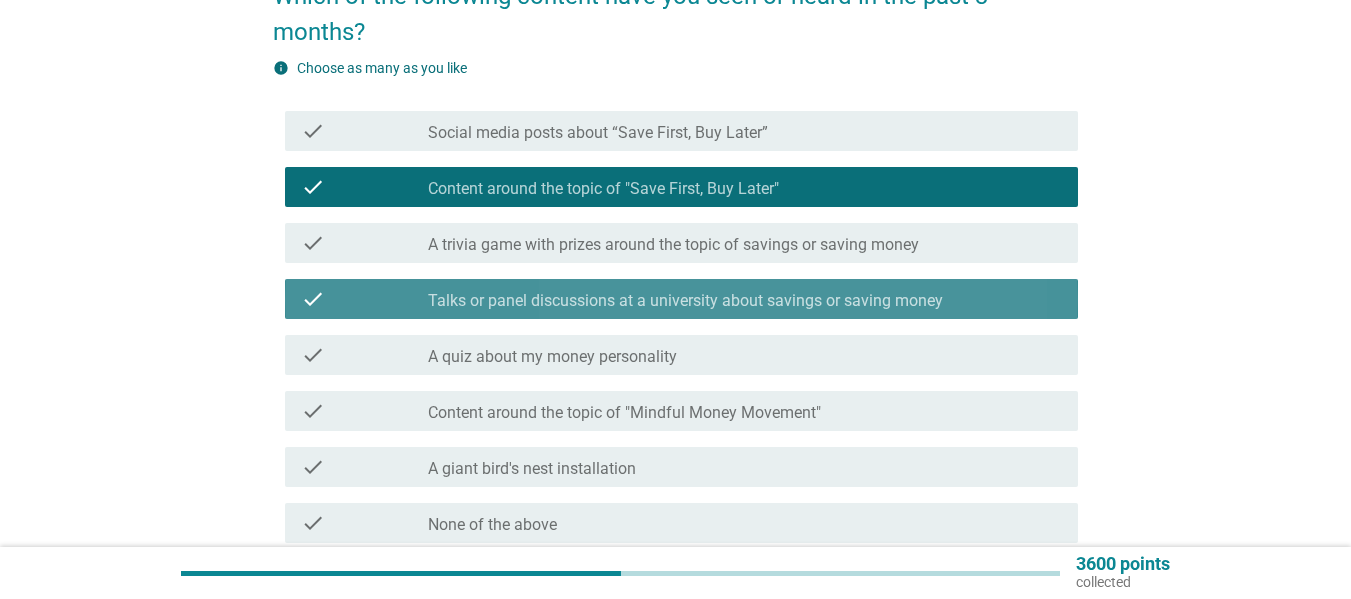 click on "Talks or panel discussions at a university about savings or saving money" at bounding box center [685, 301] 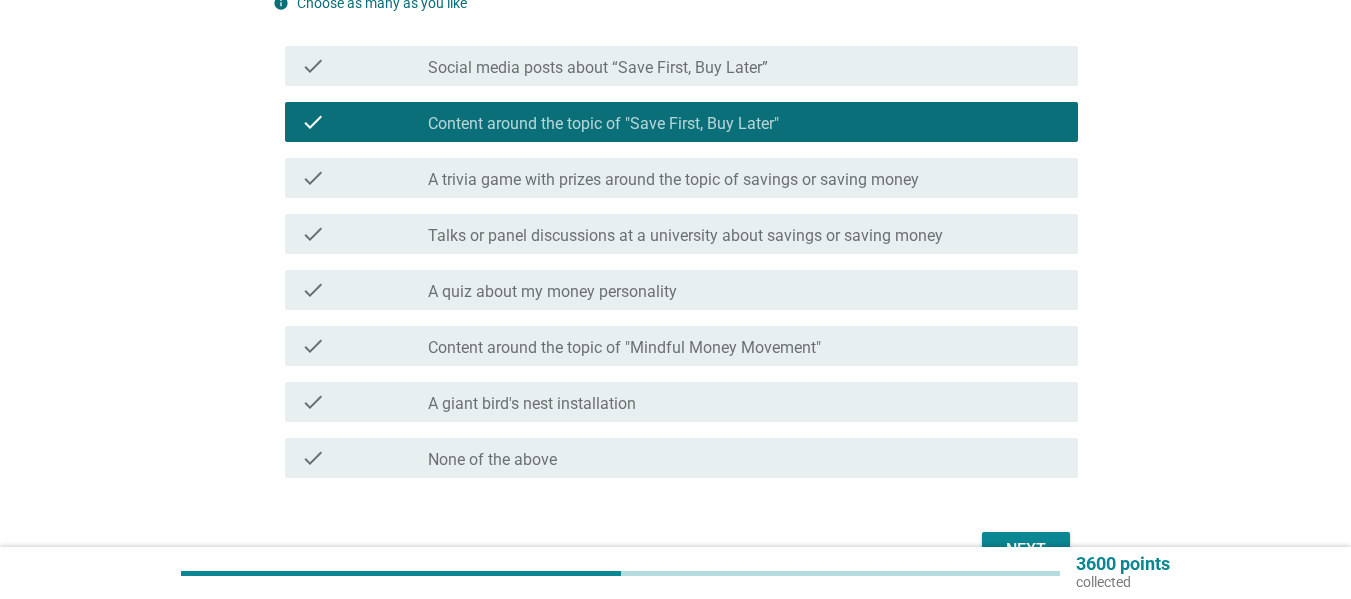scroll, scrollTop: 300, scrollLeft: 0, axis: vertical 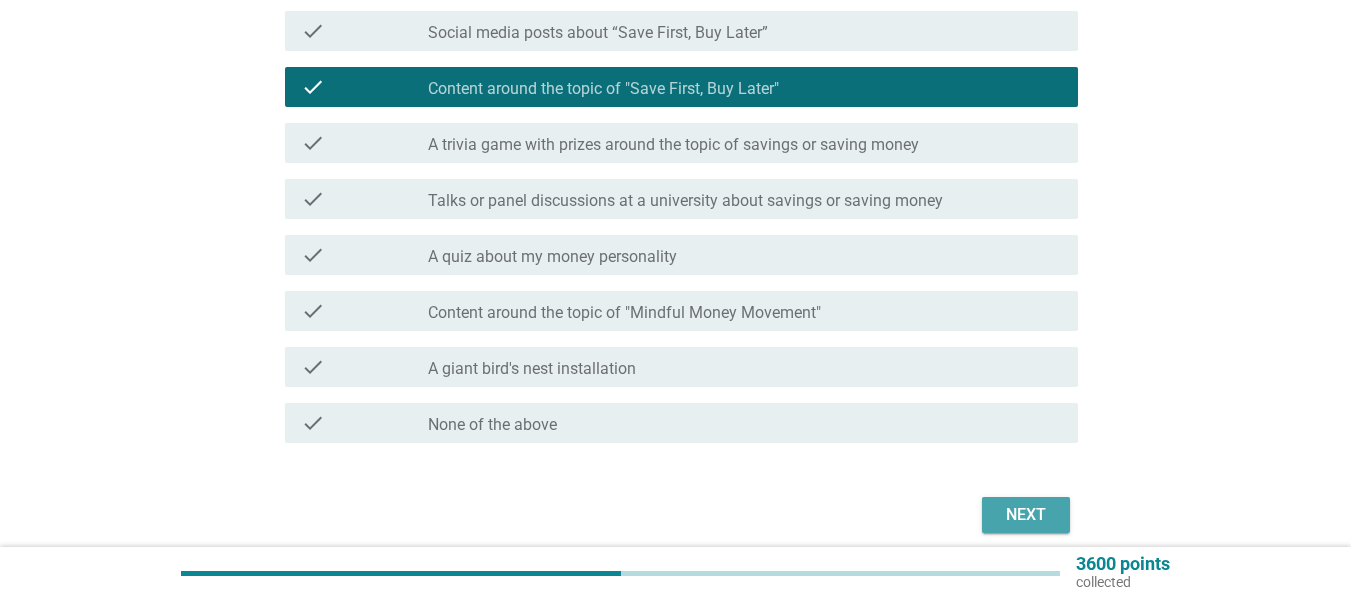 click on "Next" at bounding box center [1026, 515] 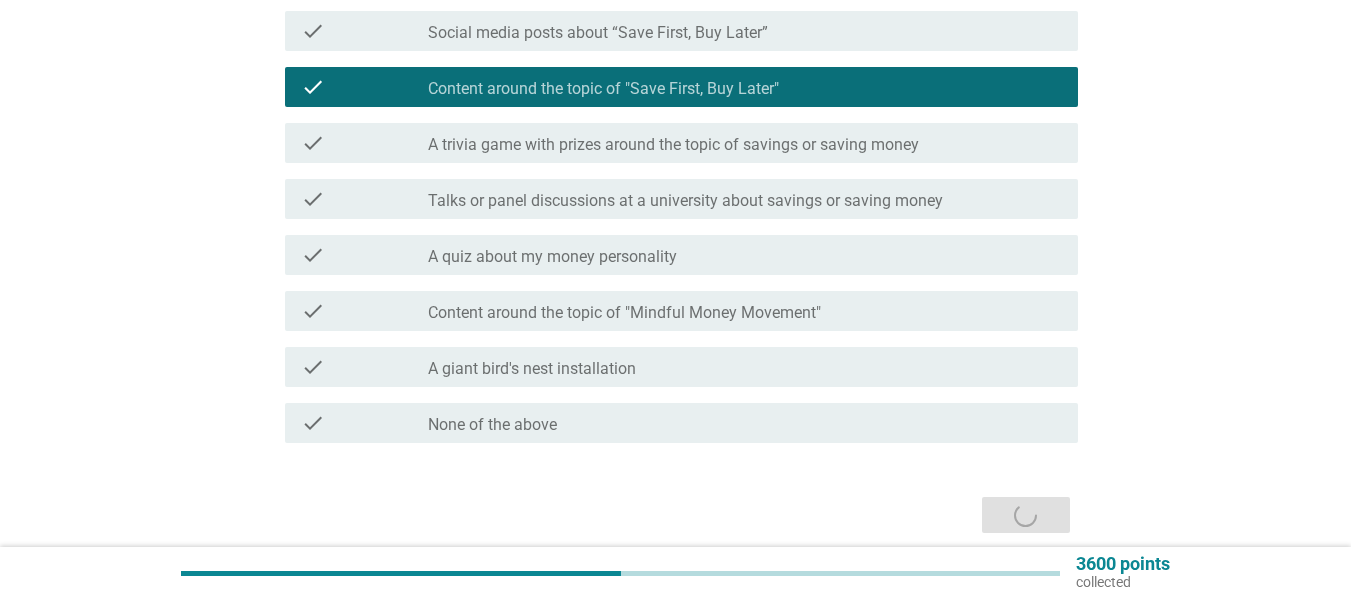 scroll, scrollTop: 0, scrollLeft: 0, axis: both 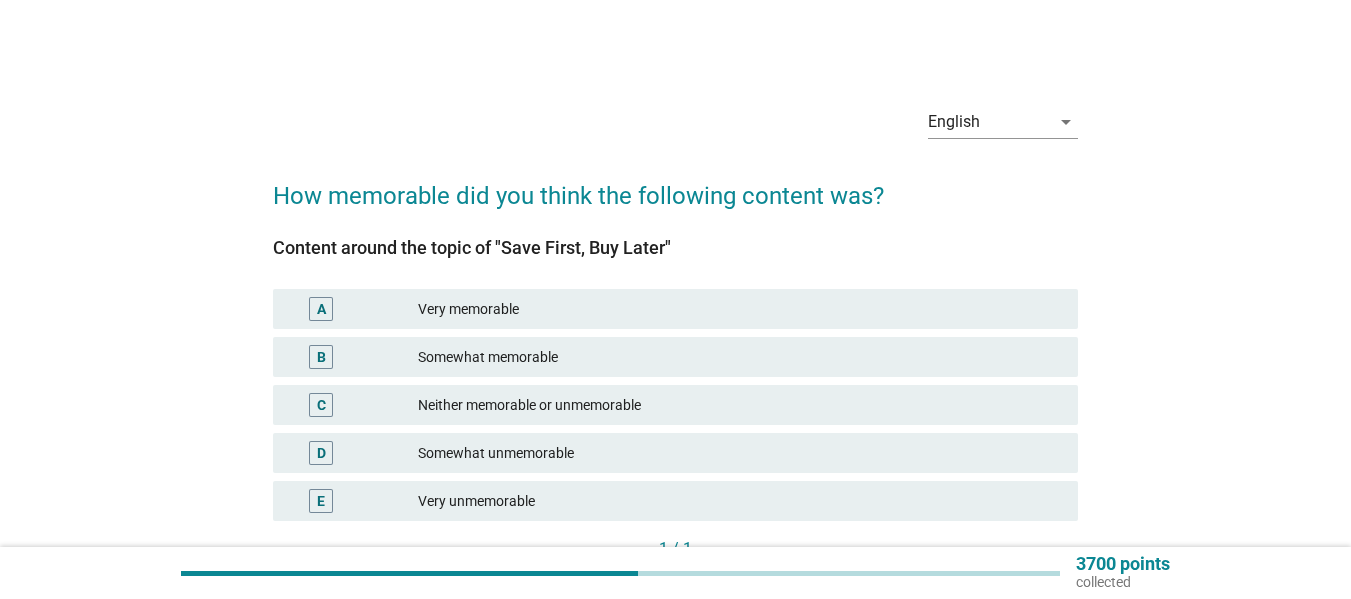 click on "Somewhat memorable" at bounding box center (740, 357) 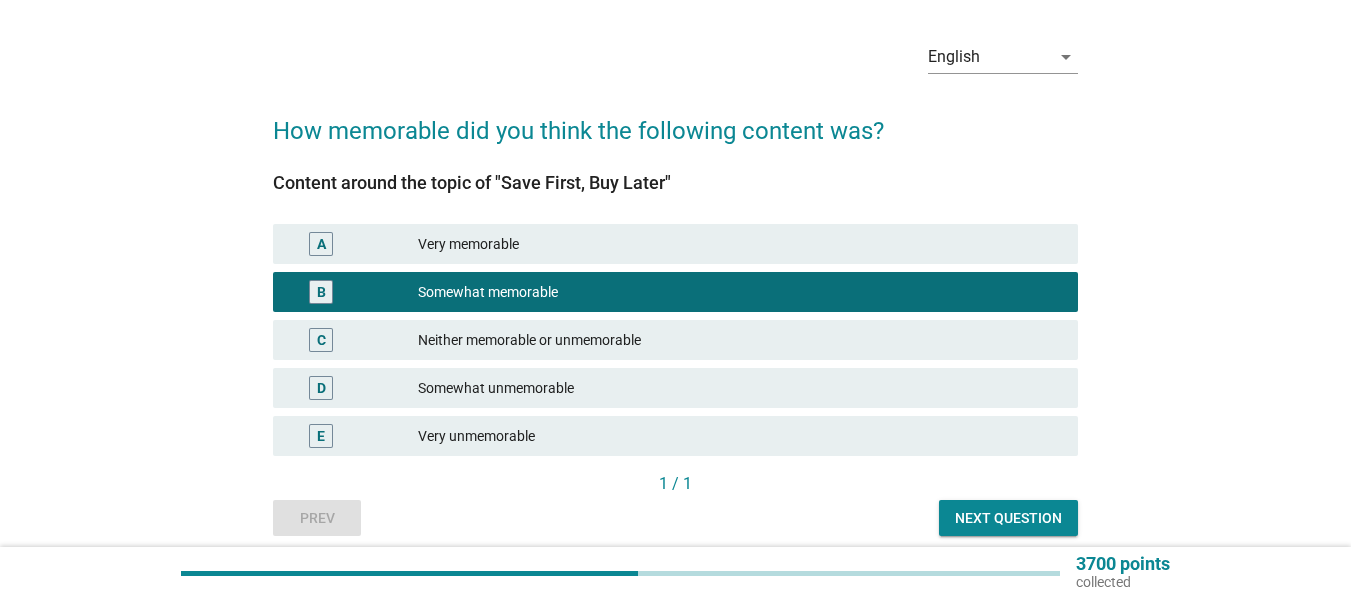 scroll, scrollTop: 144, scrollLeft: 0, axis: vertical 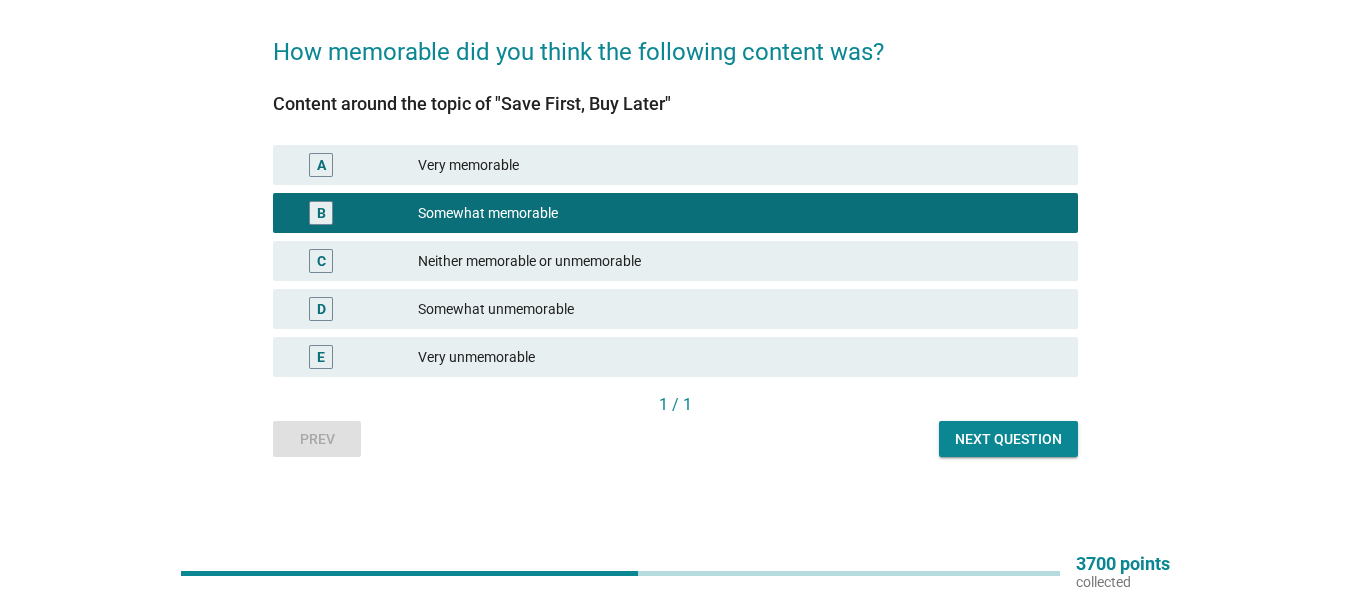 click on "Next question" at bounding box center (1008, 439) 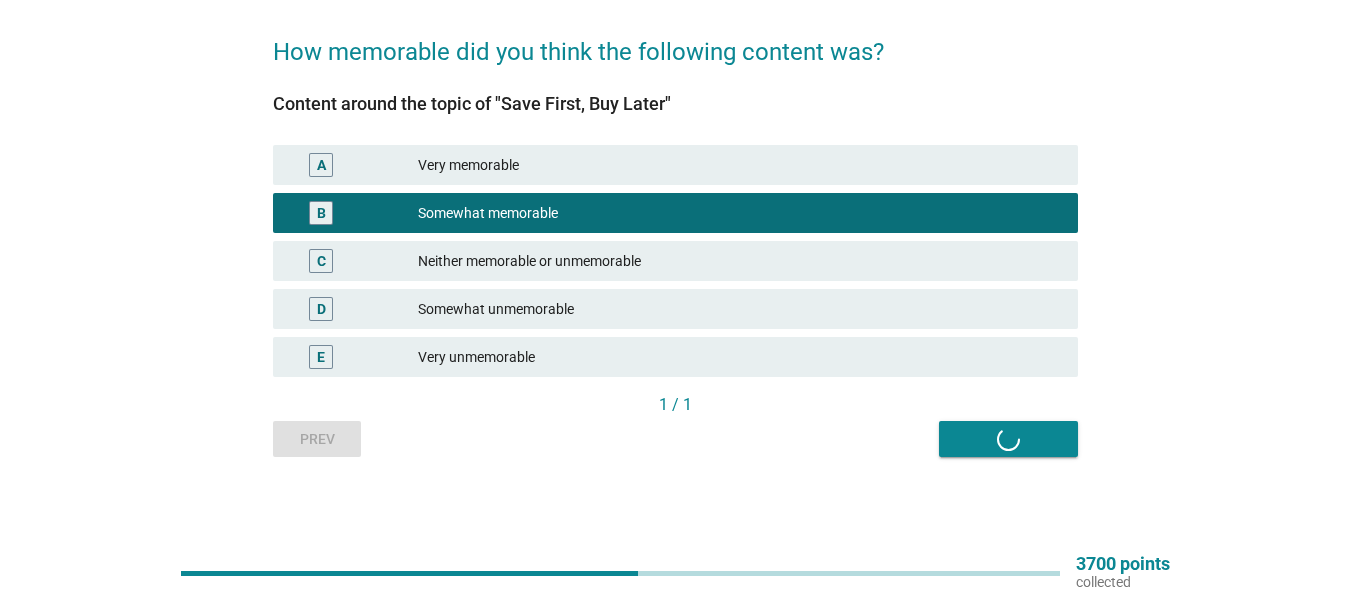 scroll, scrollTop: 0, scrollLeft: 0, axis: both 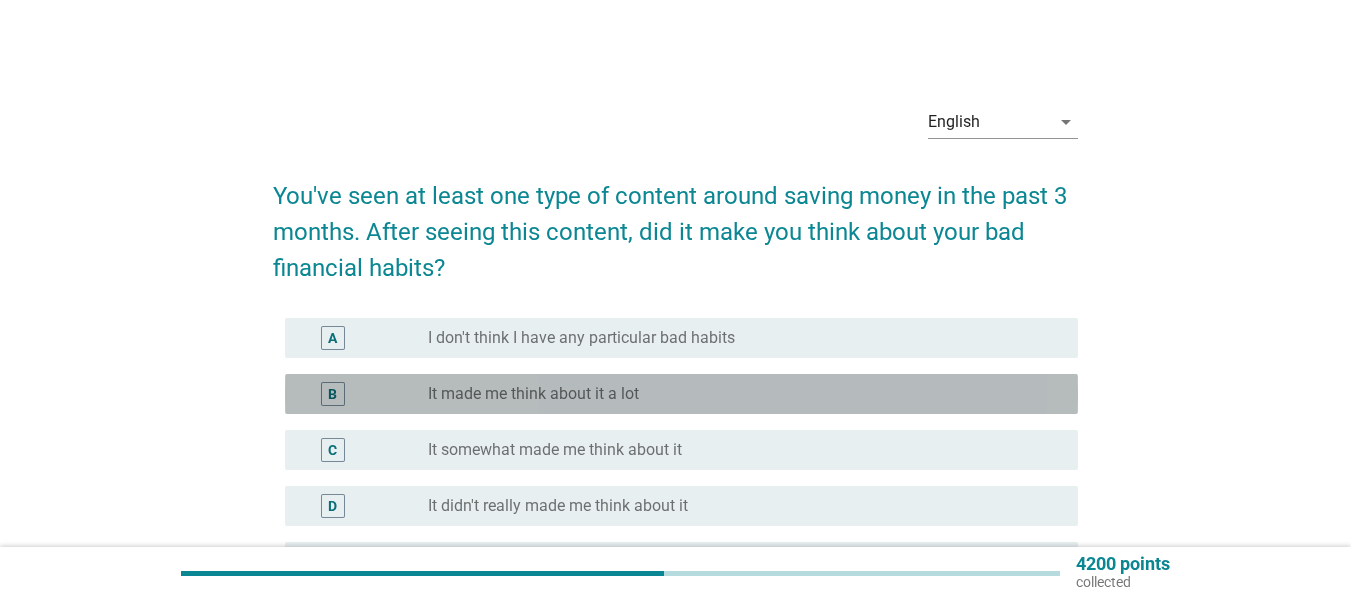 click on "It made me think about it a lot" at bounding box center [533, 394] 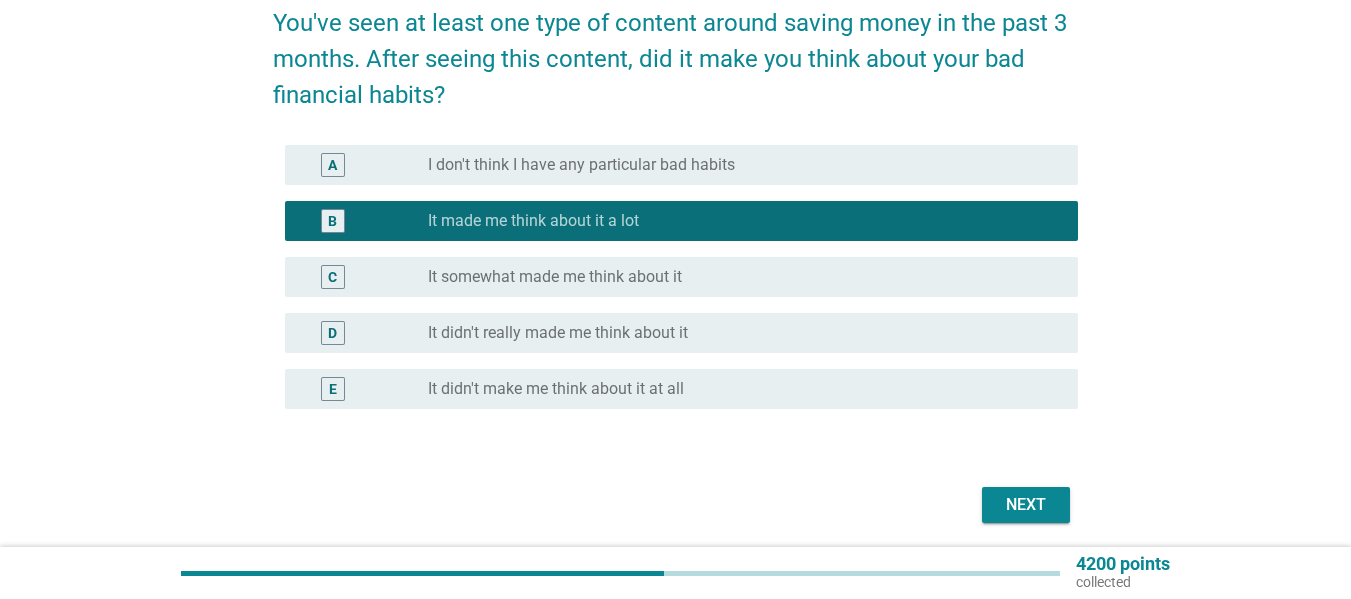 scroll, scrollTop: 245, scrollLeft: 0, axis: vertical 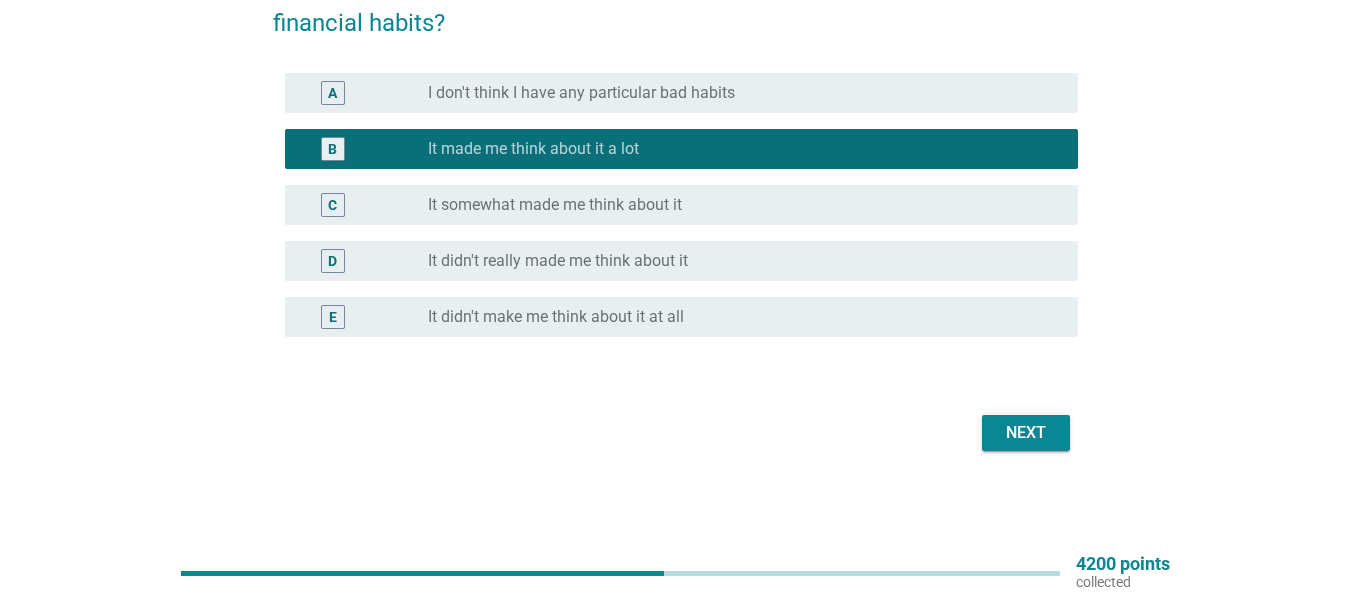 click on "Next" at bounding box center (1026, 433) 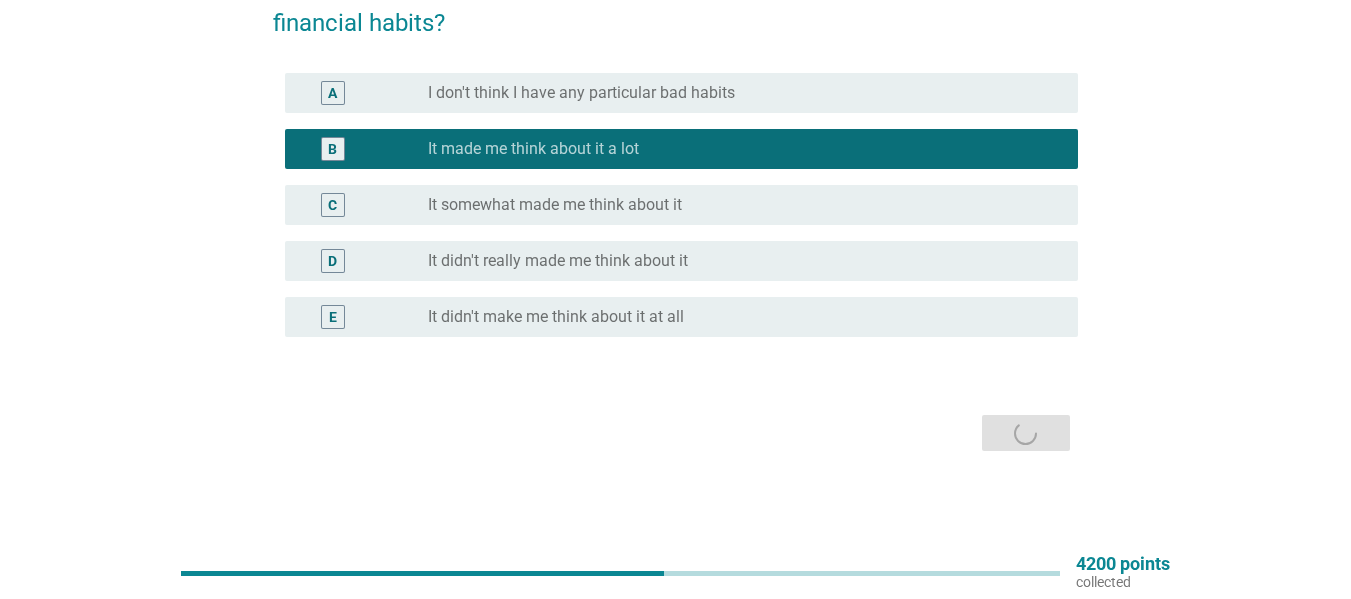 scroll, scrollTop: 0, scrollLeft: 0, axis: both 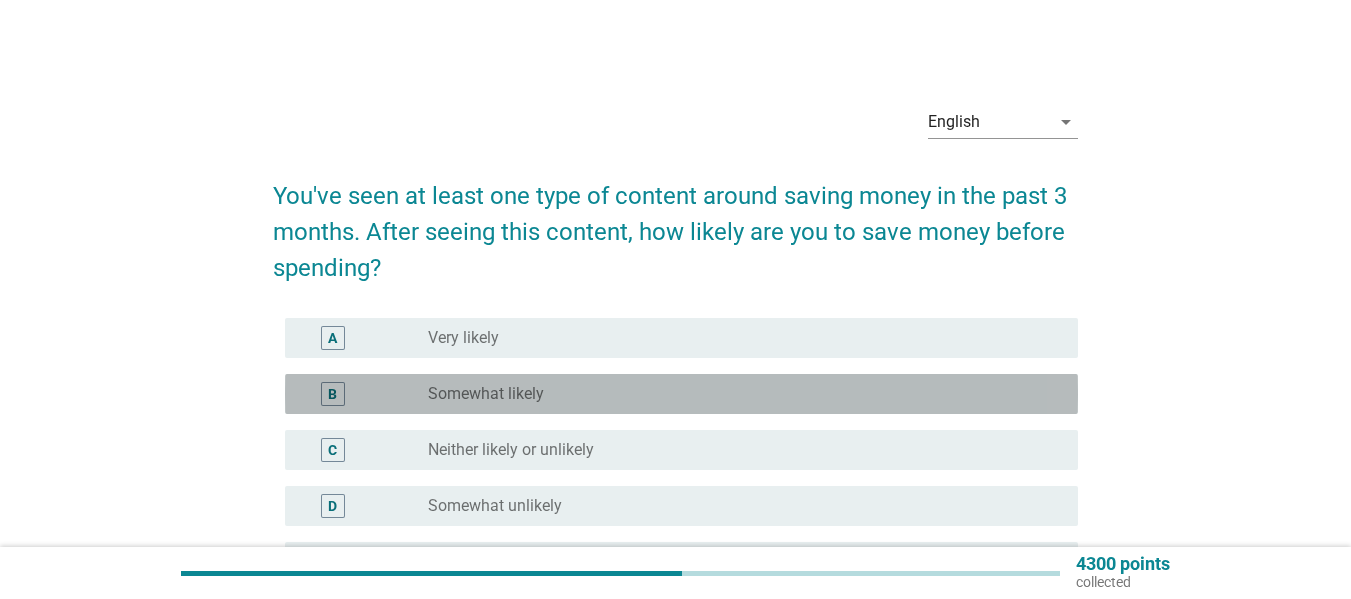 click on "Somewhat likely" at bounding box center [486, 394] 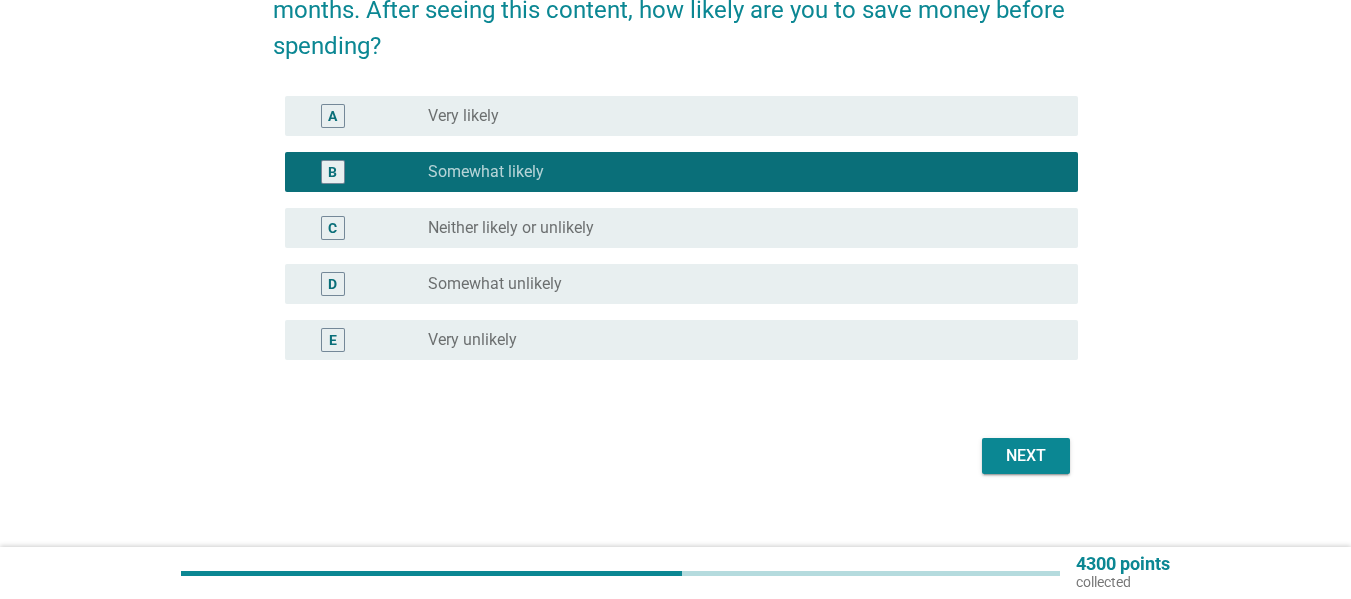 scroll, scrollTop: 245, scrollLeft: 0, axis: vertical 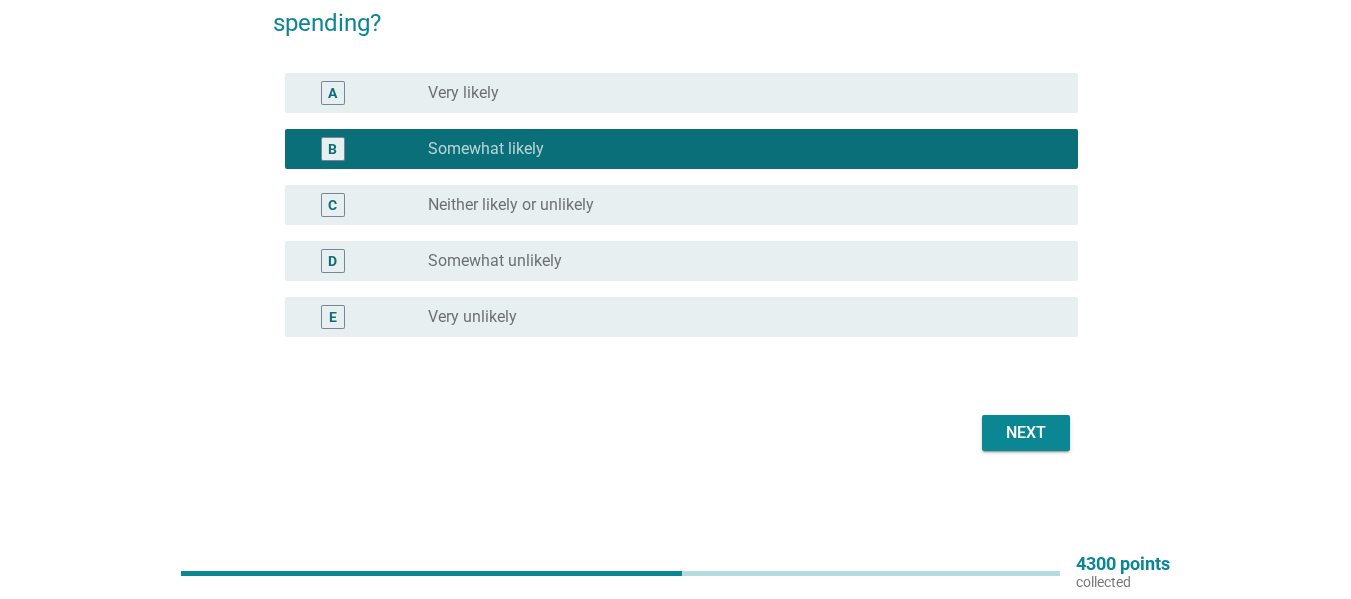 click on "Next" at bounding box center [1026, 433] 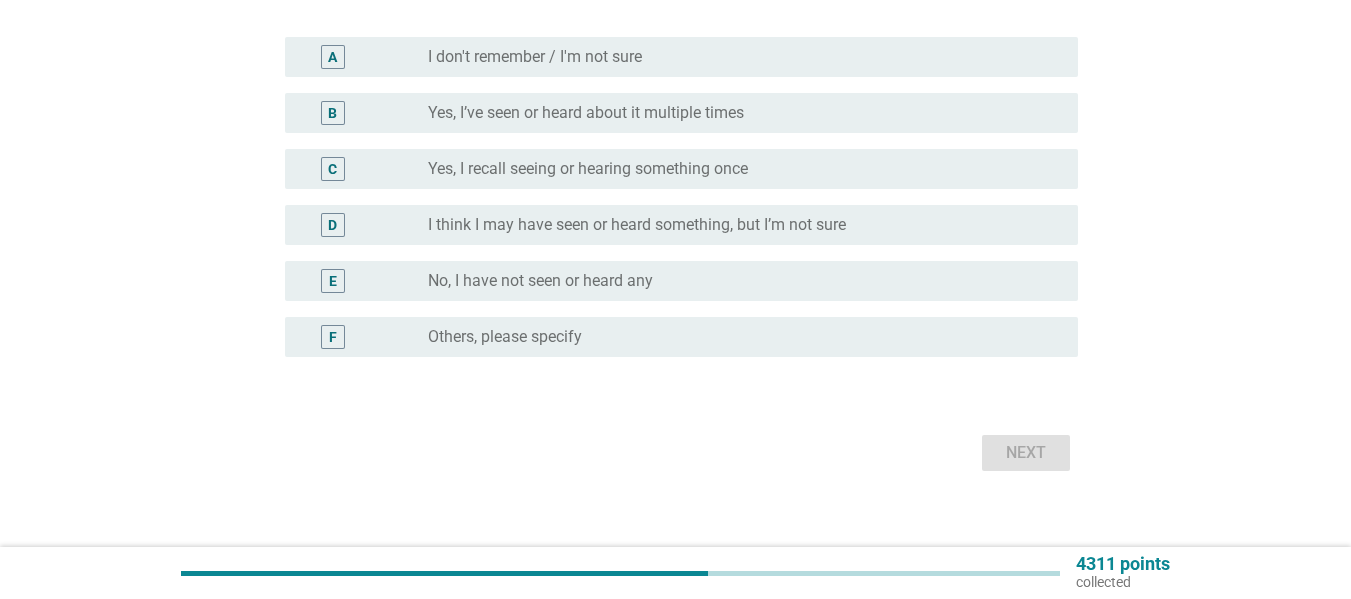 scroll, scrollTop: 0, scrollLeft: 0, axis: both 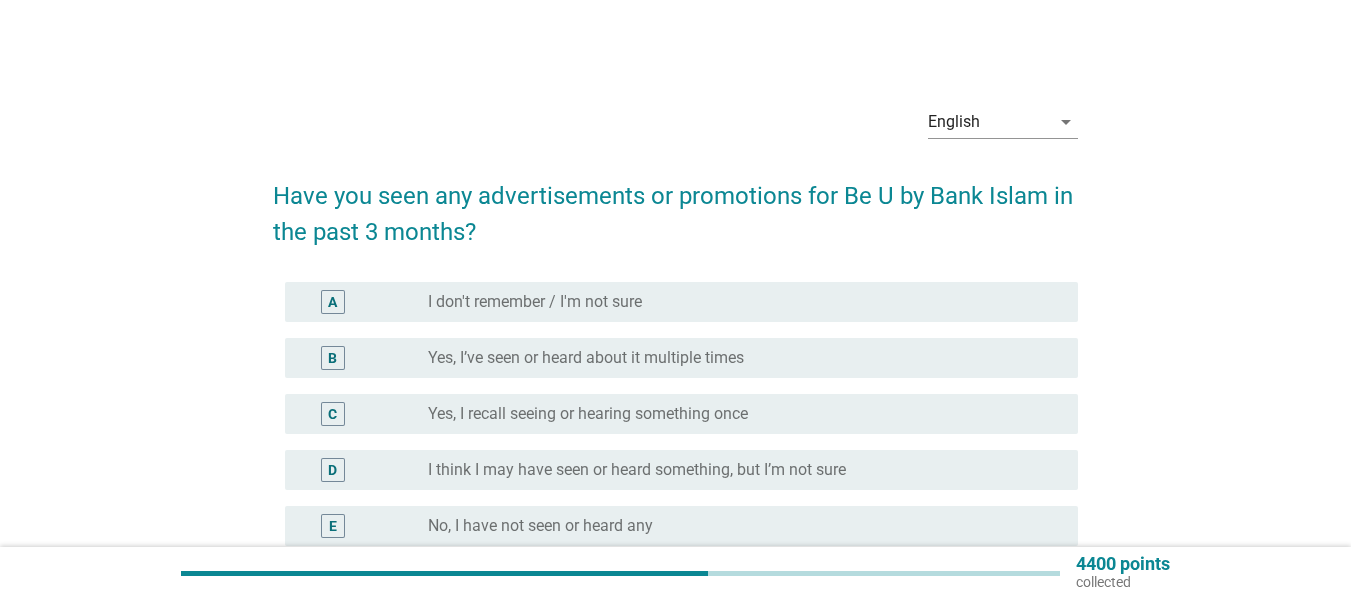click on "I don't remember / I'm not sure" at bounding box center (535, 302) 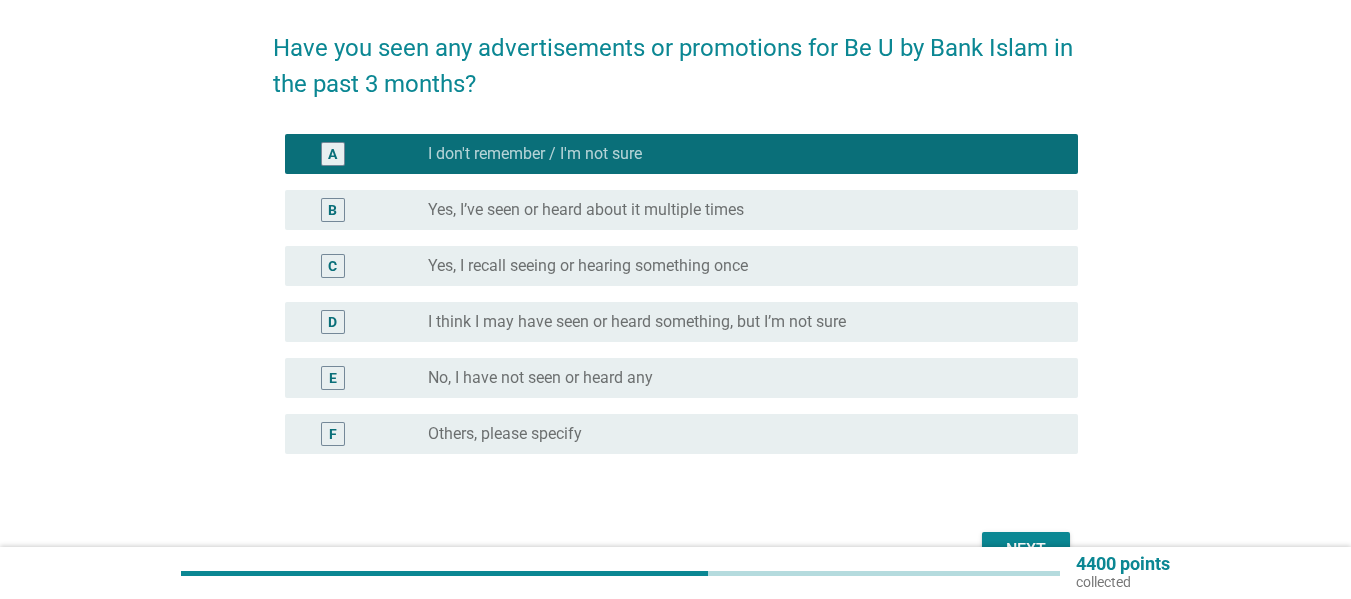 scroll, scrollTop: 265, scrollLeft: 0, axis: vertical 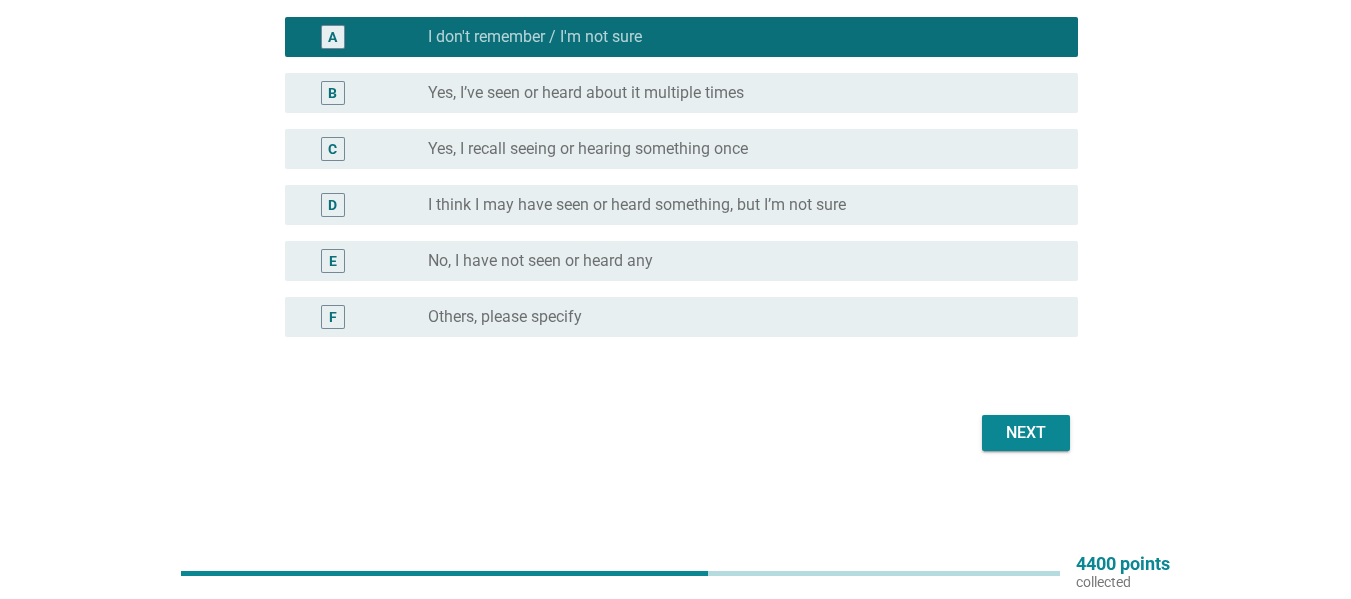 click on "Next" at bounding box center [1026, 433] 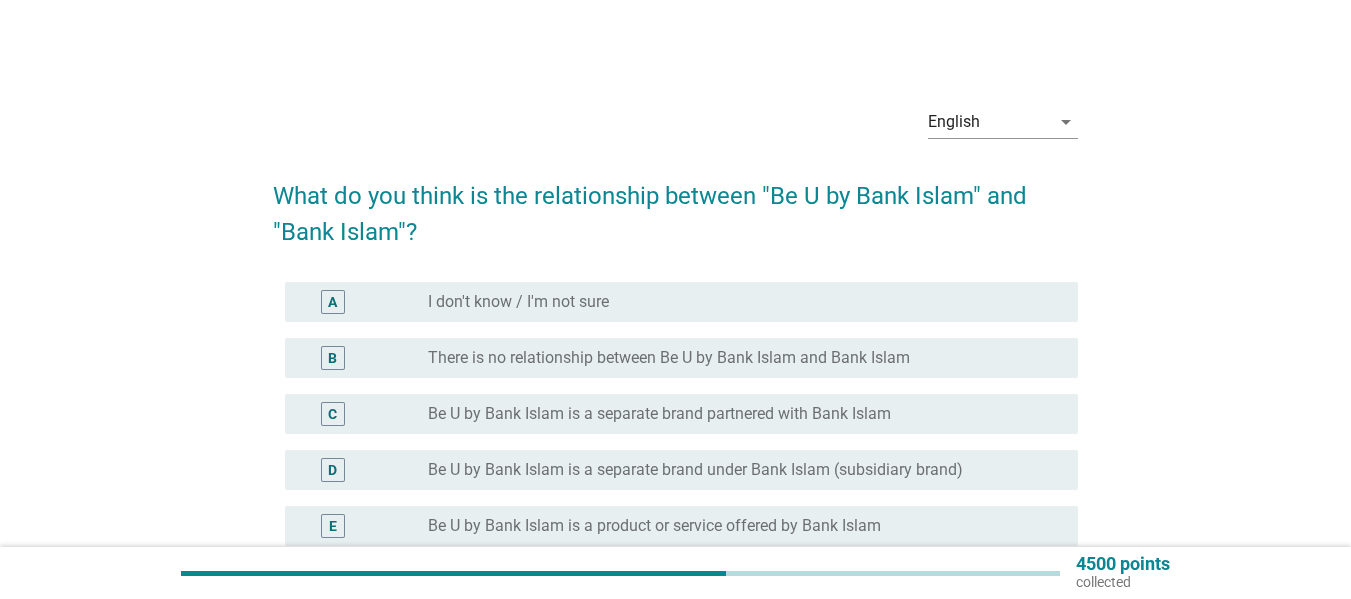 scroll, scrollTop: 100, scrollLeft: 0, axis: vertical 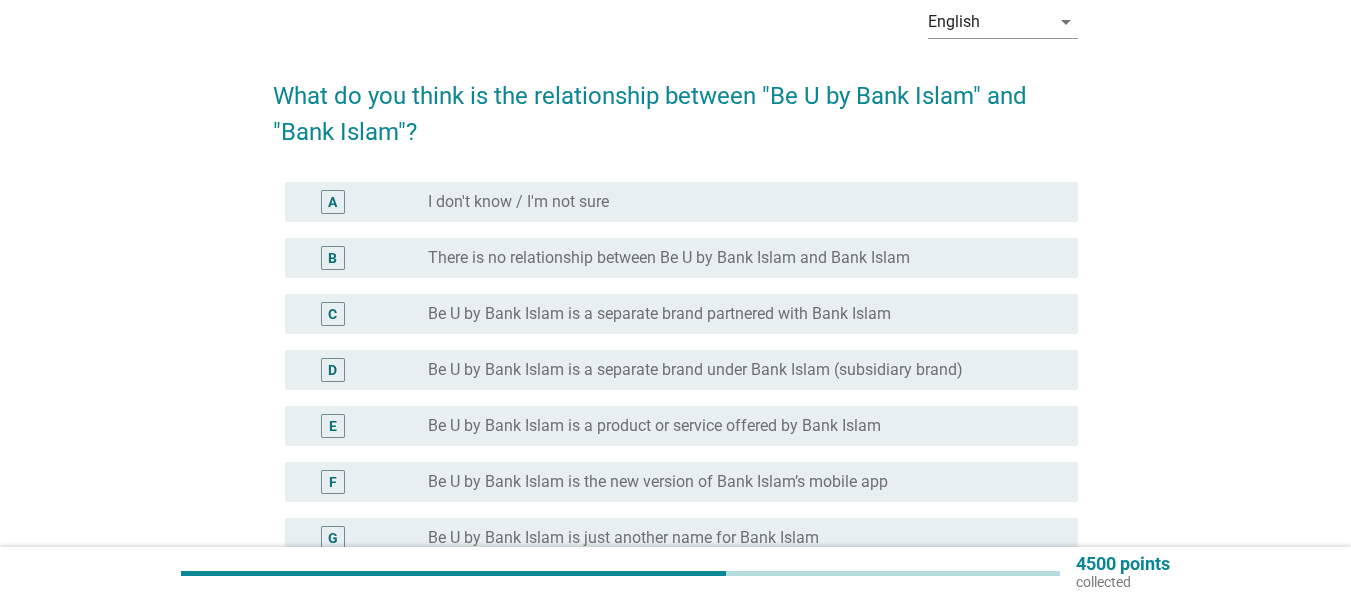 click on "Be U by Bank Islam is a product or service offered by Bank Islam" at bounding box center [654, 426] 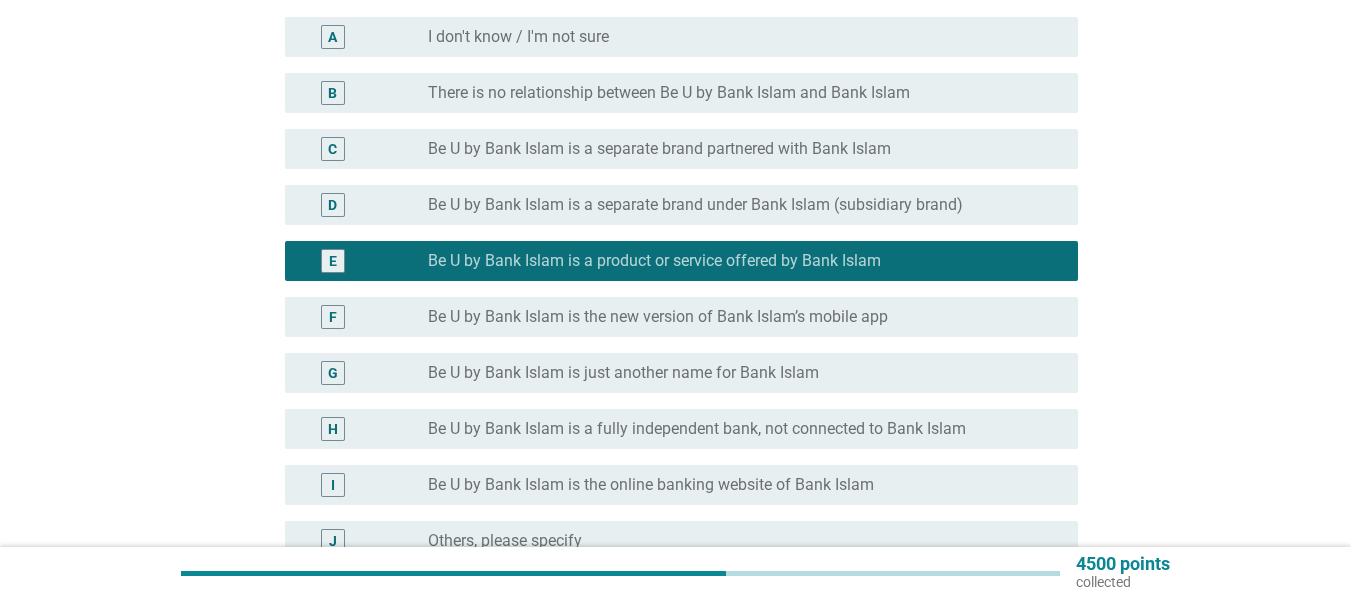 scroll, scrollTop: 300, scrollLeft: 0, axis: vertical 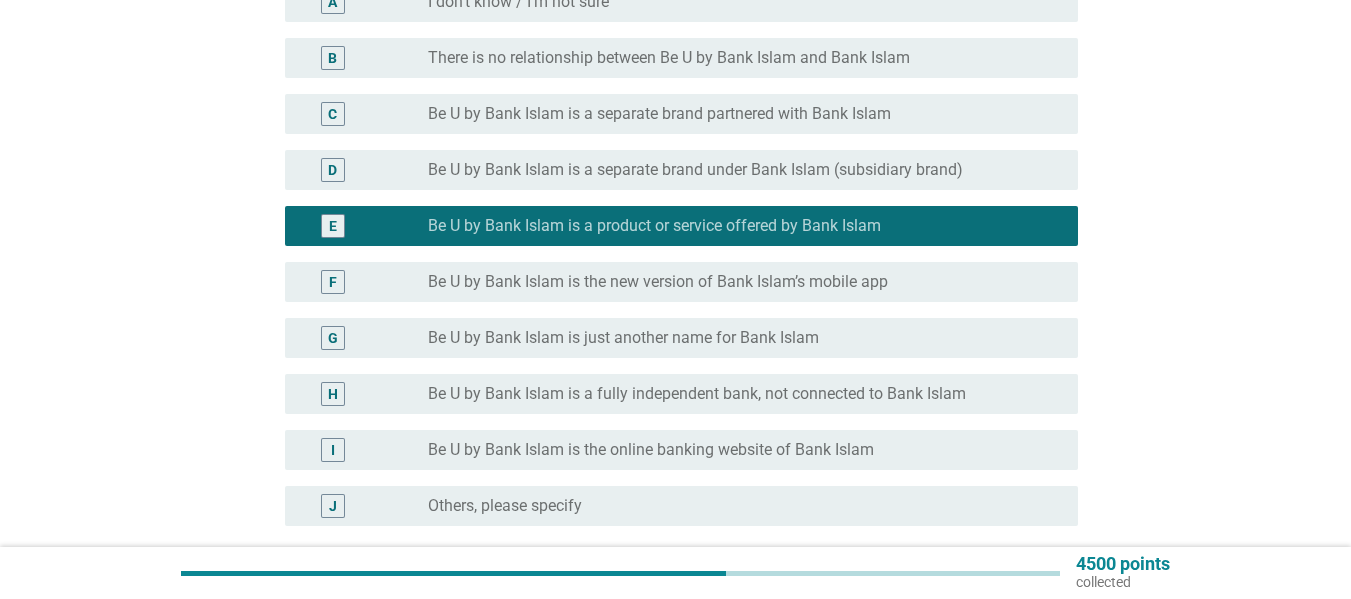 click on "Be U by Bank Islam is a fully independent bank, not connected to Bank Islam" at bounding box center (697, 394) 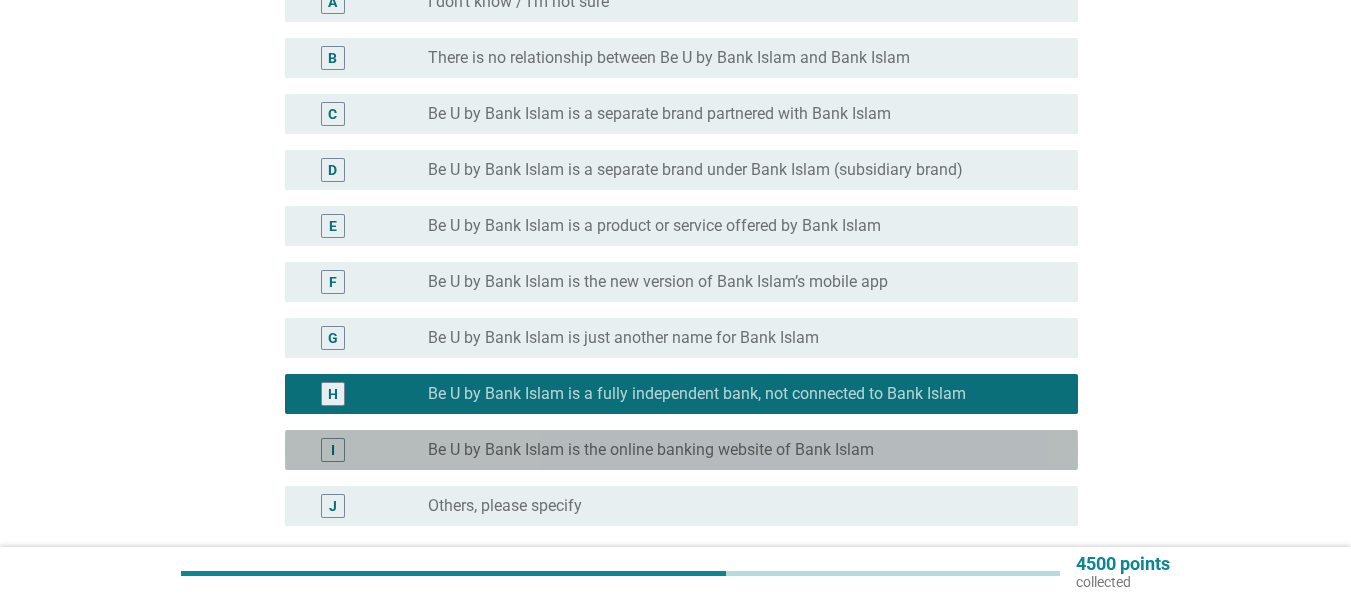click on "Be U by Bank Islam is the online banking website of Bank Islam" at bounding box center [651, 450] 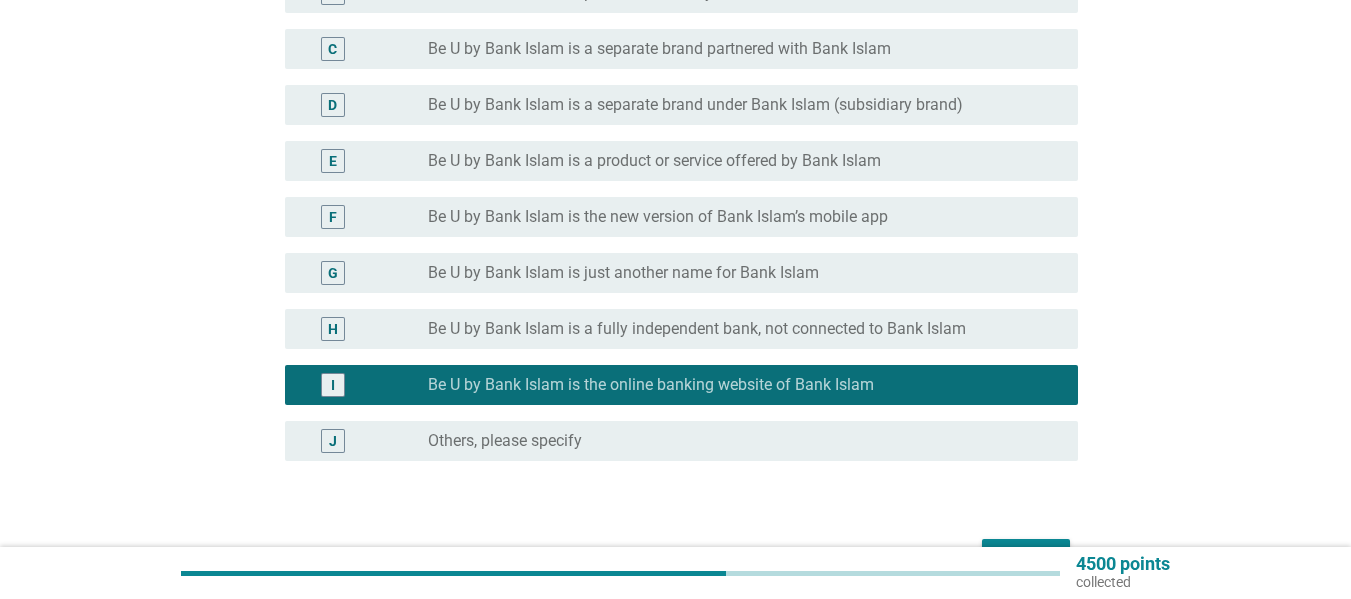 scroll, scrollTop: 400, scrollLeft: 0, axis: vertical 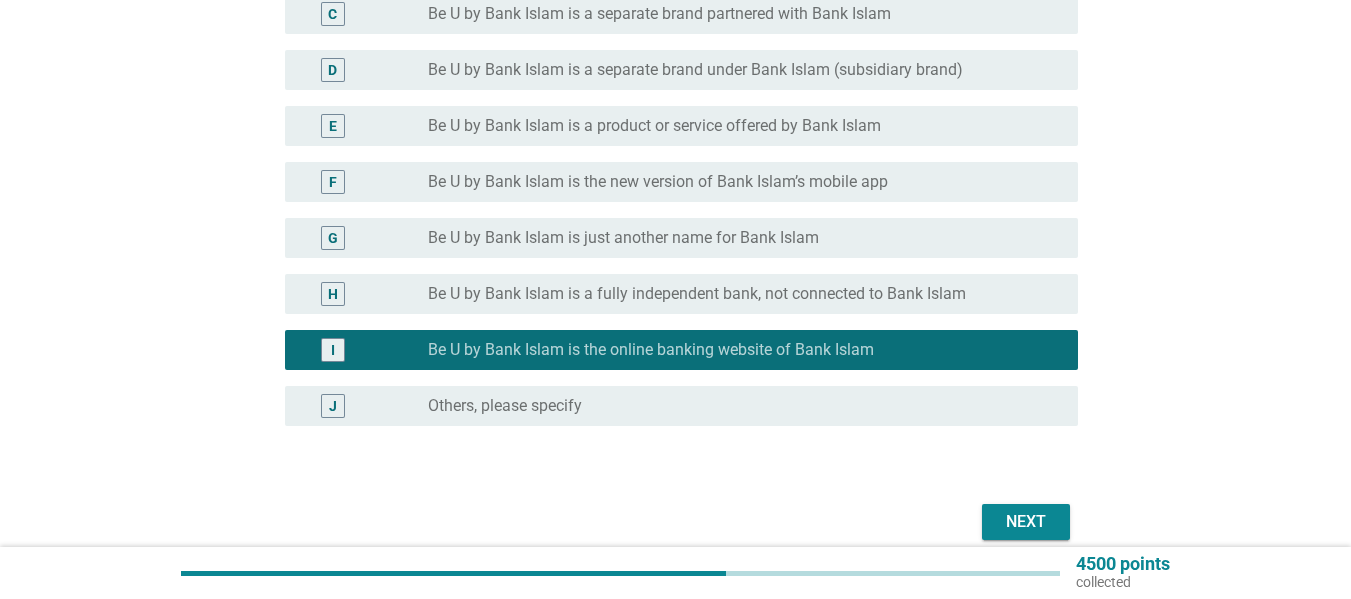 click on "Next" at bounding box center [1026, 522] 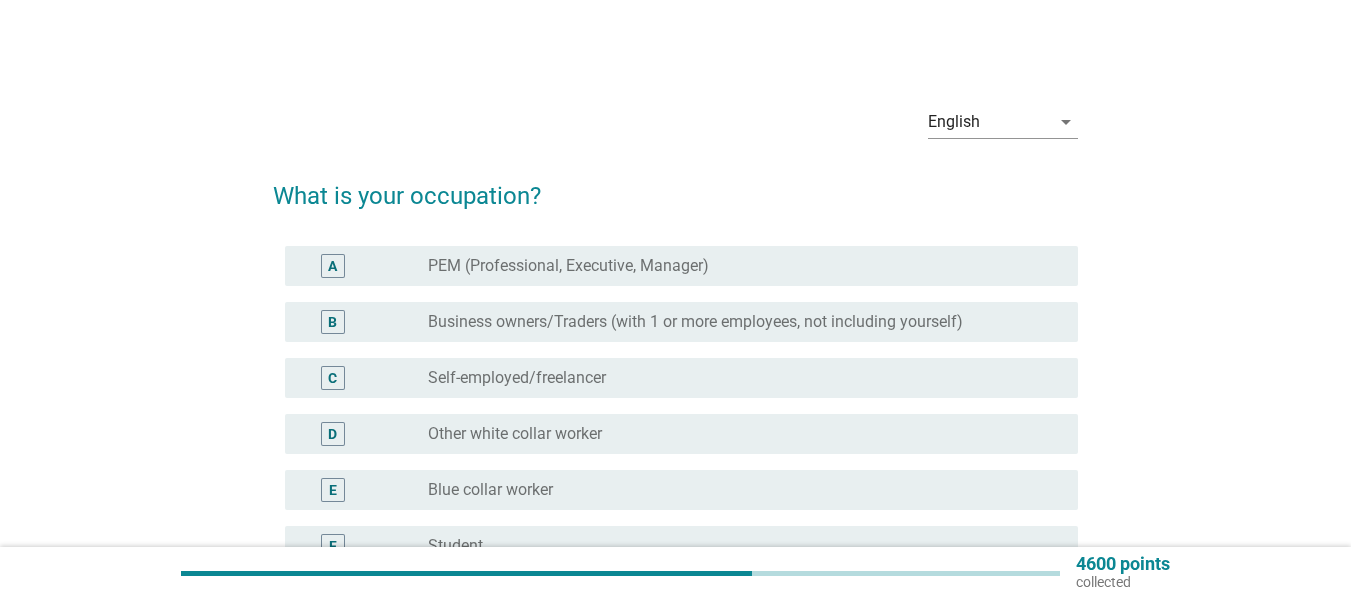 scroll, scrollTop: 100, scrollLeft: 0, axis: vertical 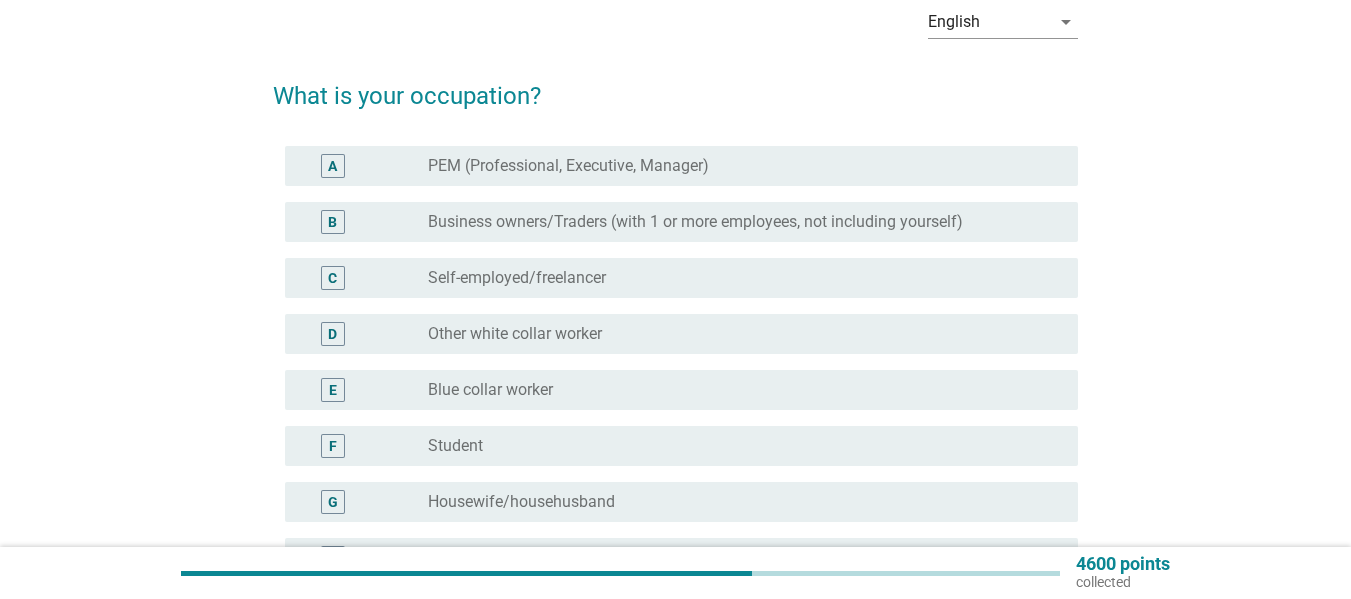 click on "radio_button_unchecked Other white collar worker" at bounding box center (737, 334) 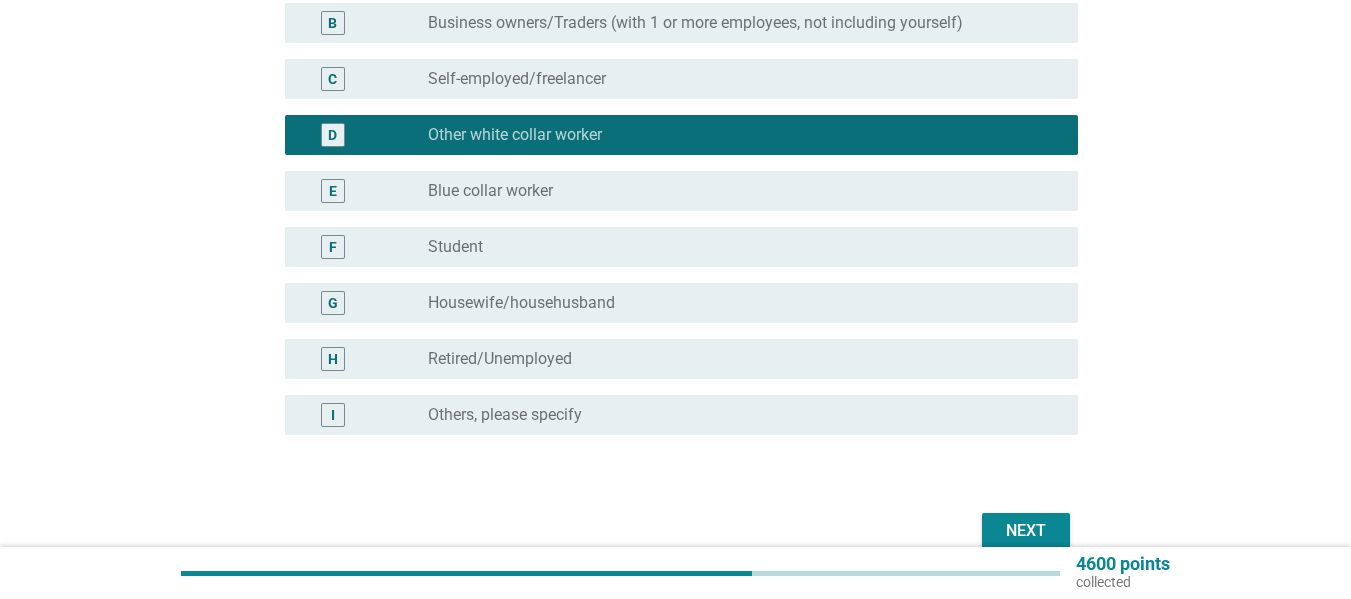scroll, scrollTop: 300, scrollLeft: 0, axis: vertical 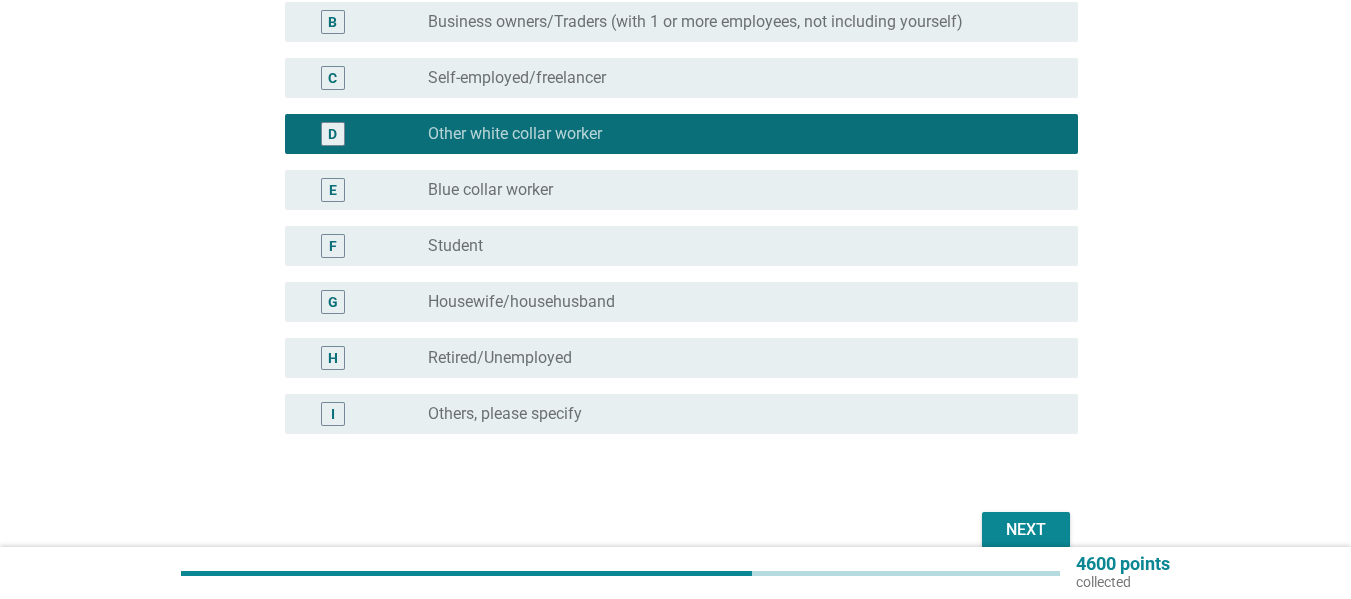 click on "Next" at bounding box center [1026, 530] 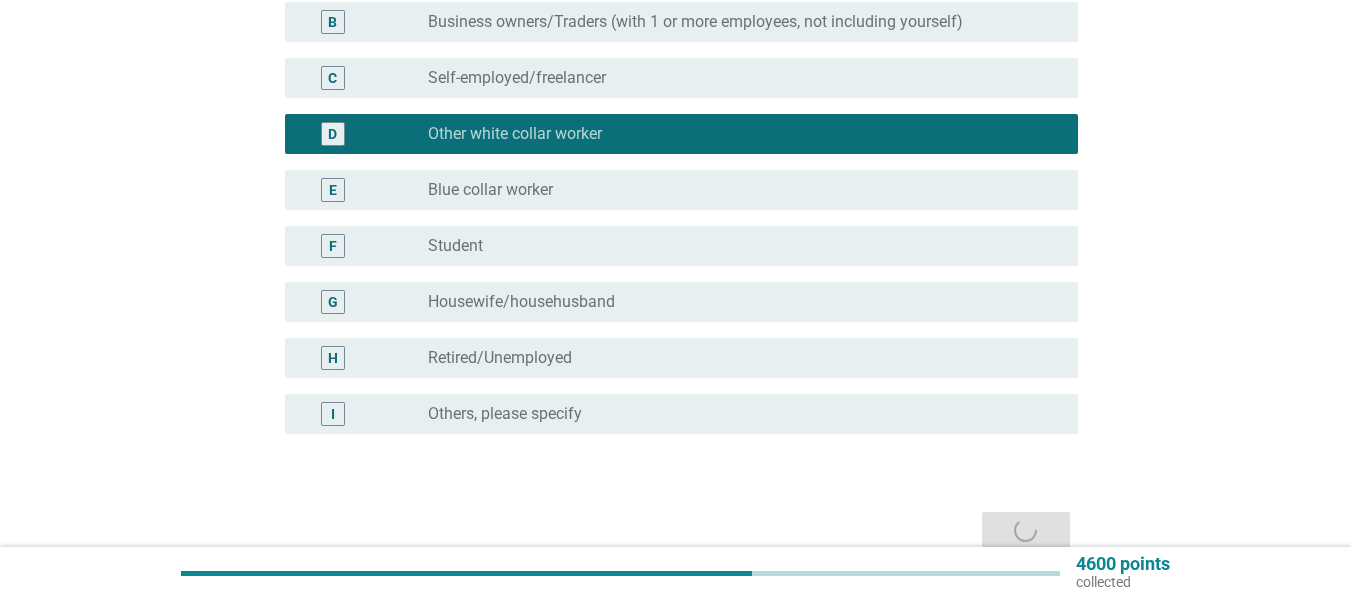 scroll, scrollTop: 0, scrollLeft: 0, axis: both 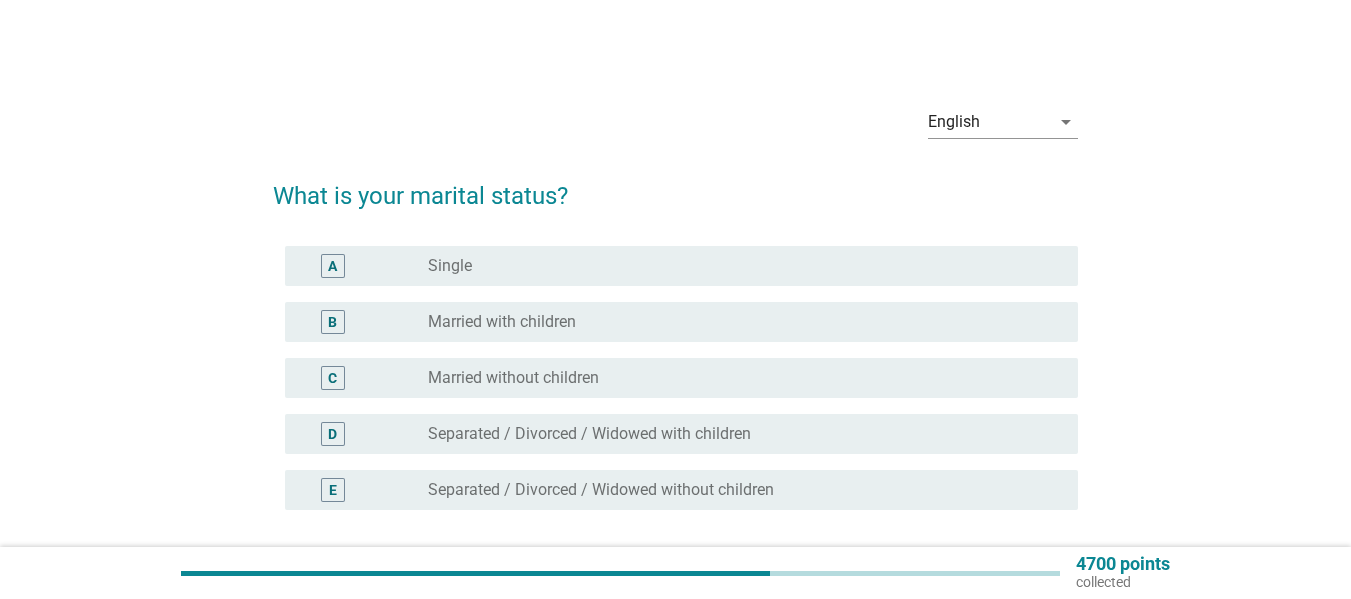 click on "radio_button_unchecked Single" at bounding box center (737, 266) 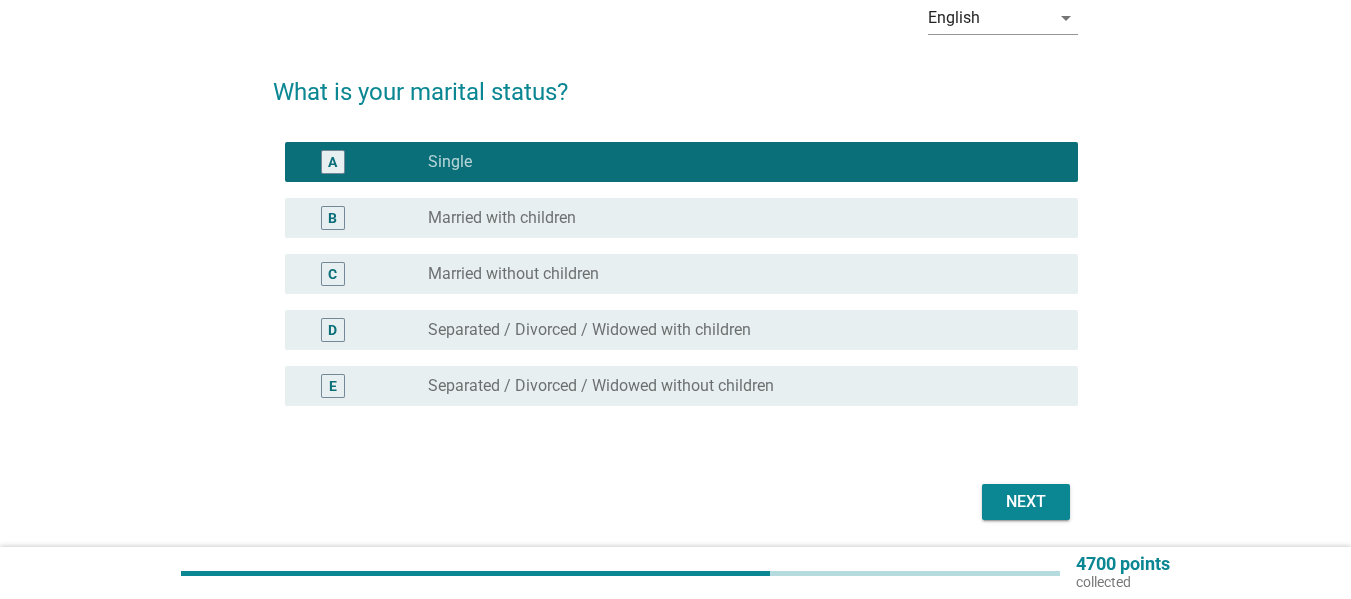 scroll, scrollTop: 173, scrollLeft: 0, axis: vertical 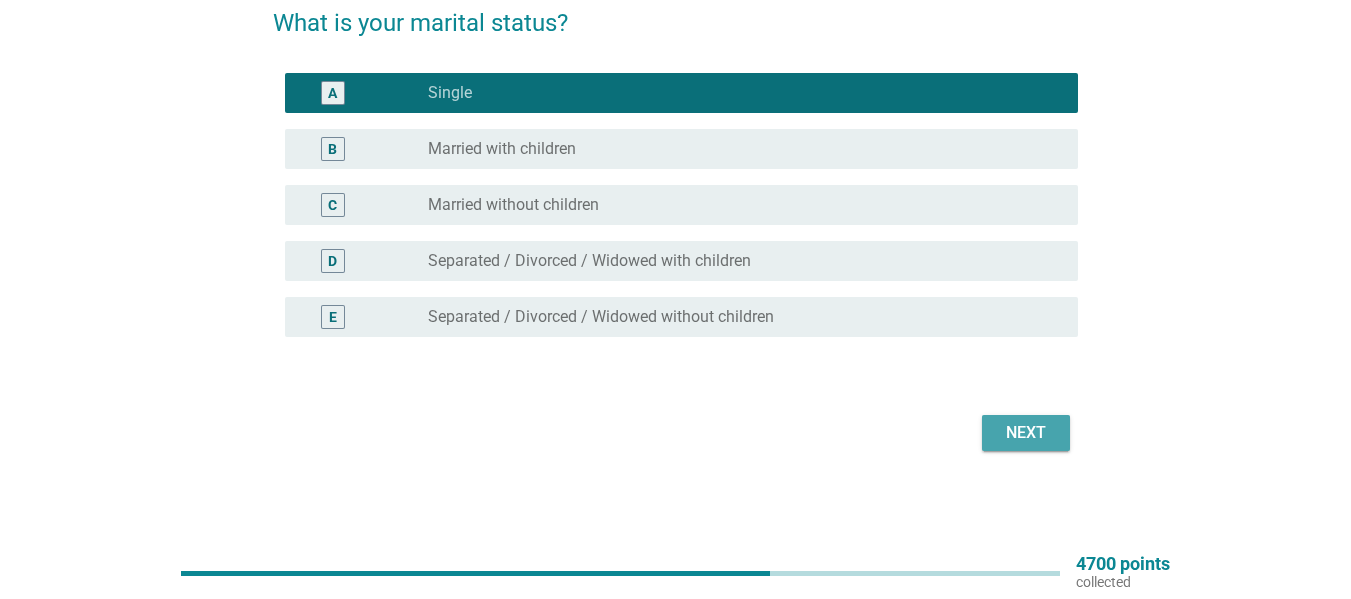click on "Next" at bounding box center [1026, 433] 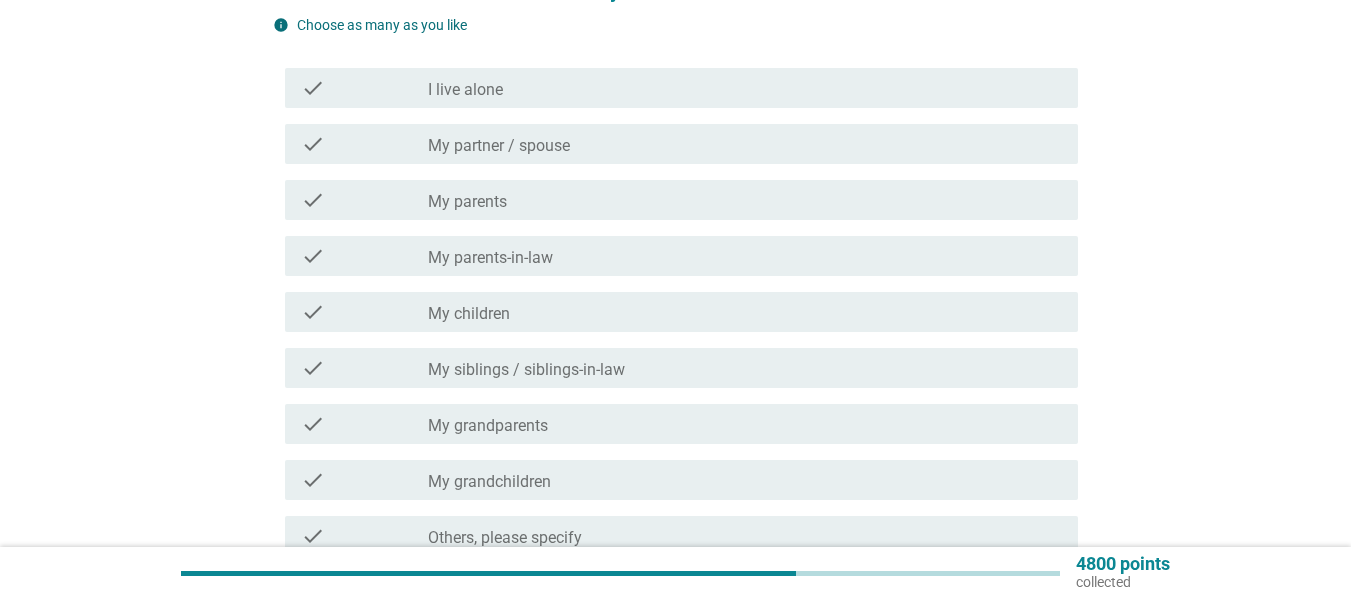 scroll, scrollTop: 100, scrollLeft: 0, axis: vertical 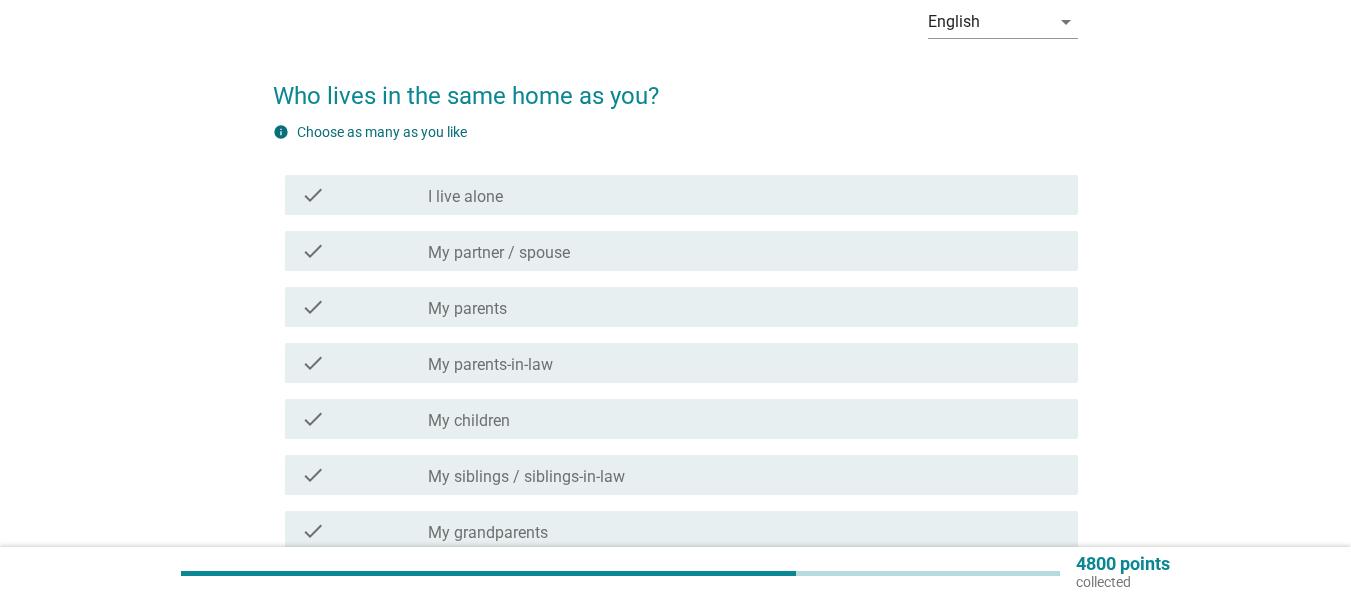 click on "check_box_outline_blank My parents" at bounding box center [745, 307] 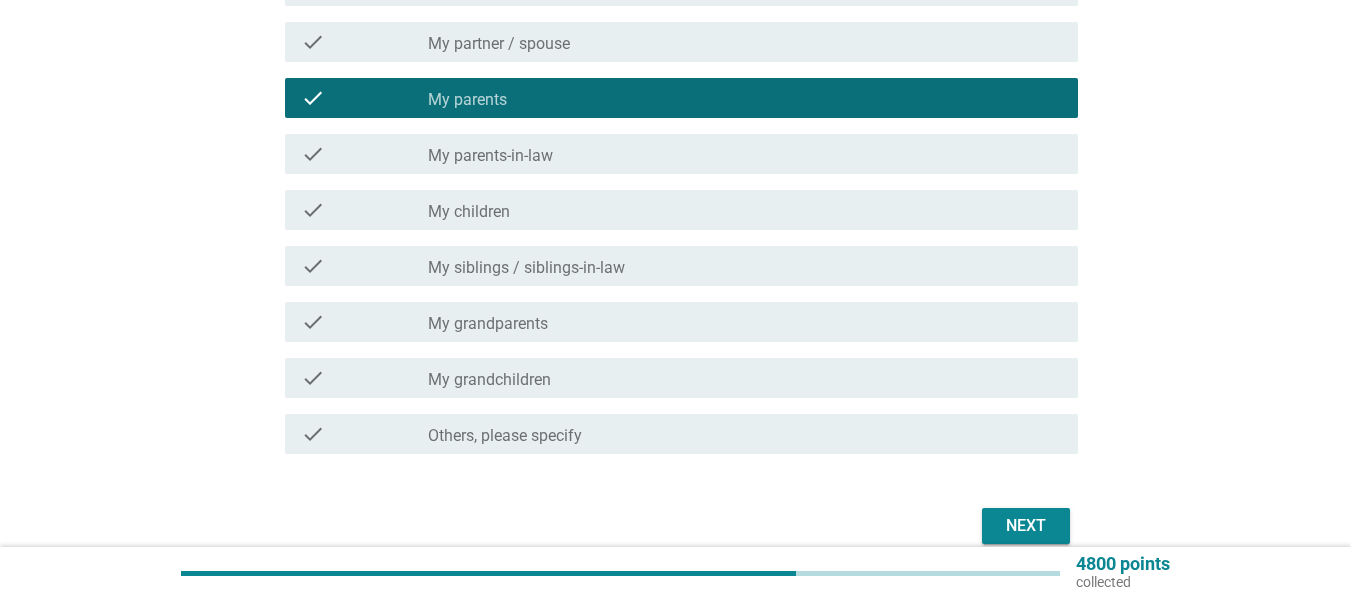 scroll, scrollTop: 400, scrollLeft: 0, axis: vertical 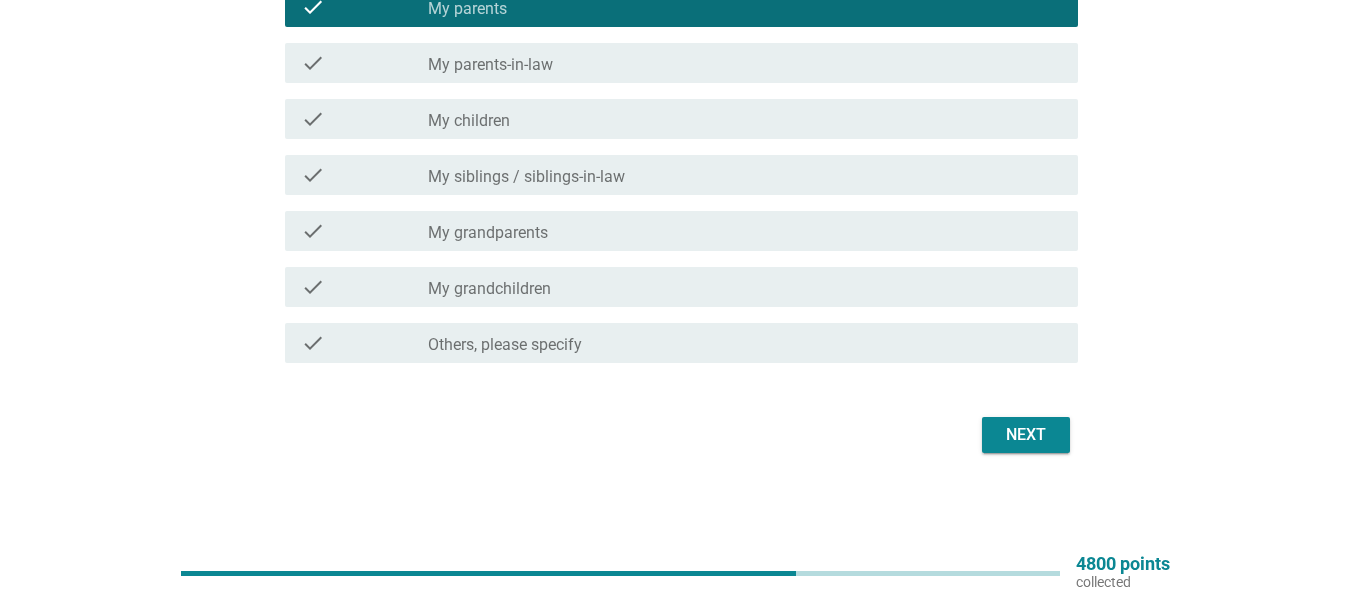 click on "Next" at bounding box center [1026, 435] 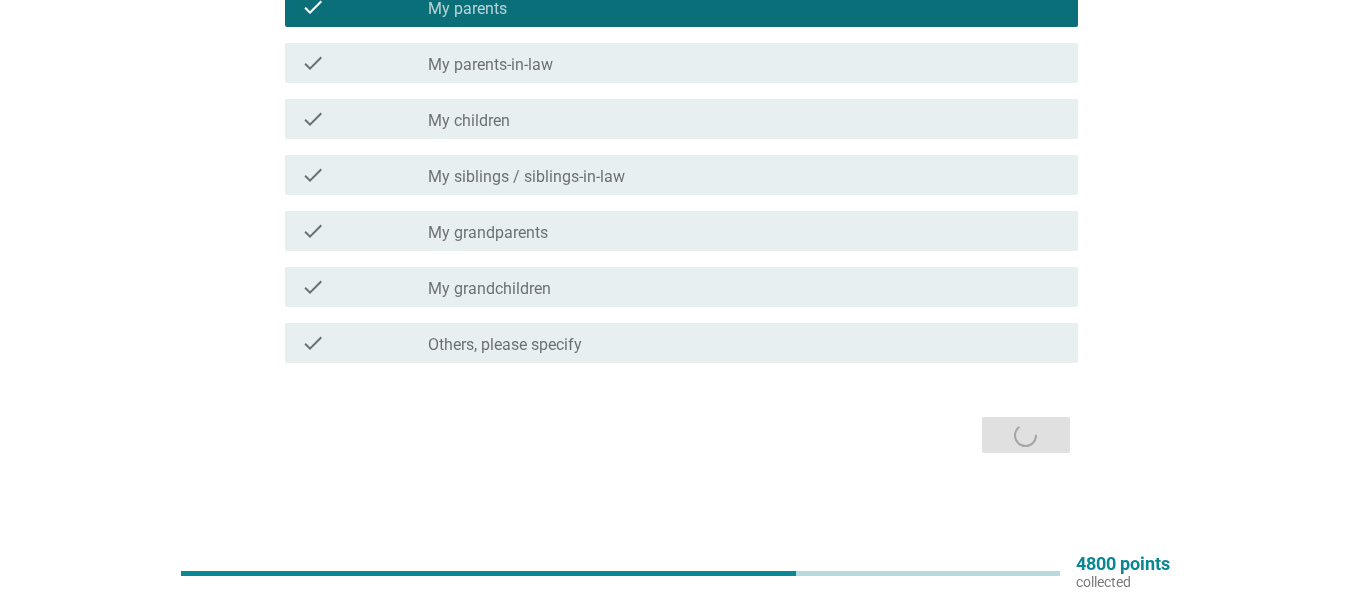scroll, scrollTop: 0, scrollLeft: 0, axis: both 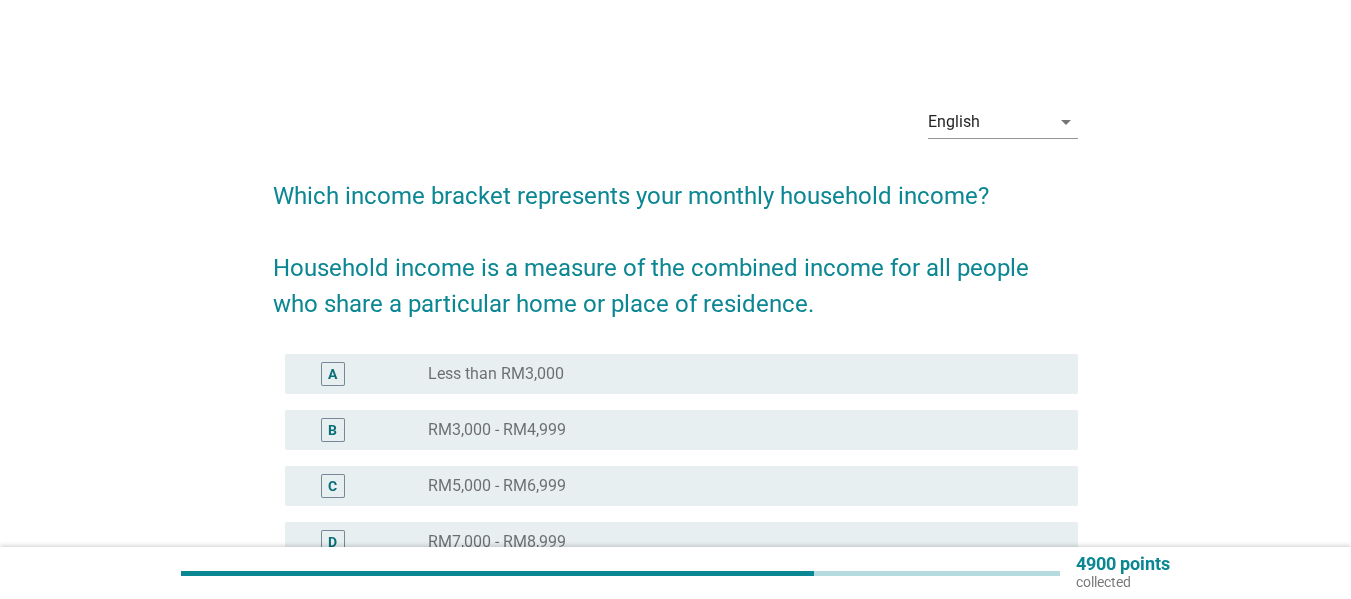 click on "radio_button_unchecked Less than RM3,000" at bounding box center (737, 374) 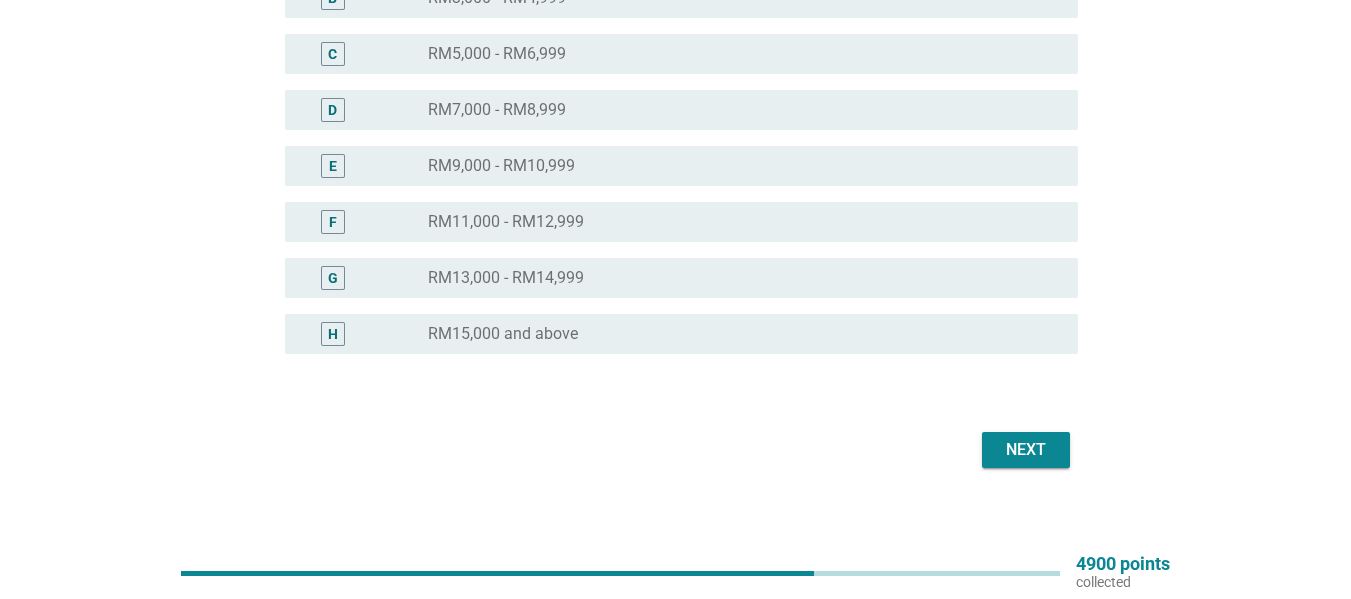 scroll, scrollTop: 449, scrollLeft: 0, axis: vertical 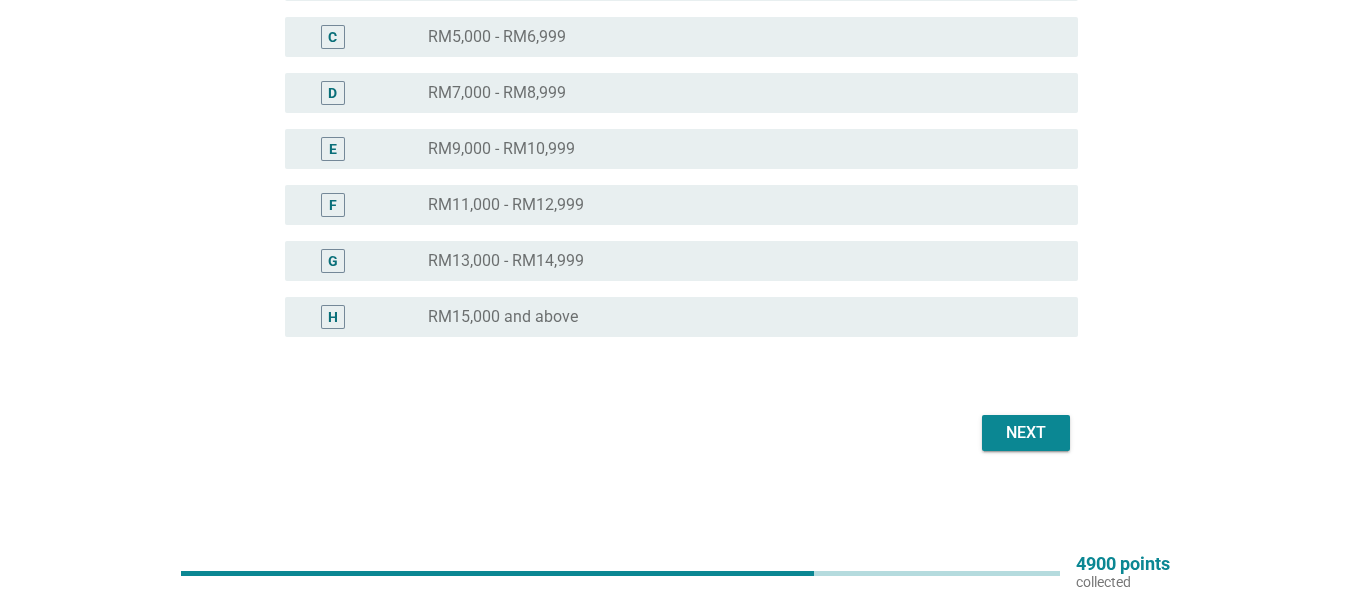 click on "Next" at bounding box center [1026, 433] 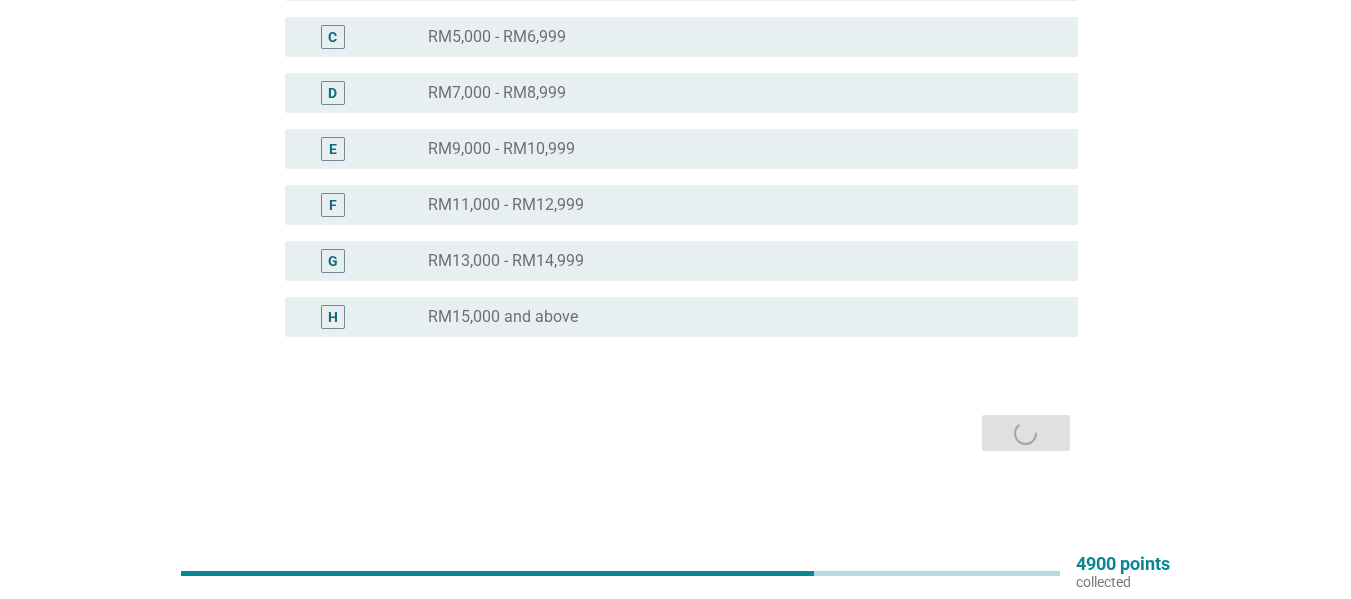 scroll, scrollTop: 0, scrollLeft: 0, axis: both 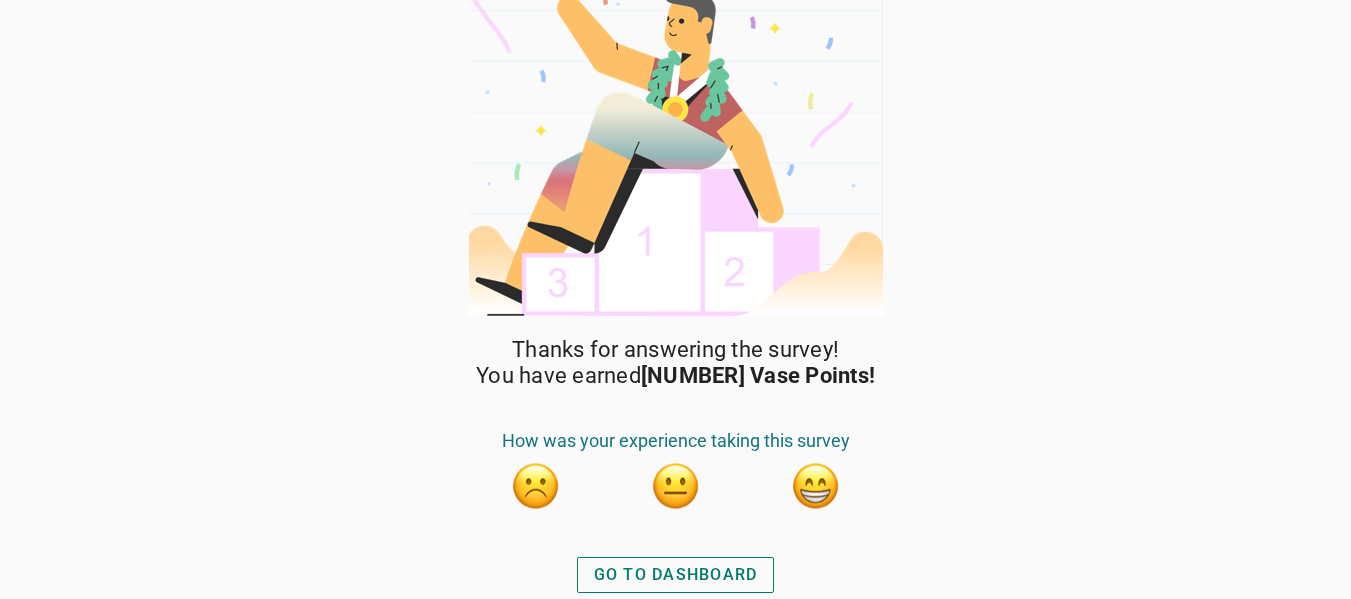 click on "GO TO DASHBOARD" at bounding box center [676, 575] 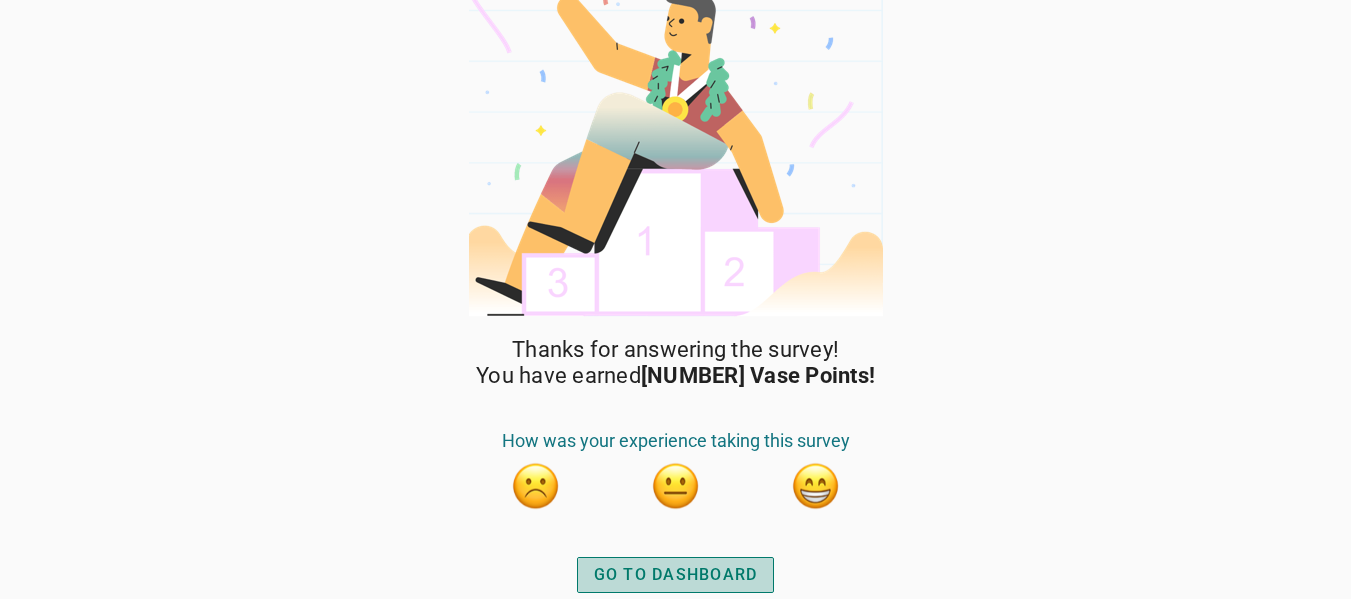 scroll, scrollTop: 0, scrollLeft: 0, axis: both 